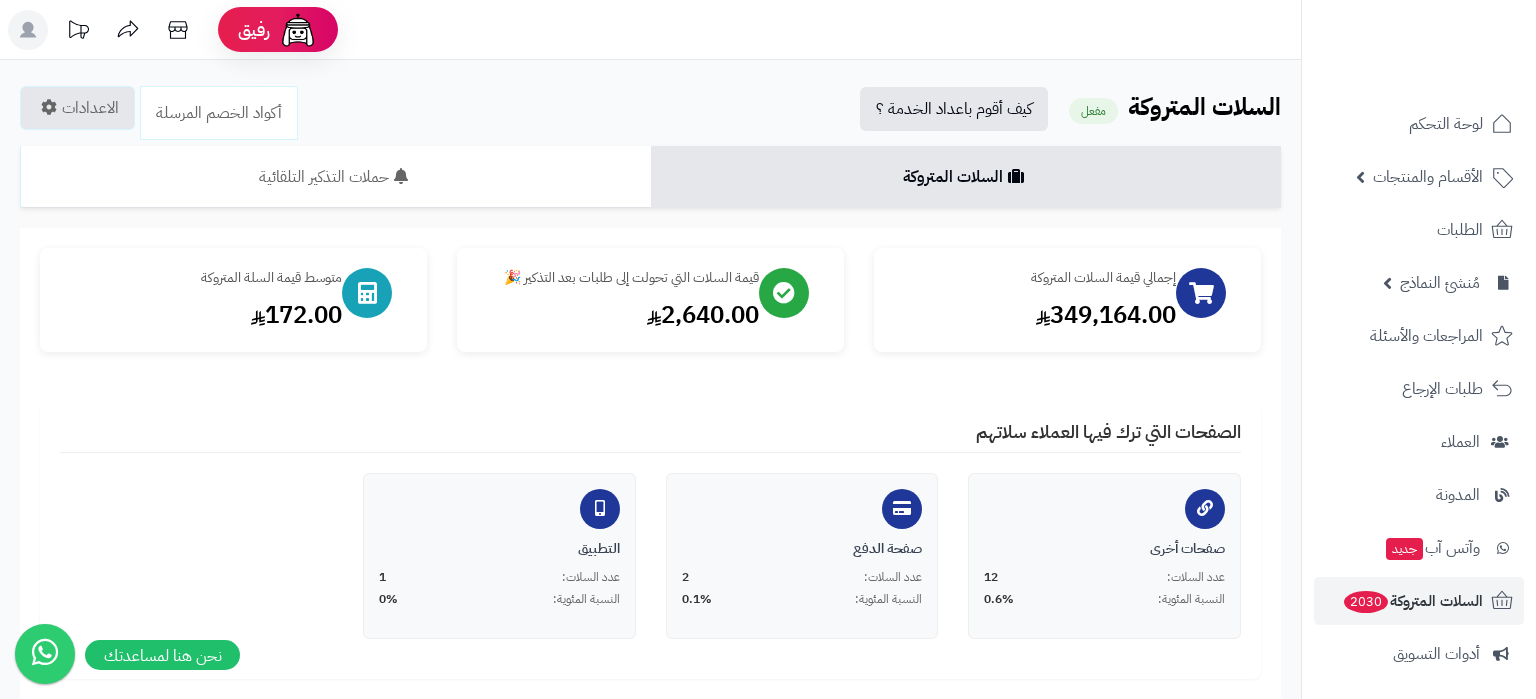 scroll, scrollTop: 0, scrollLeft: 0, axis: both 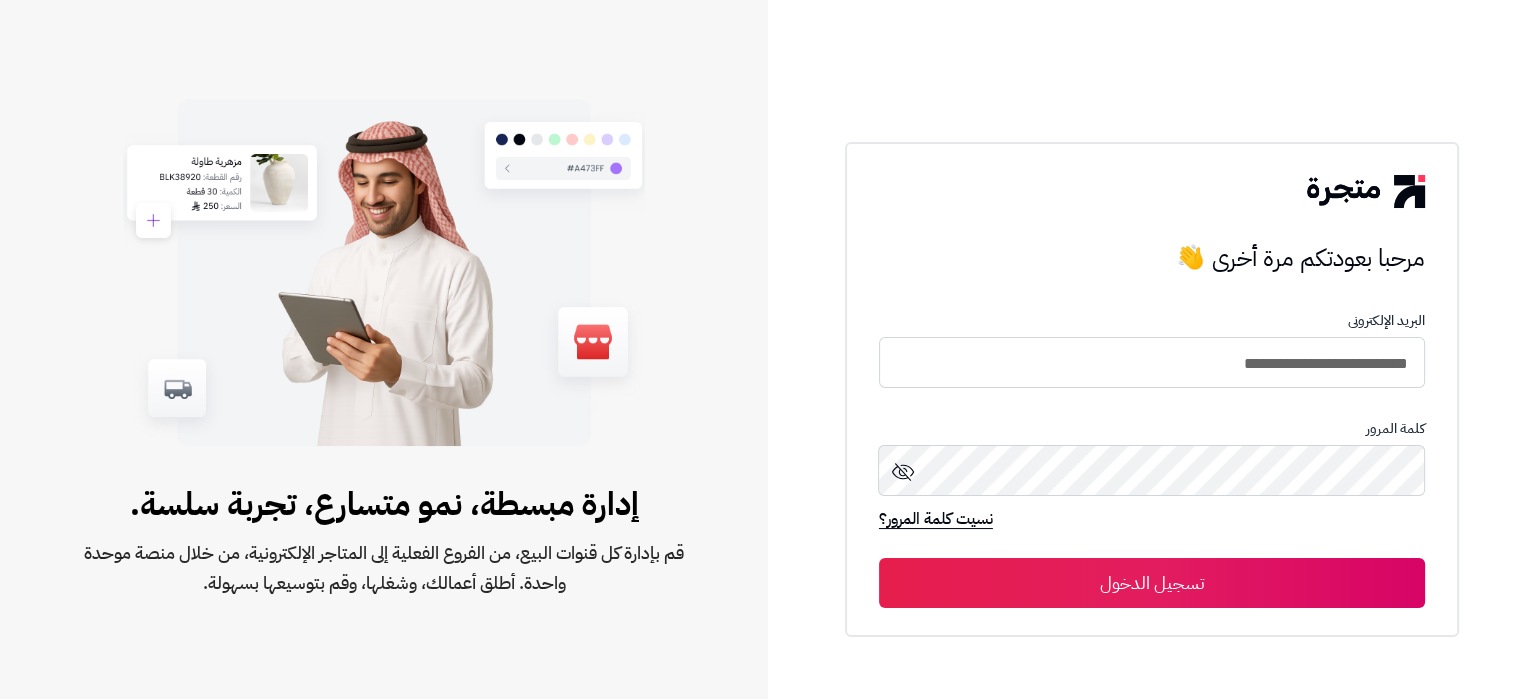 click on "تسجيل الدخول" at bounding box center [1152, 583] 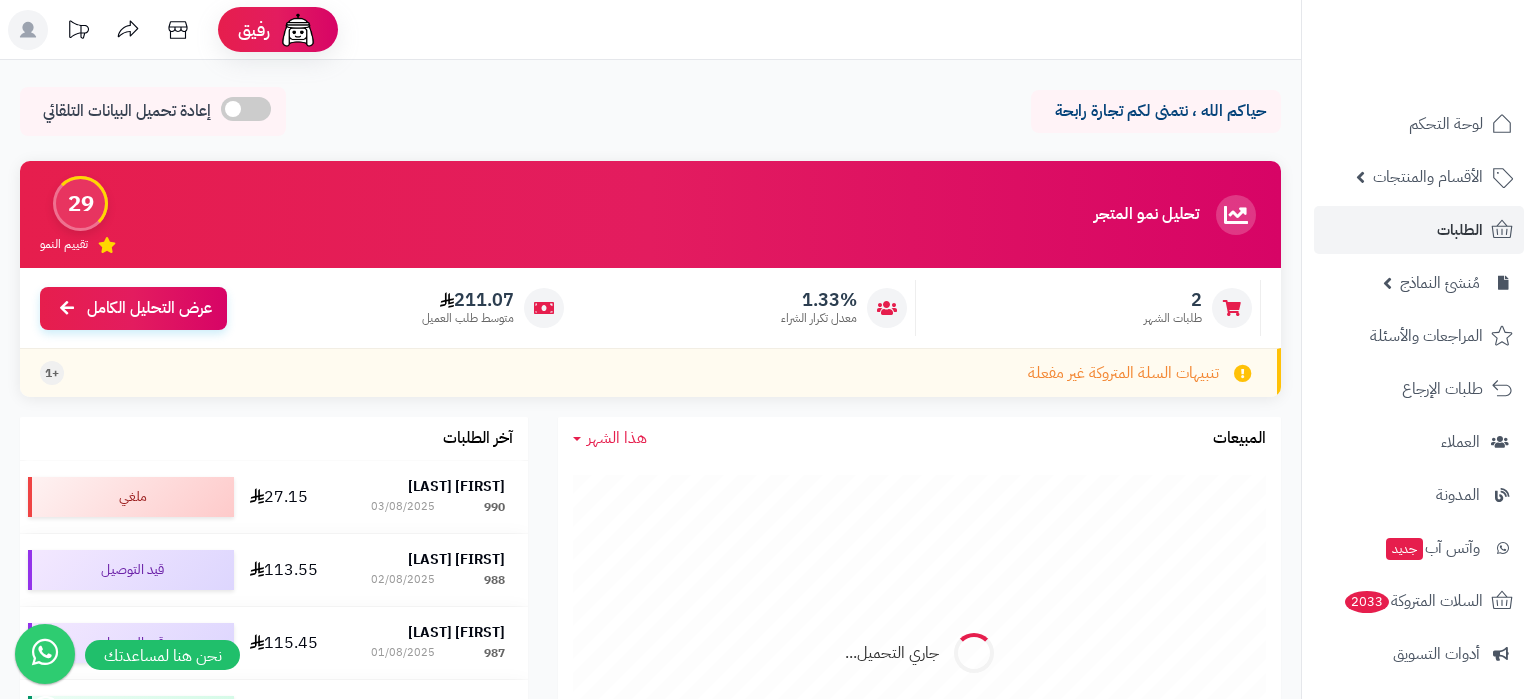 scroll, scrollTop: 0, scrollLeft: 0, axis: both 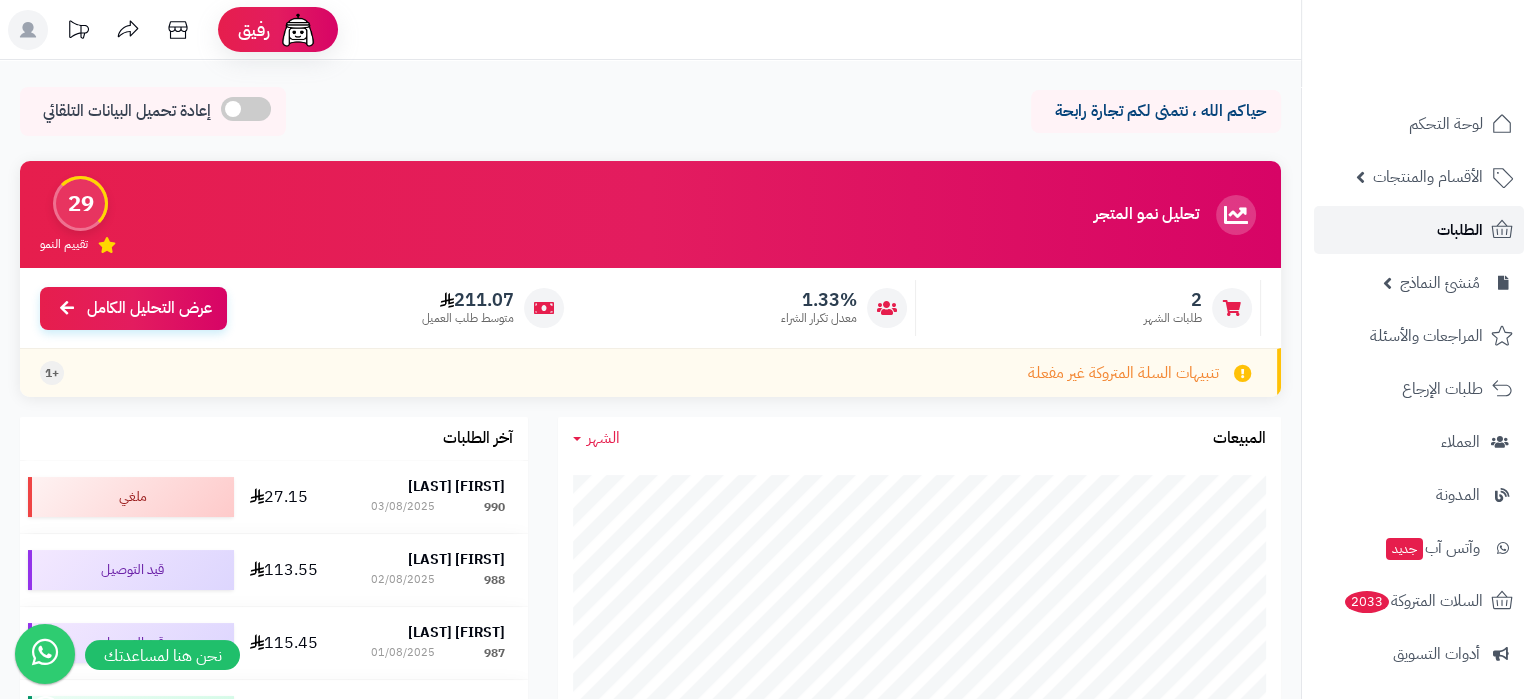 click on "الطلبات" at bounding box center [1460, 230] 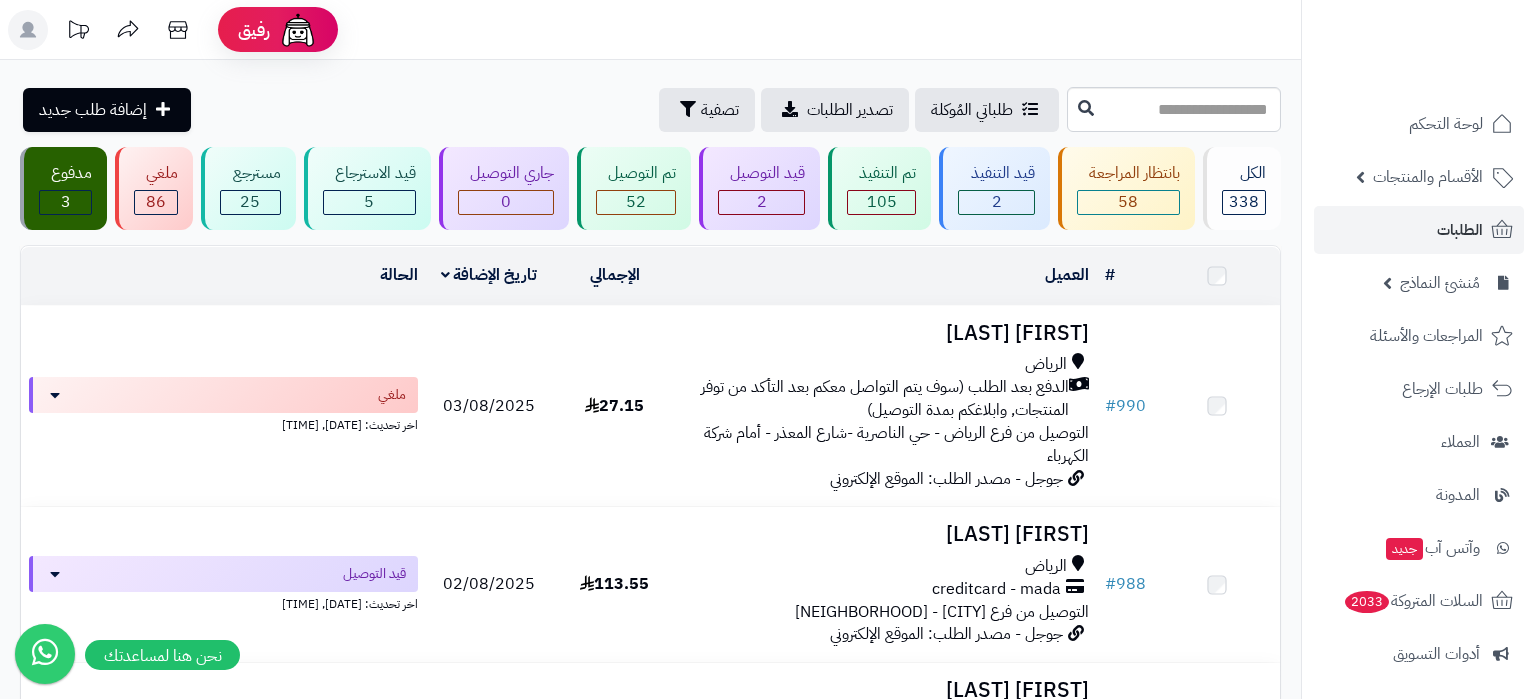 scroll, scrollTop: 0, scrollLeft: 0, axis: both 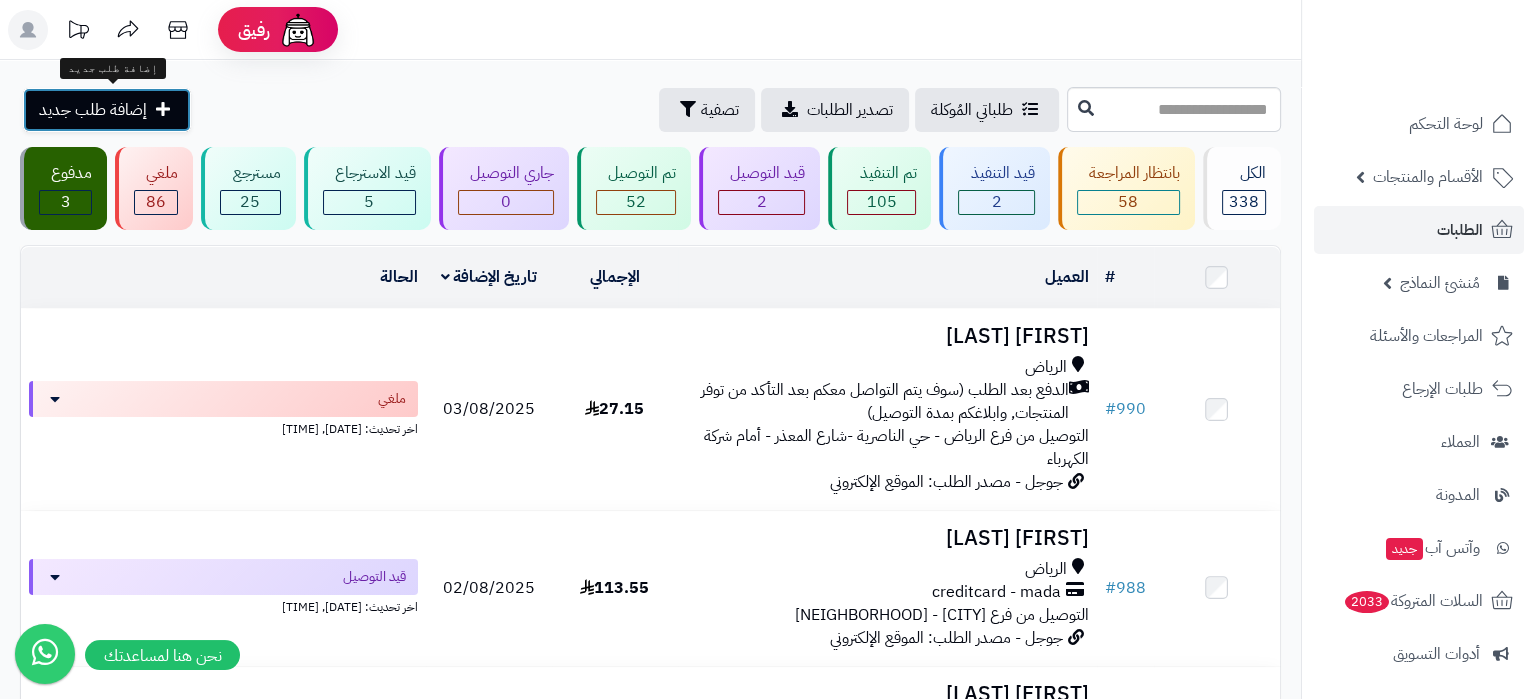 click on "إضافة طلب جديد" at bounding box center (107, 110) 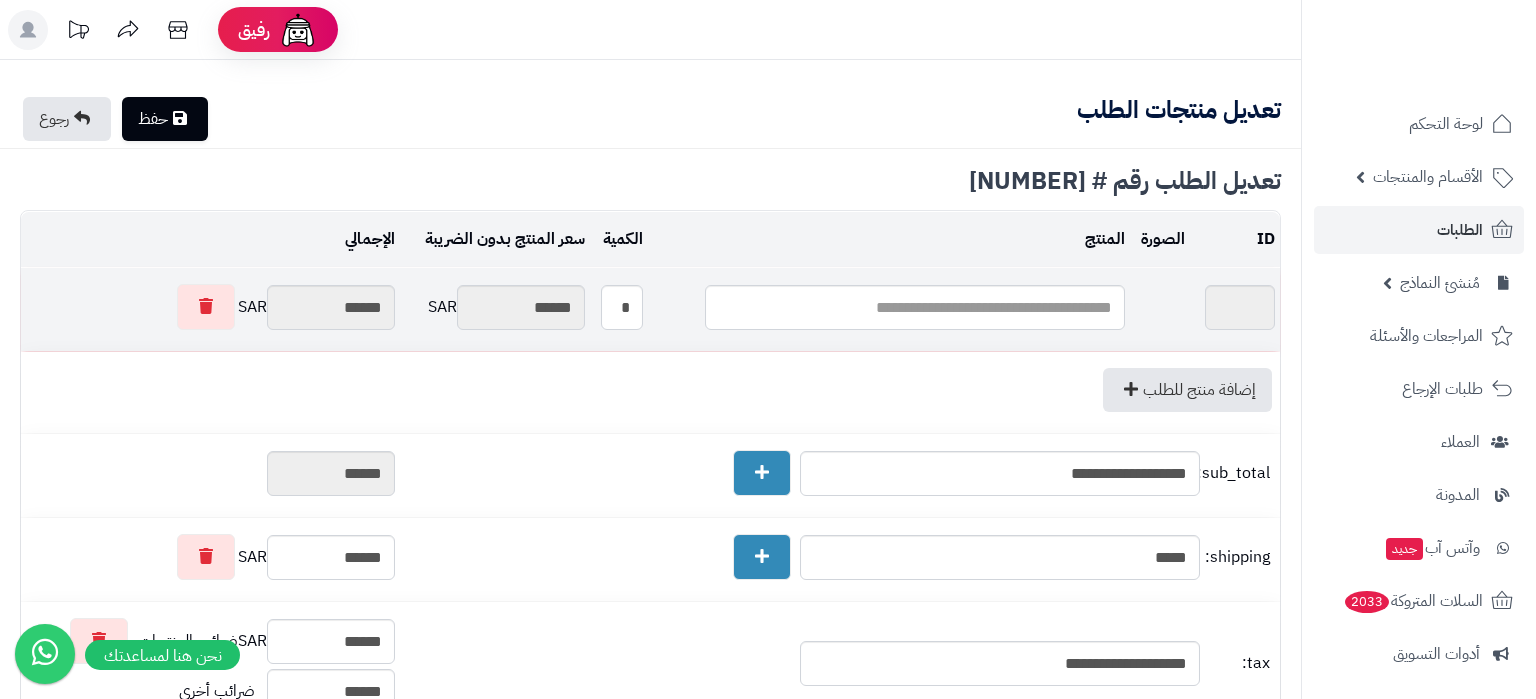 scroll, scrollTop: 0, scrollLeft: 0, axis: both 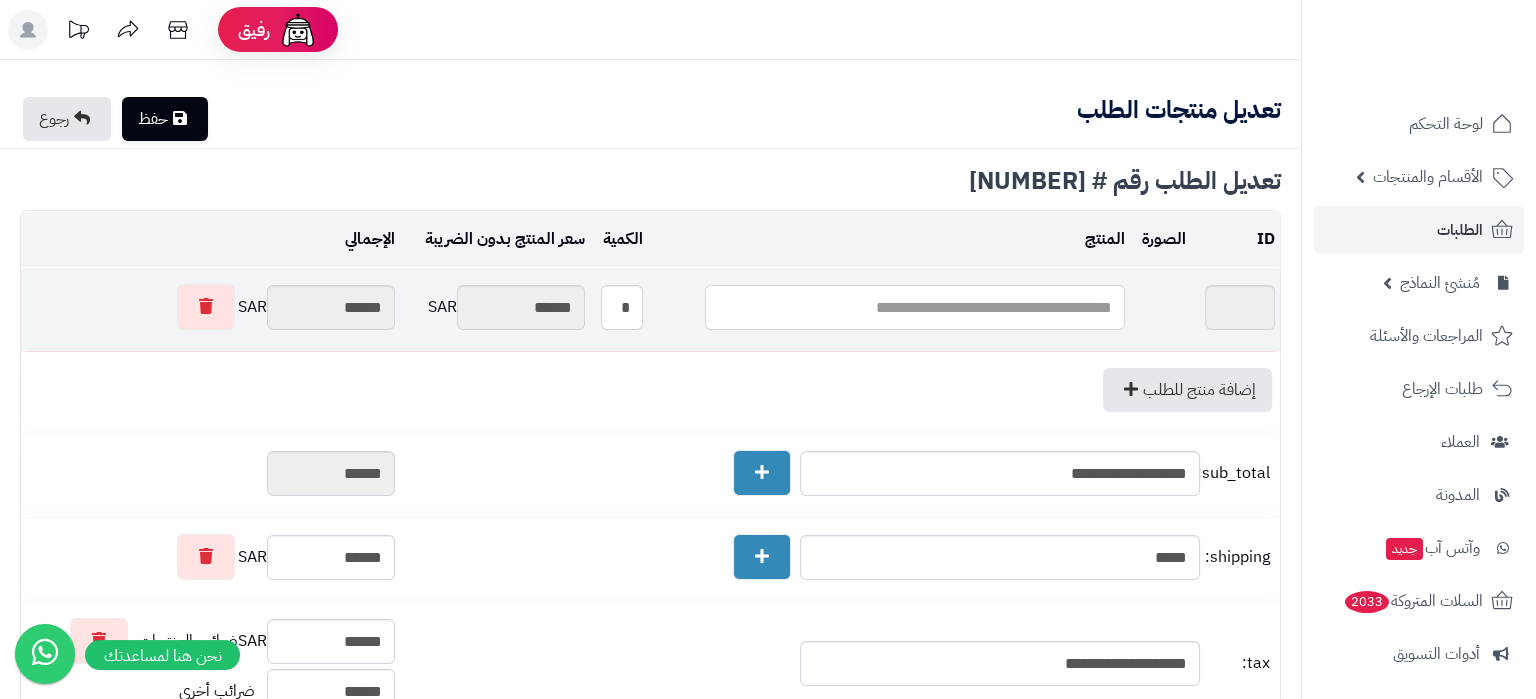 click at bounding box center (915, 307) 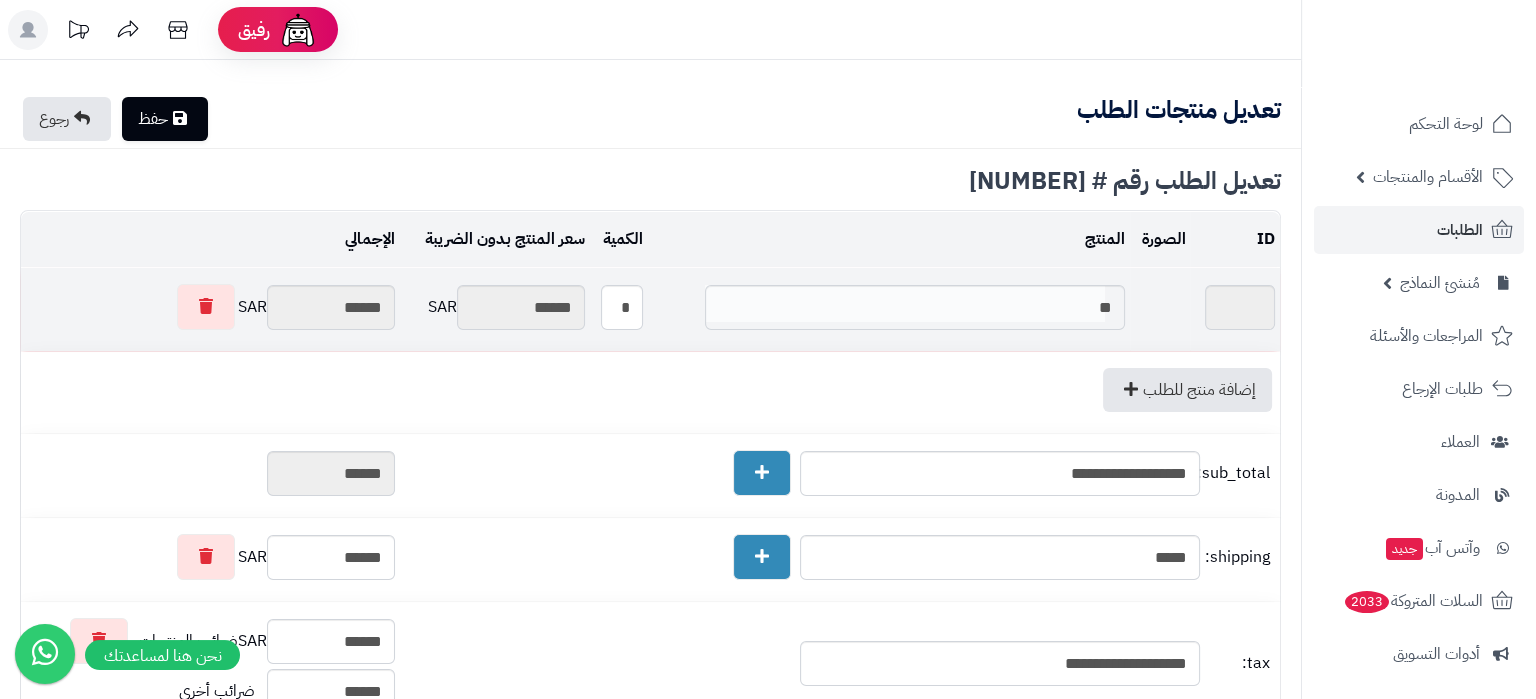 type on "*" 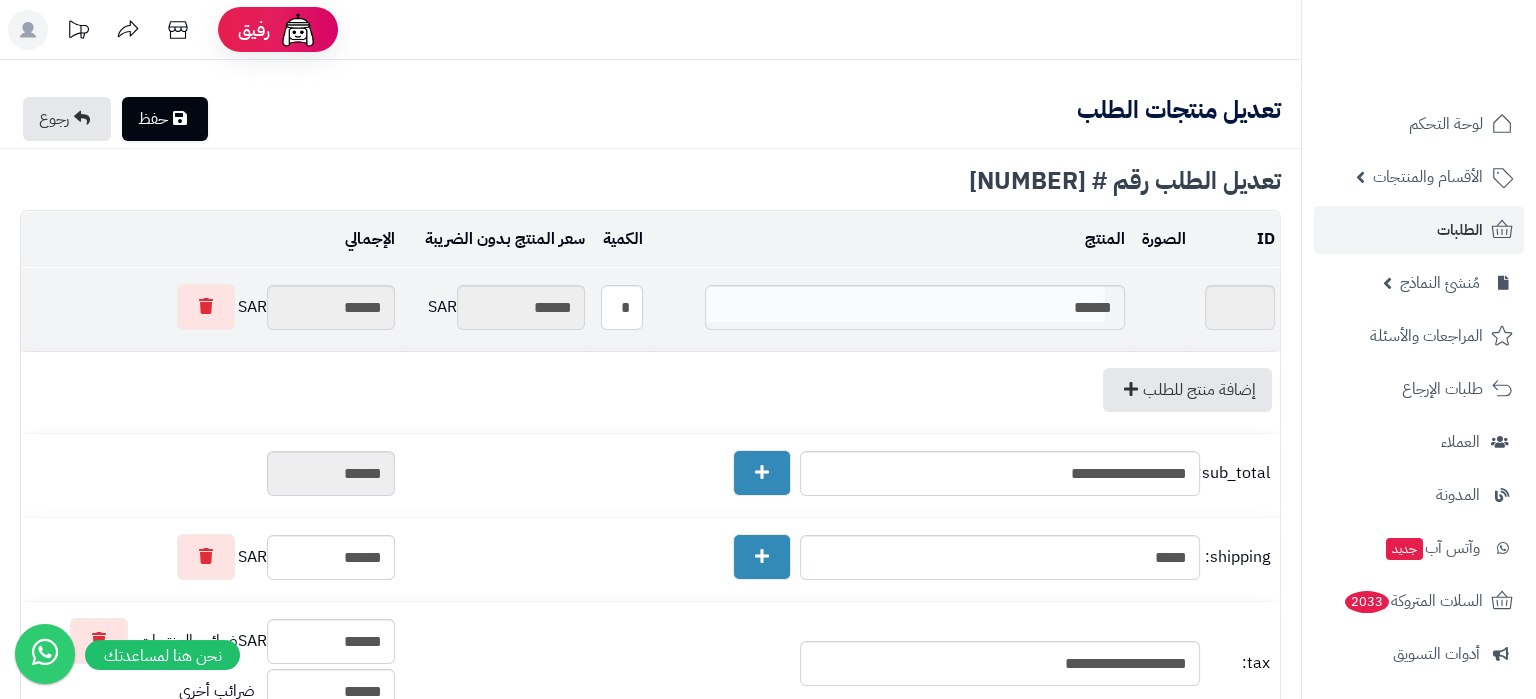 type on "*******" 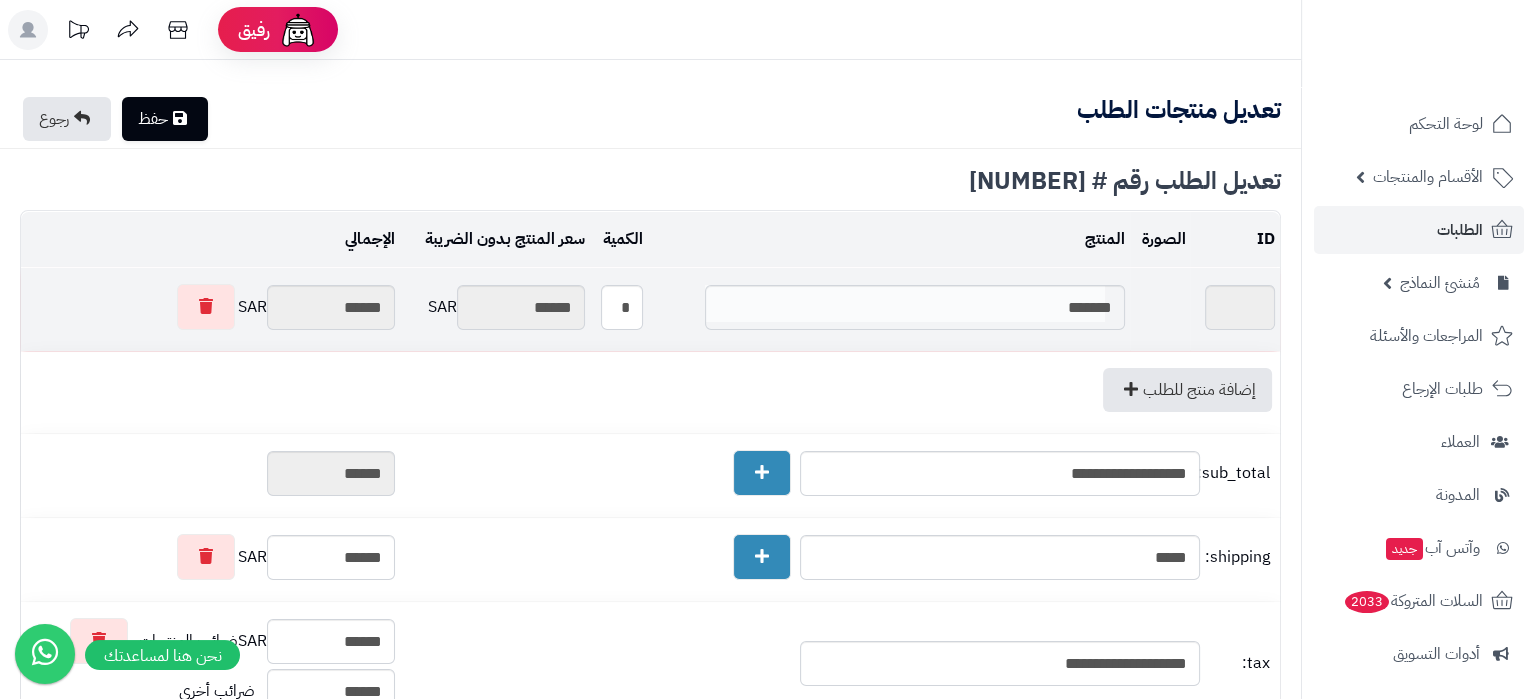 type on "*******" 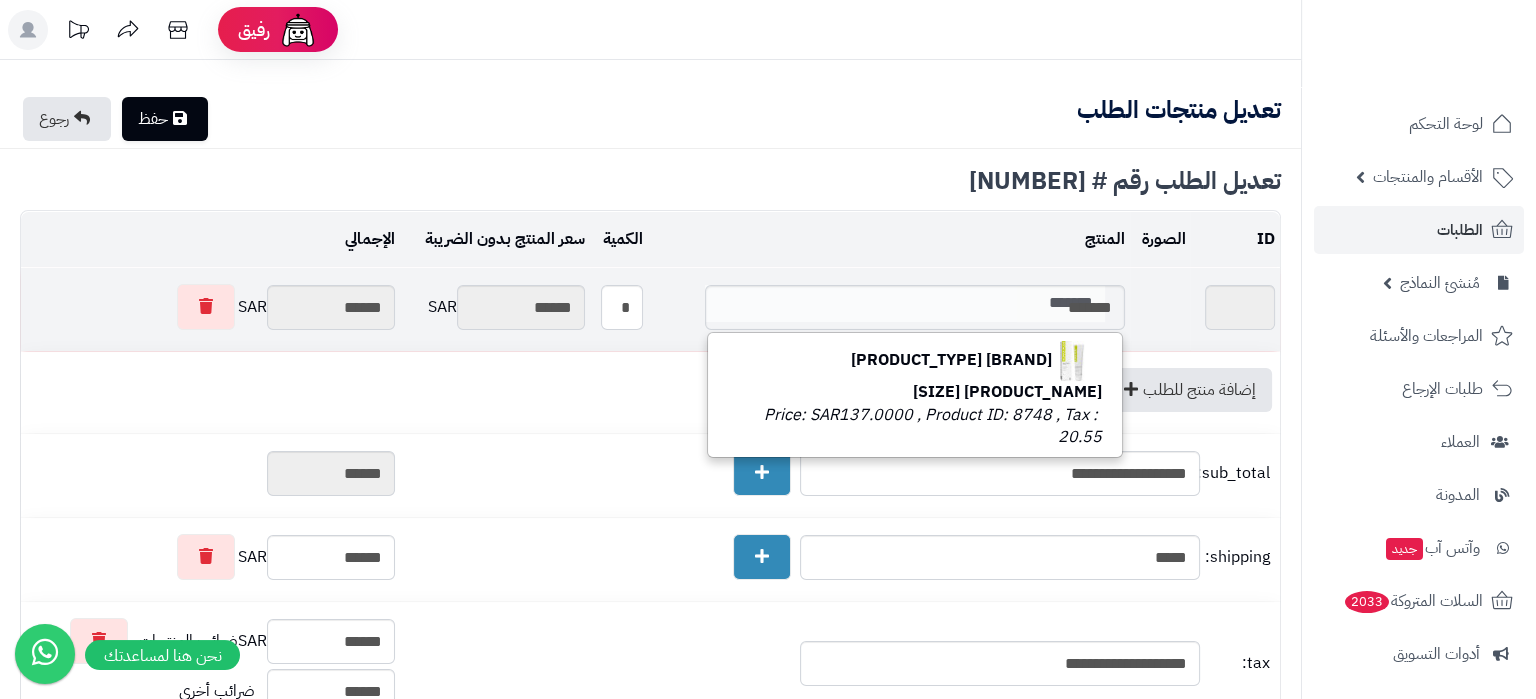 type 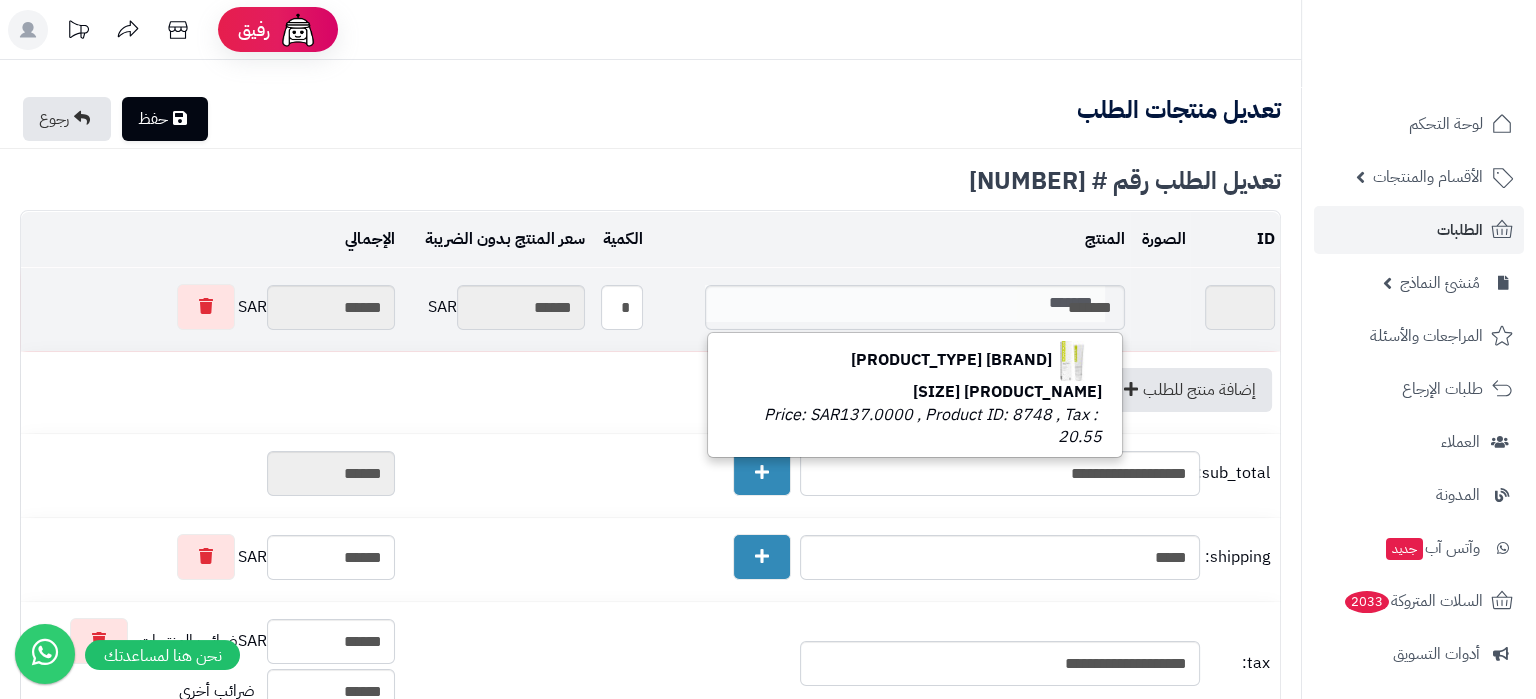 type on "******" 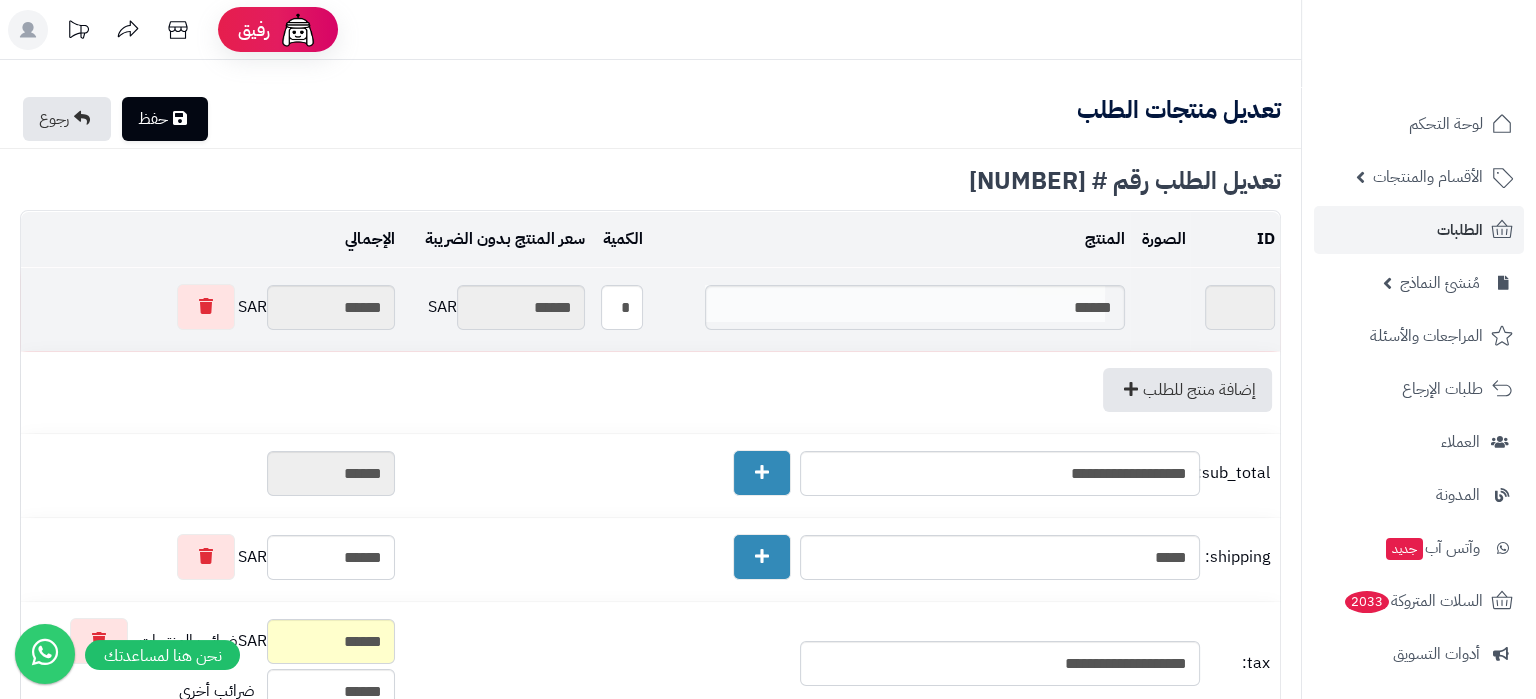 type on "******" 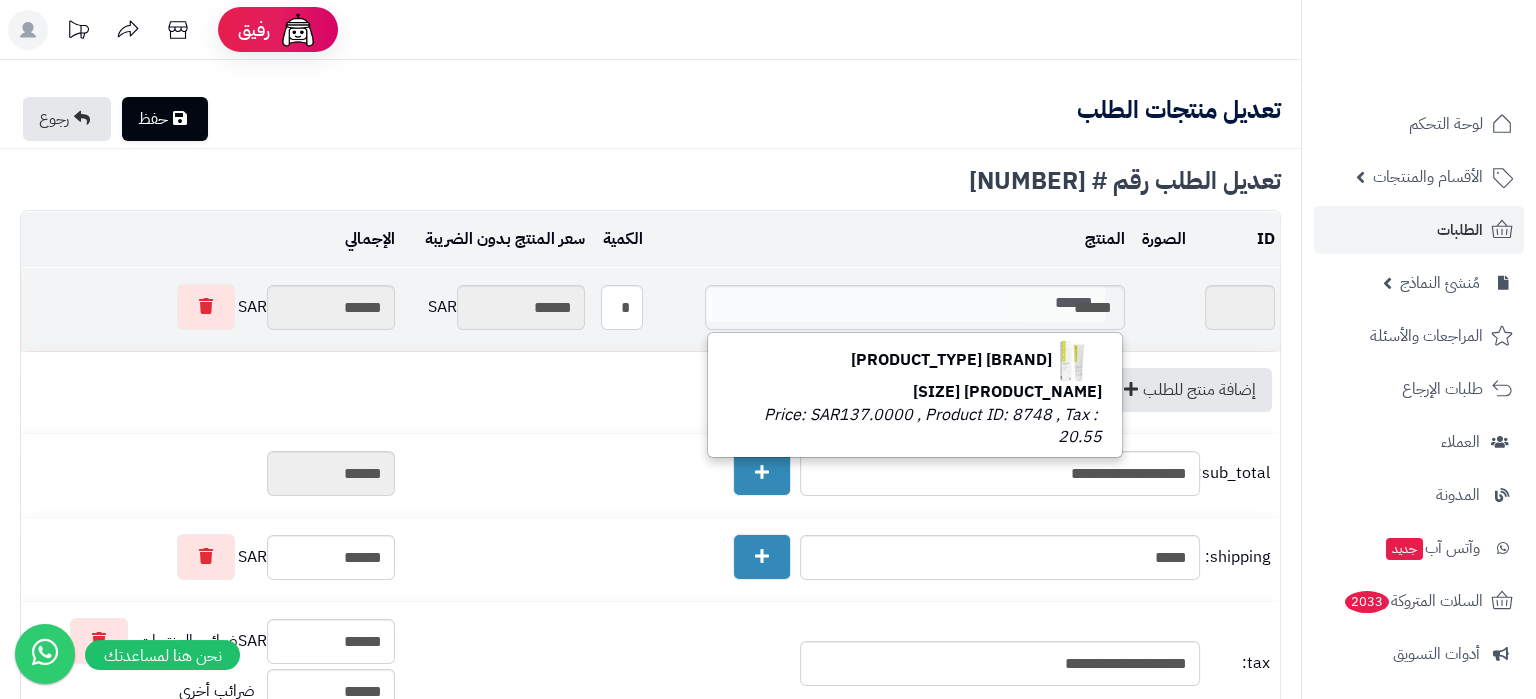 type 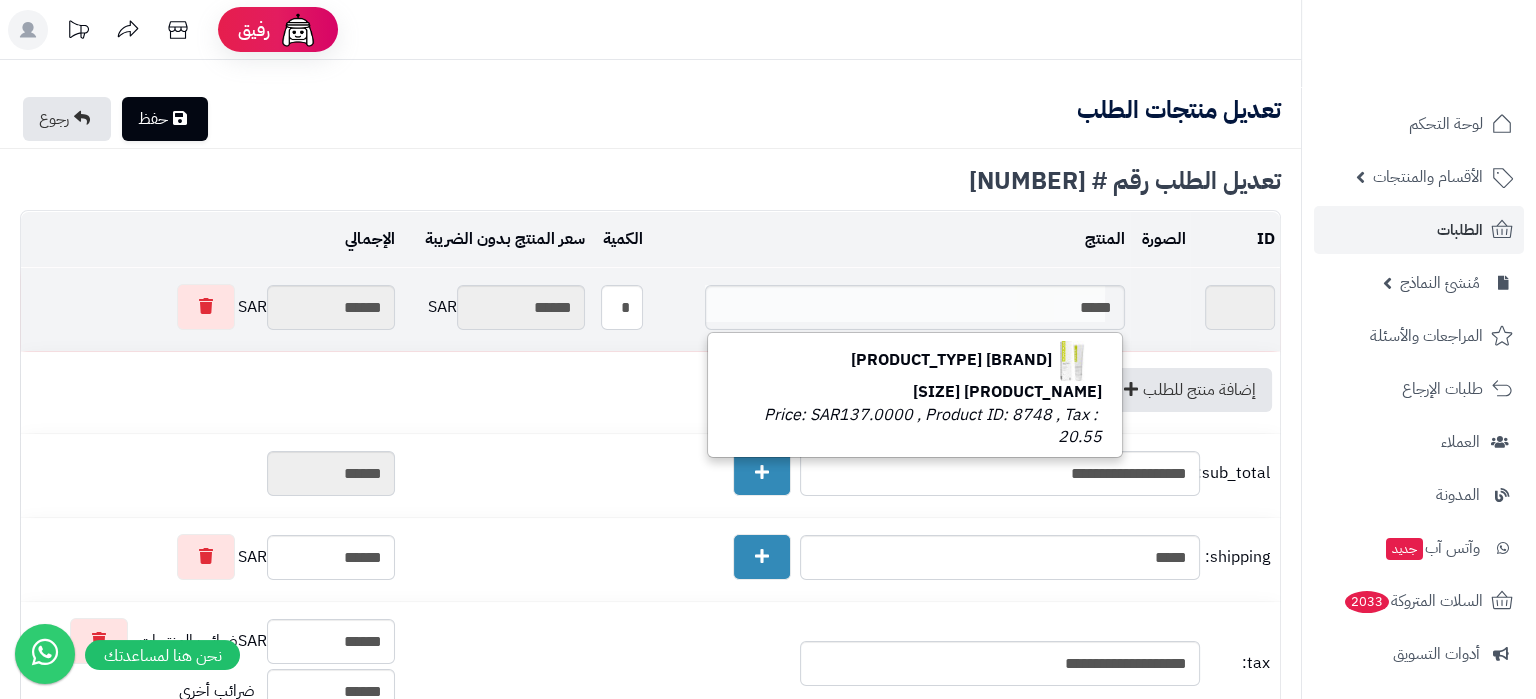 type on "****" 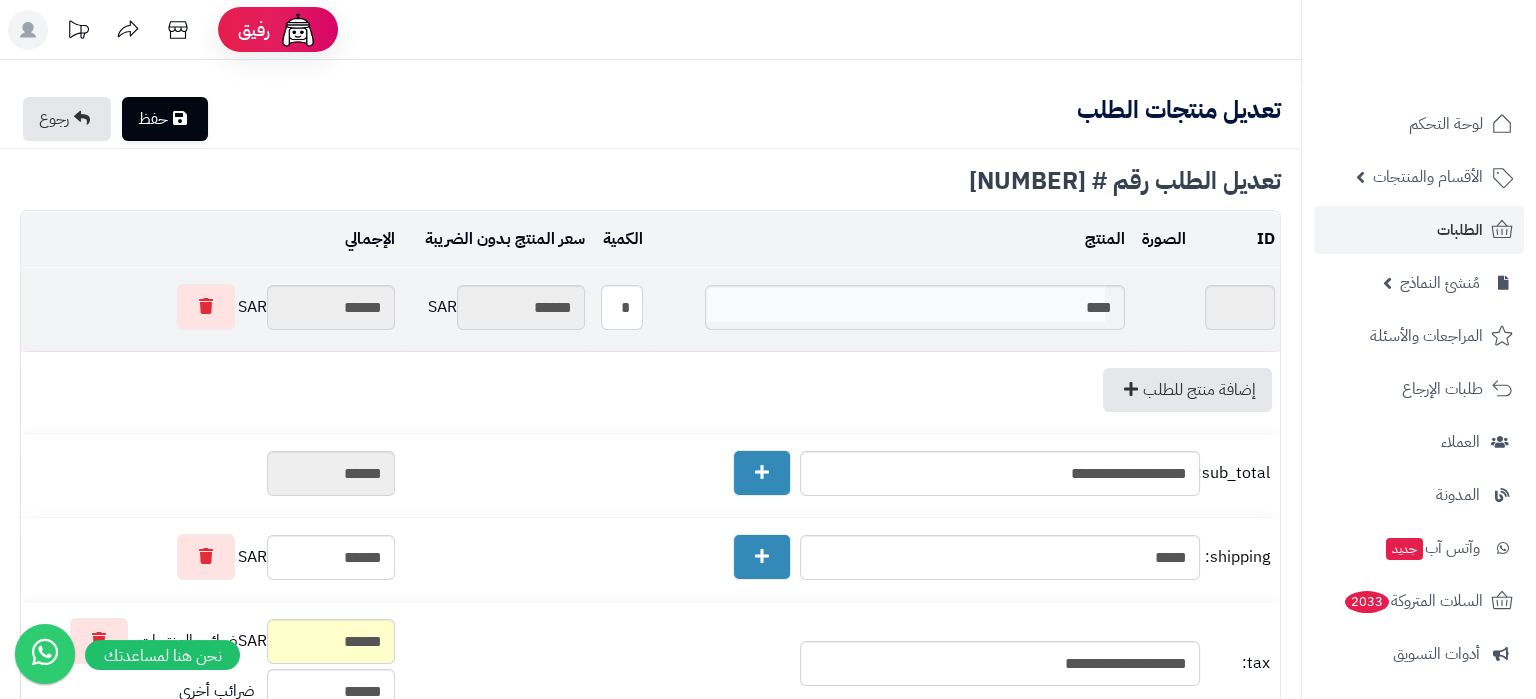 type 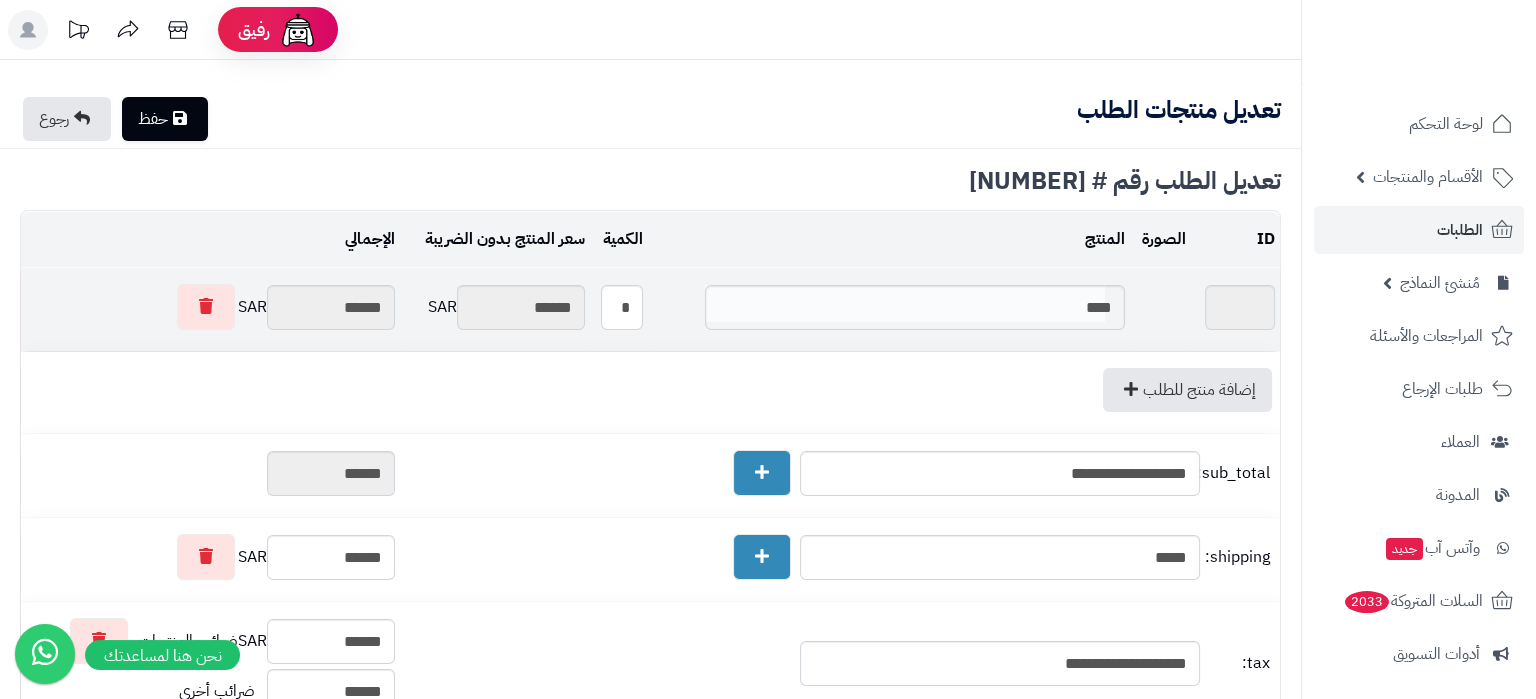 type on "*****" 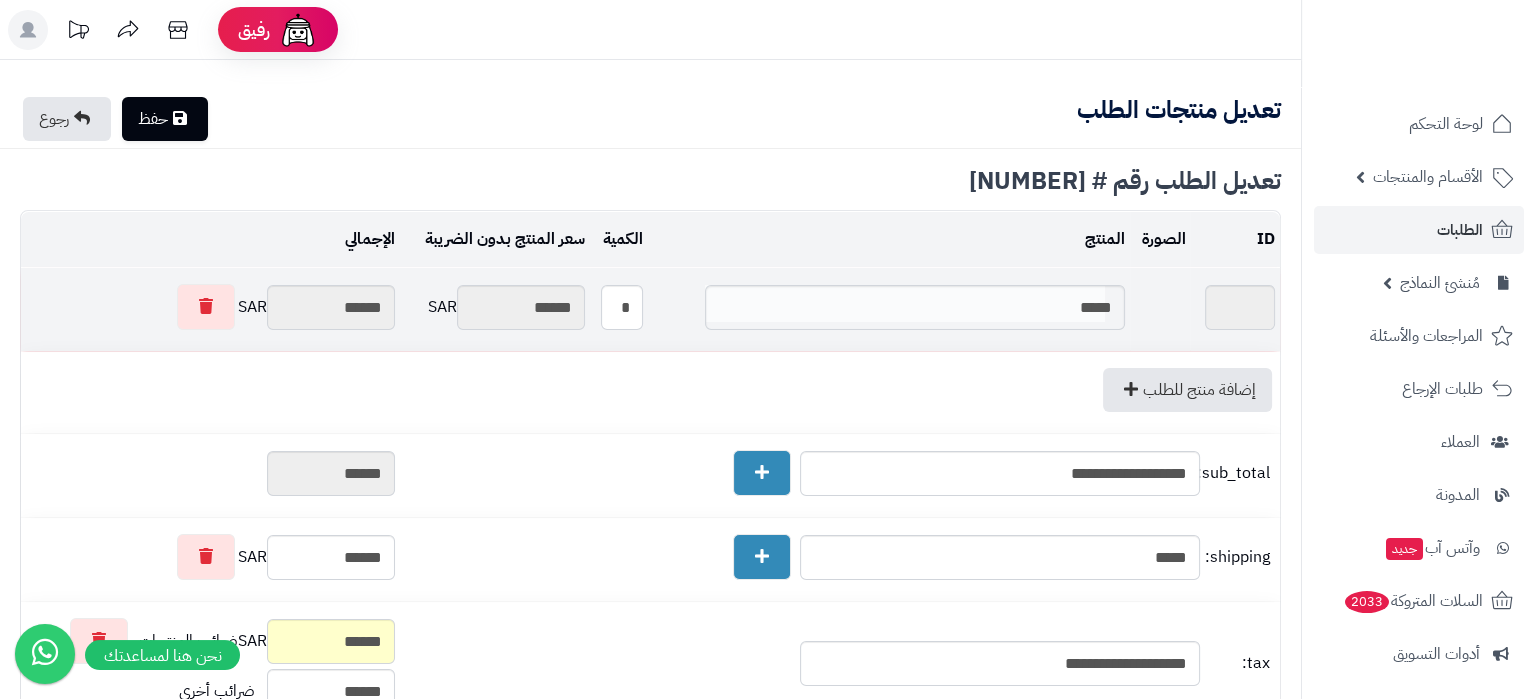 type on "*****" 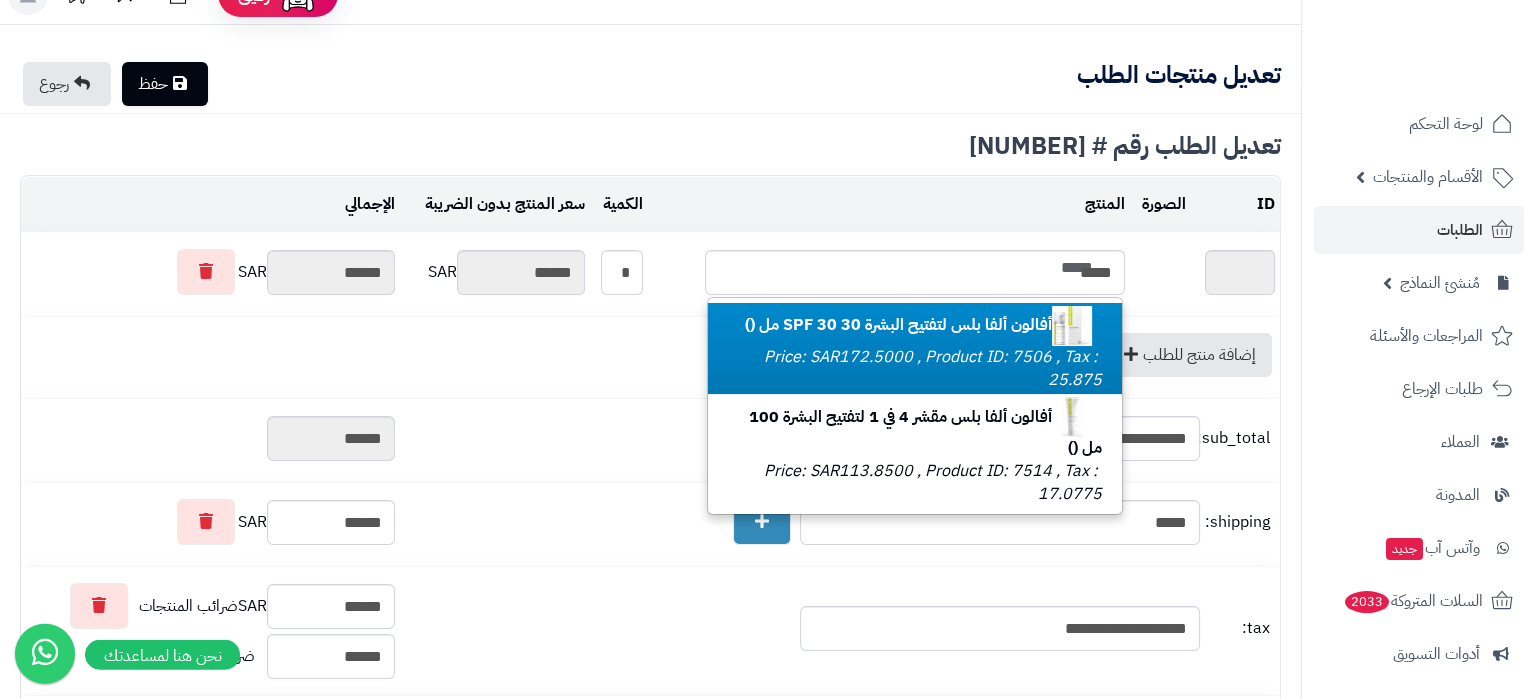 scroll, scrollTop: 0, scrollLeft: 0, axis: both 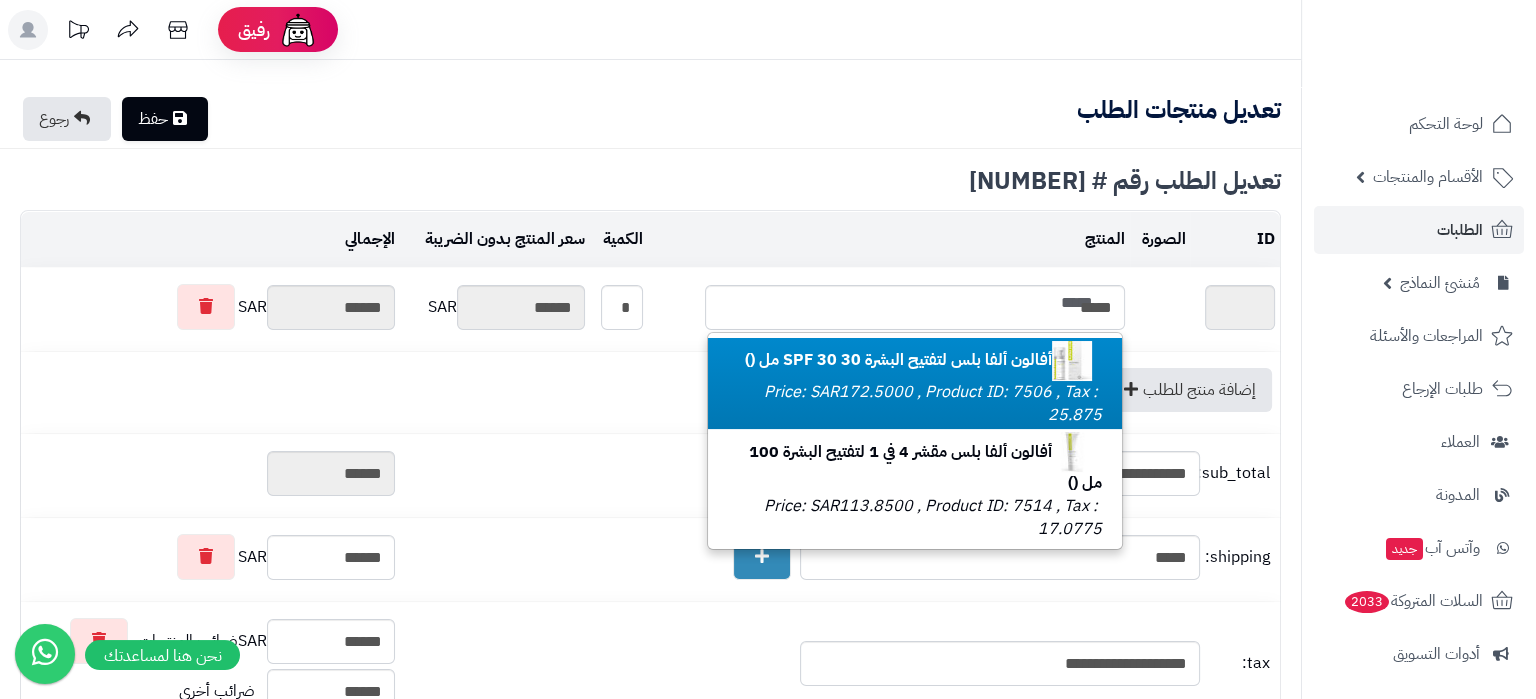 type on "*****" 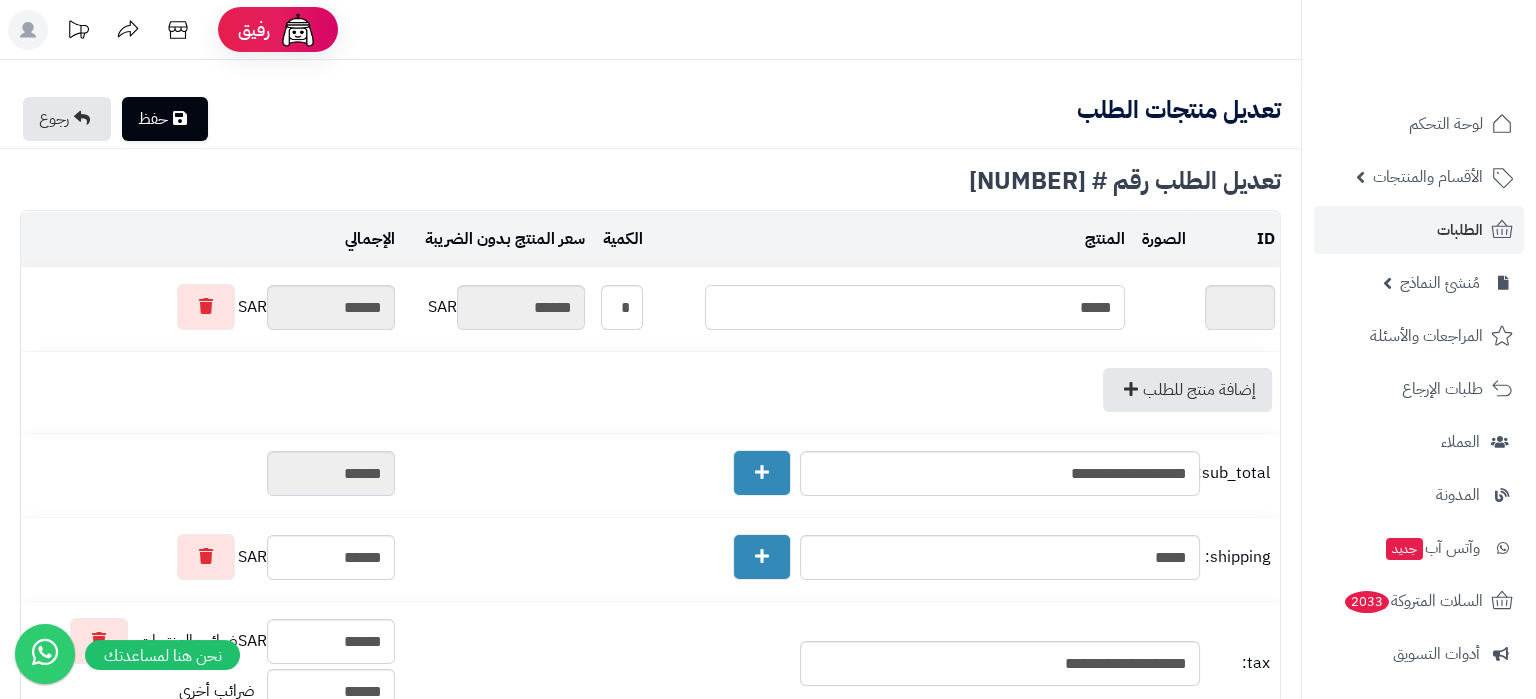 type on "*****" 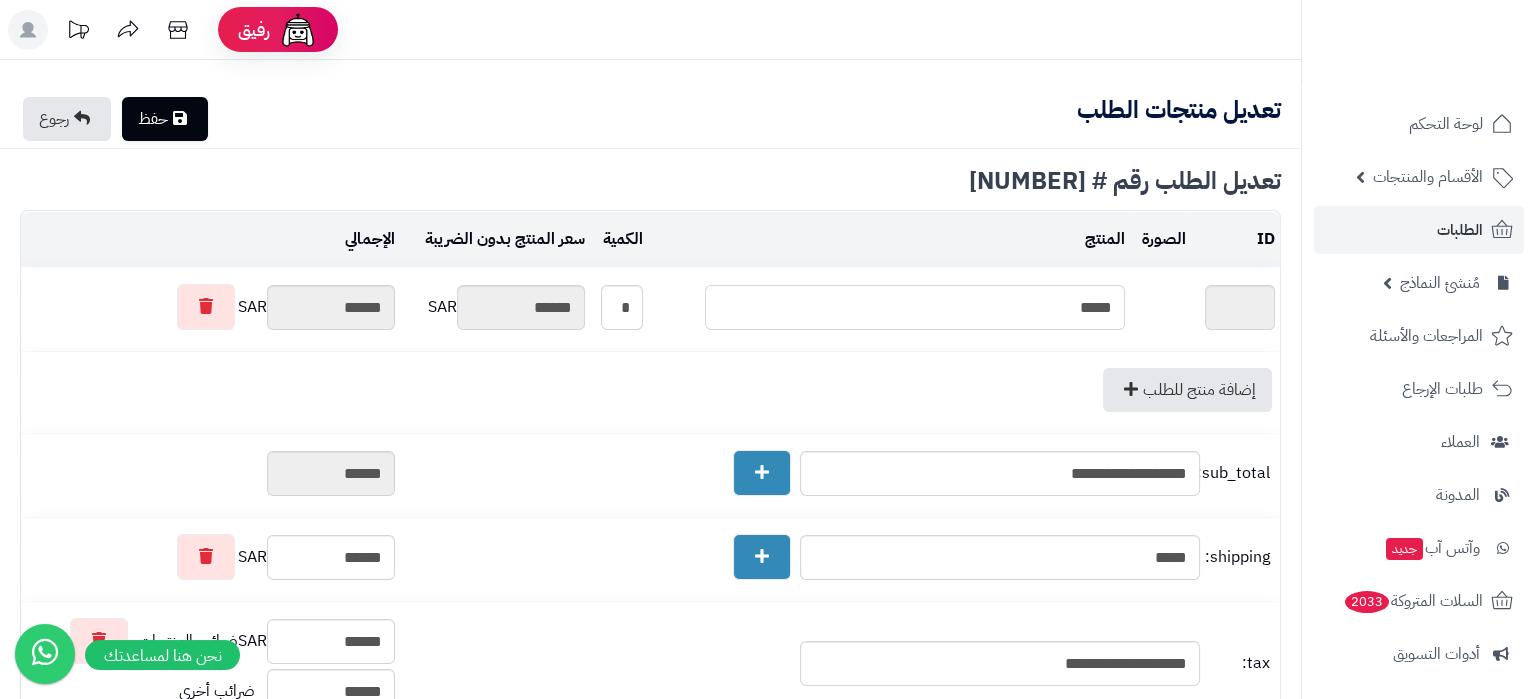 type on "*****" 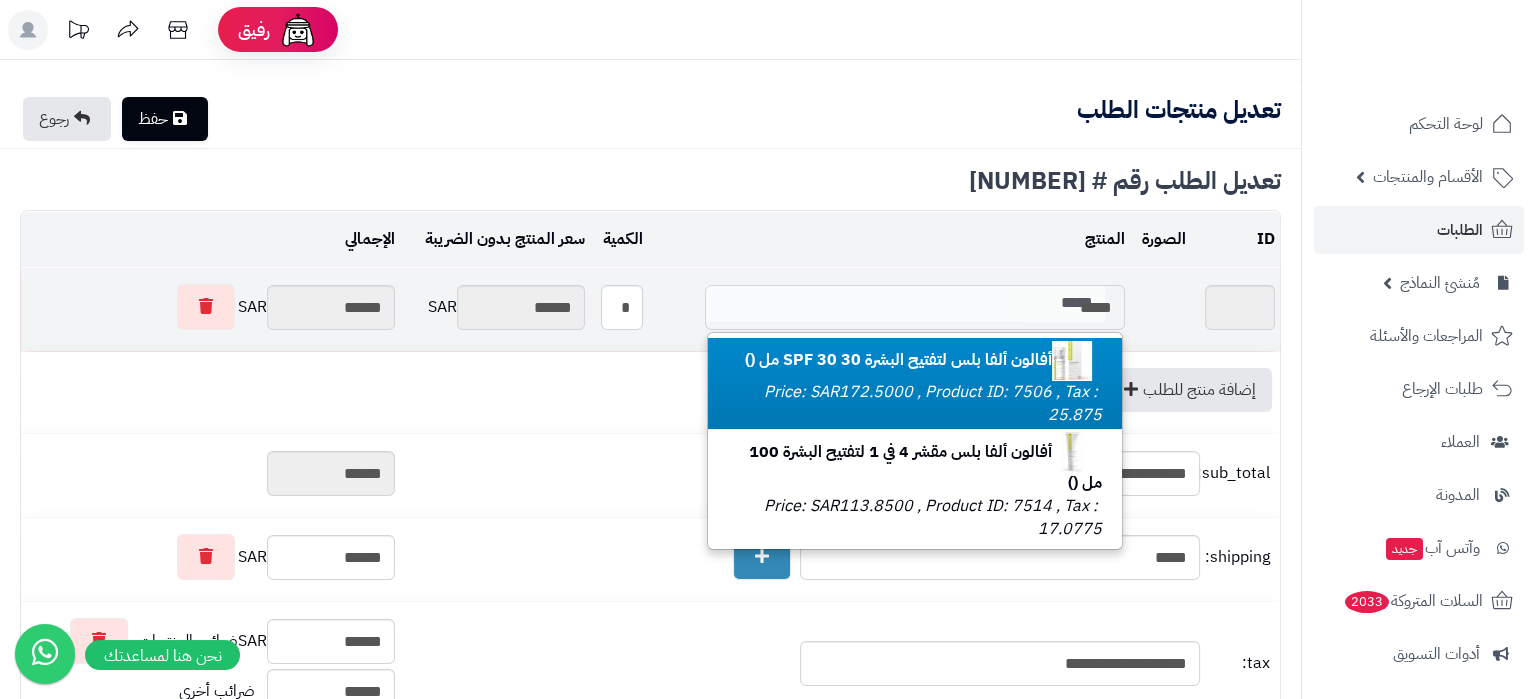 drag, startPoint x: 962, startPoint y: 300, endPoint x: 1350, endPoint y: 336, distance: 389.66653 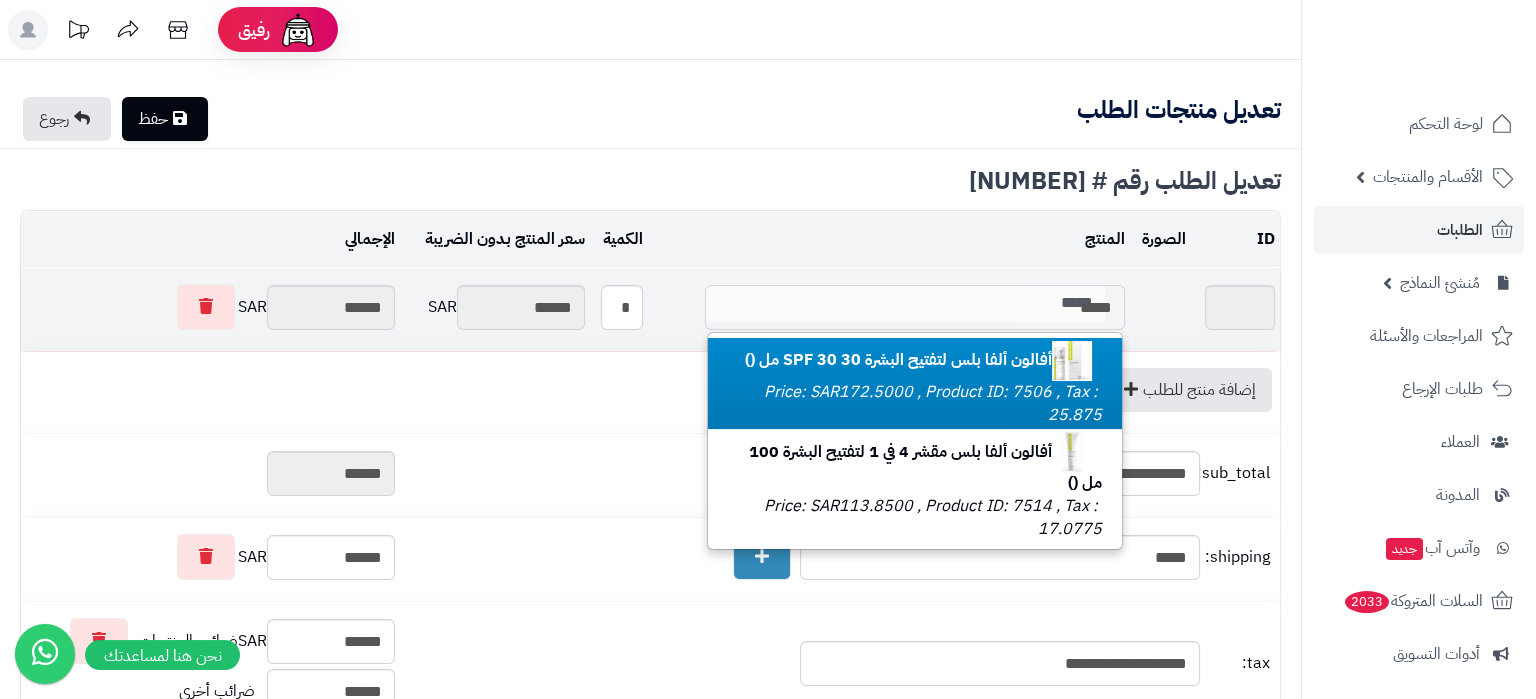 type 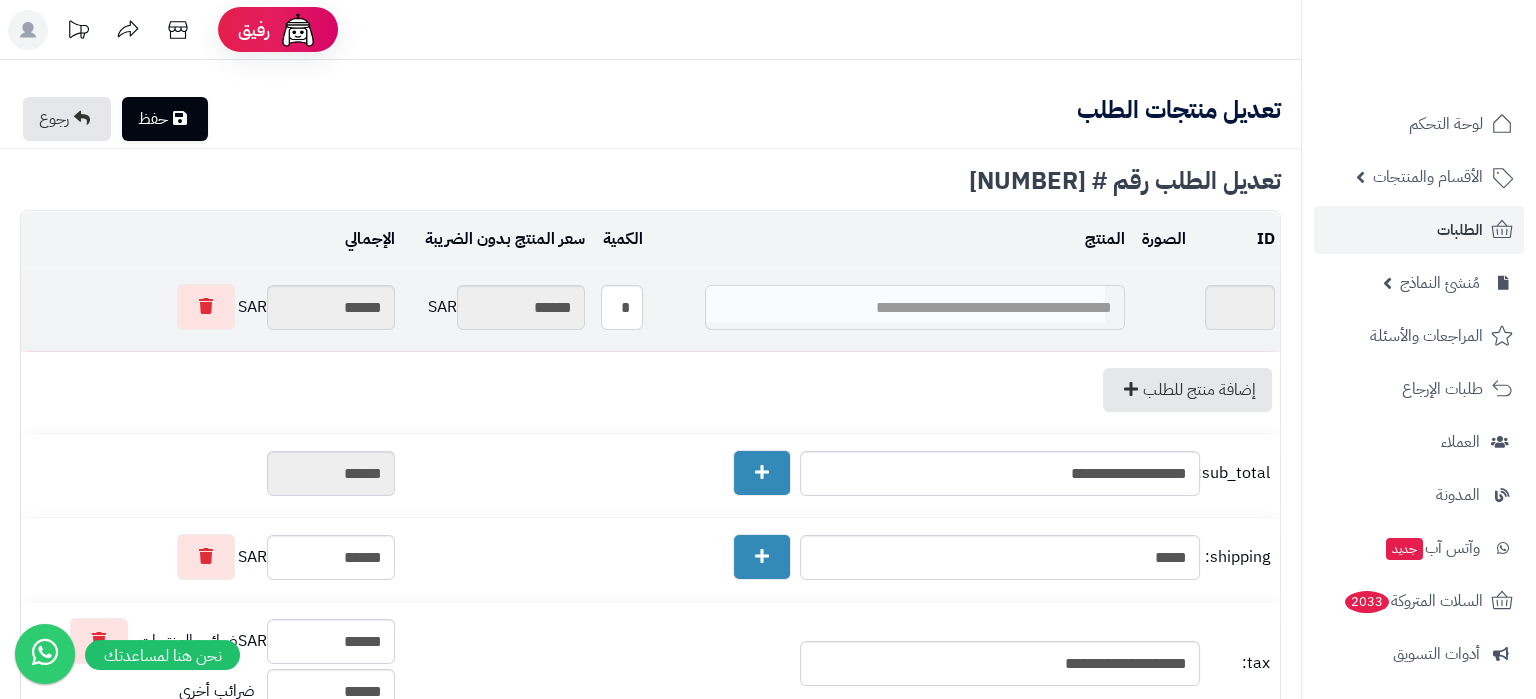paste on "**********" 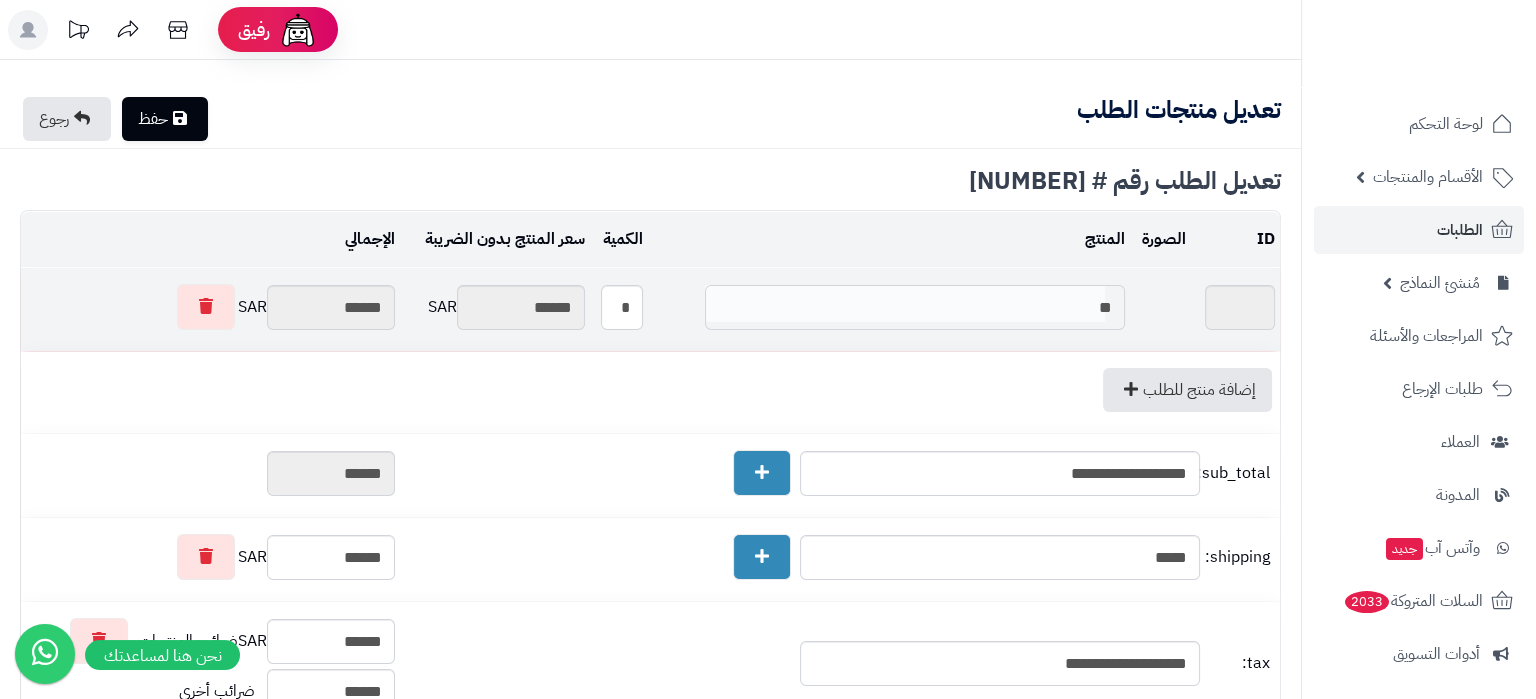 type on "*" 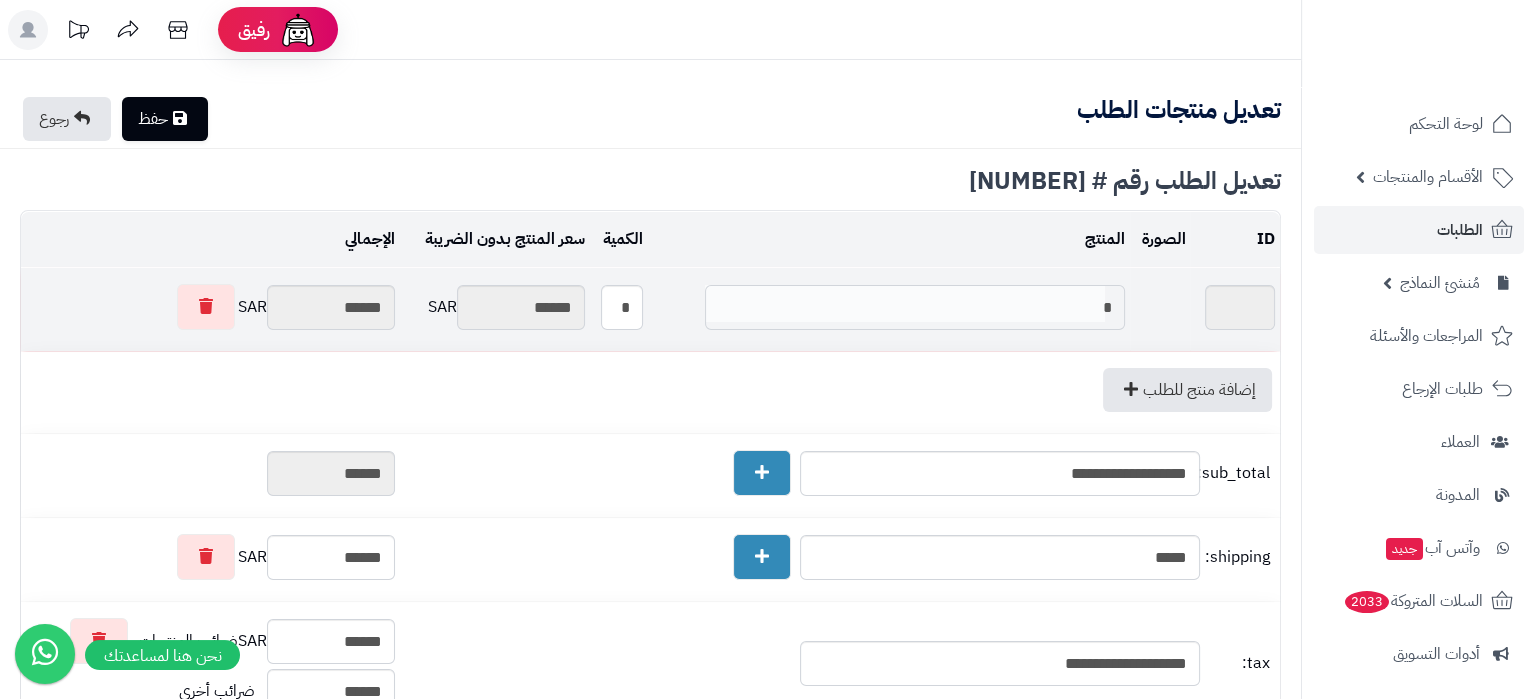 type on "**" 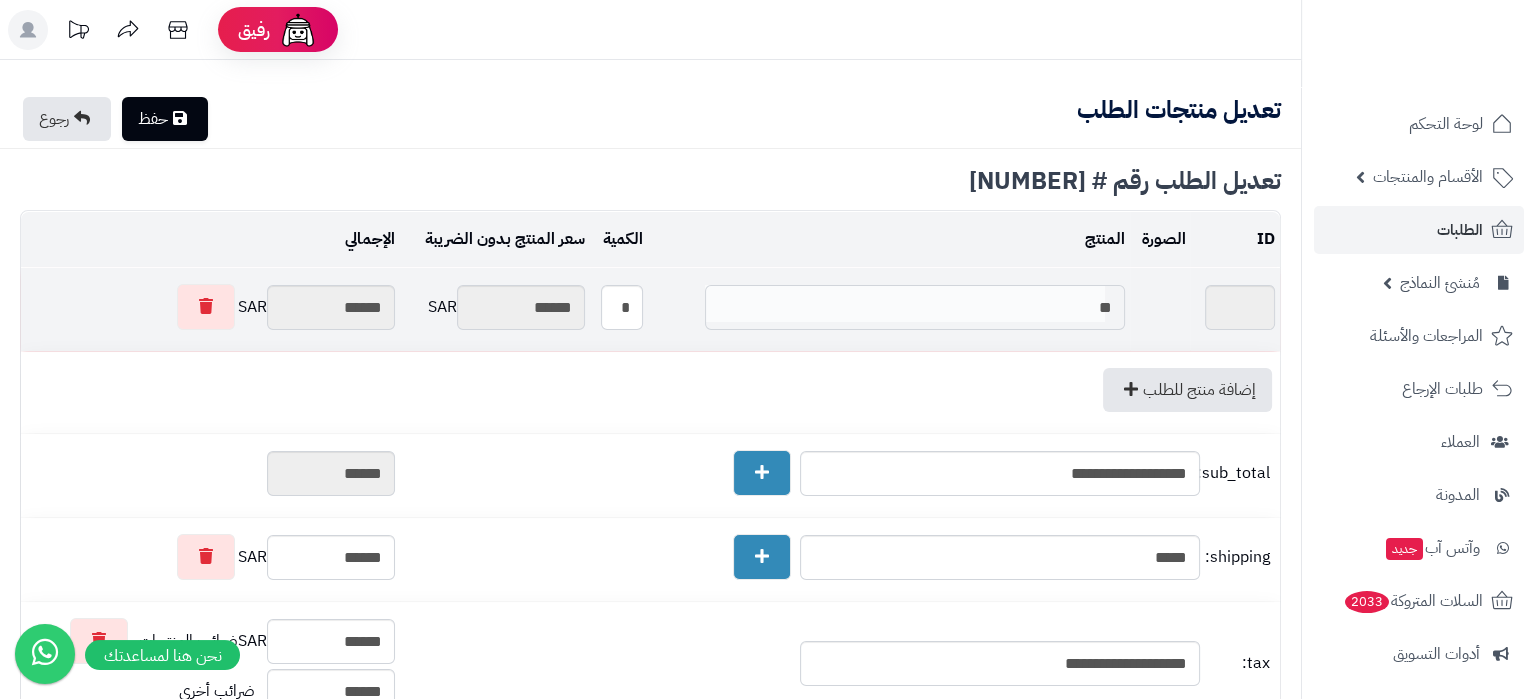 type on "**" 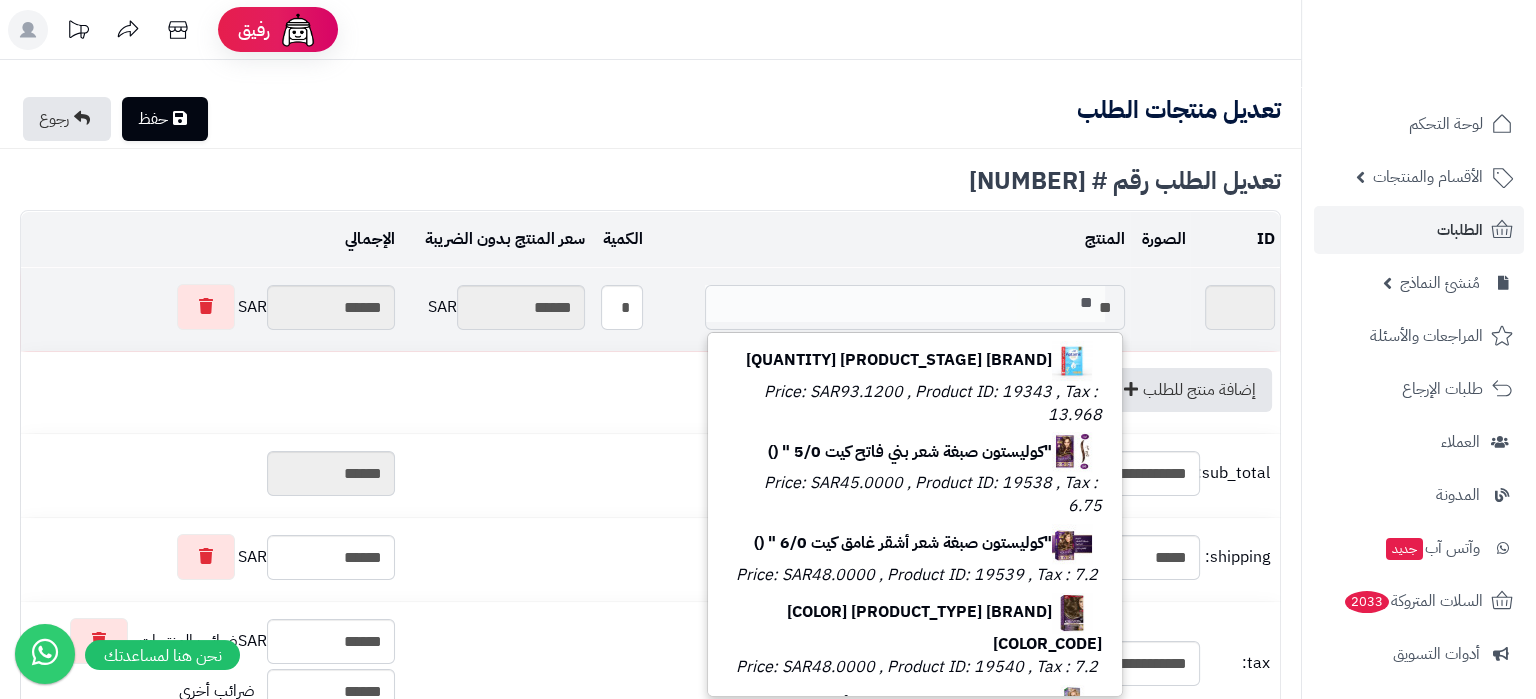 type 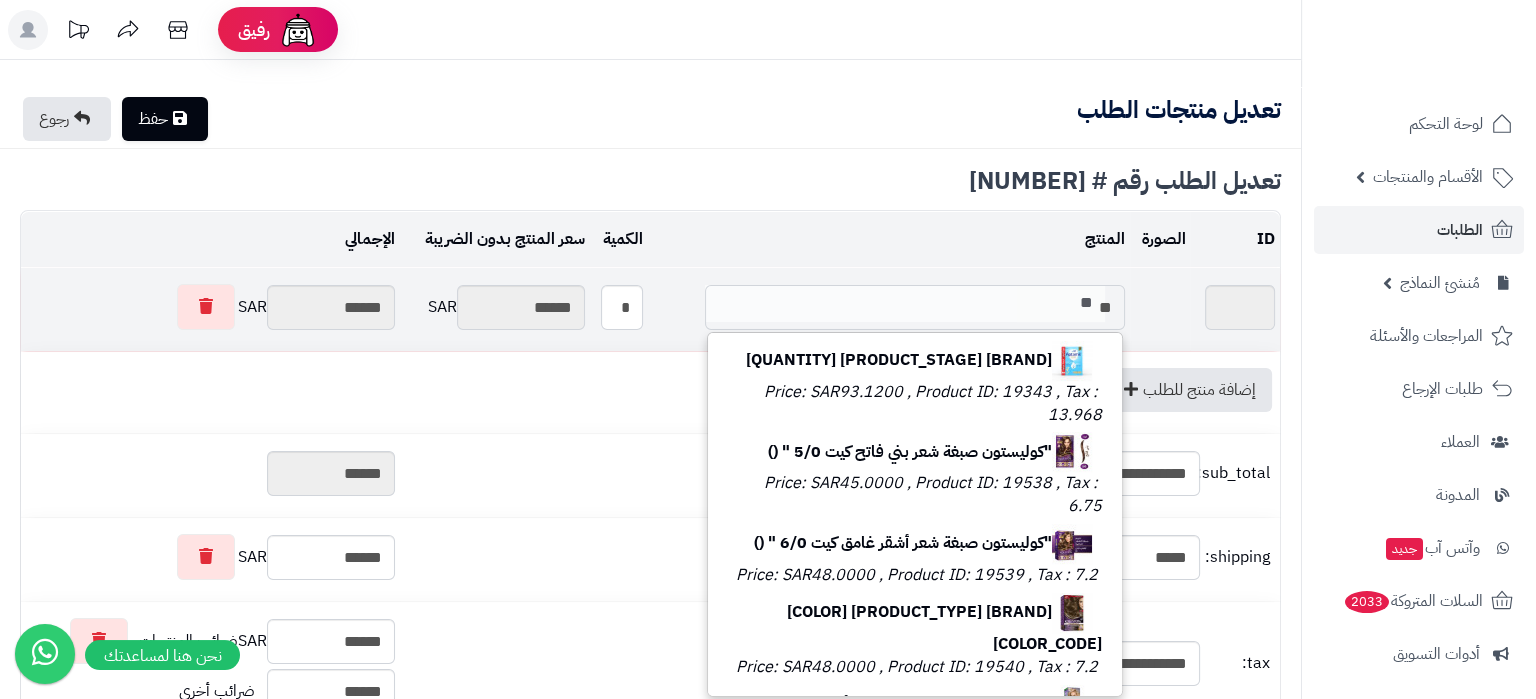 type on "**" 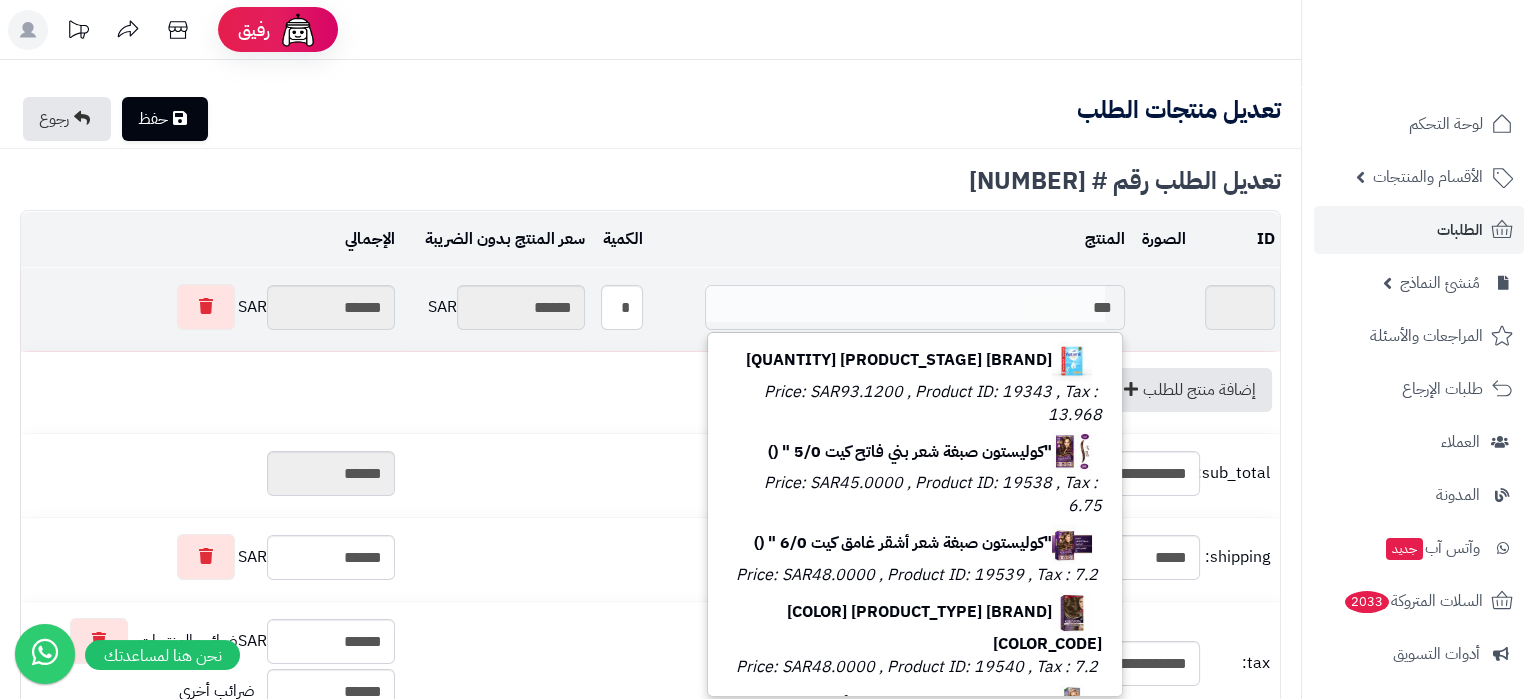 type on "**" 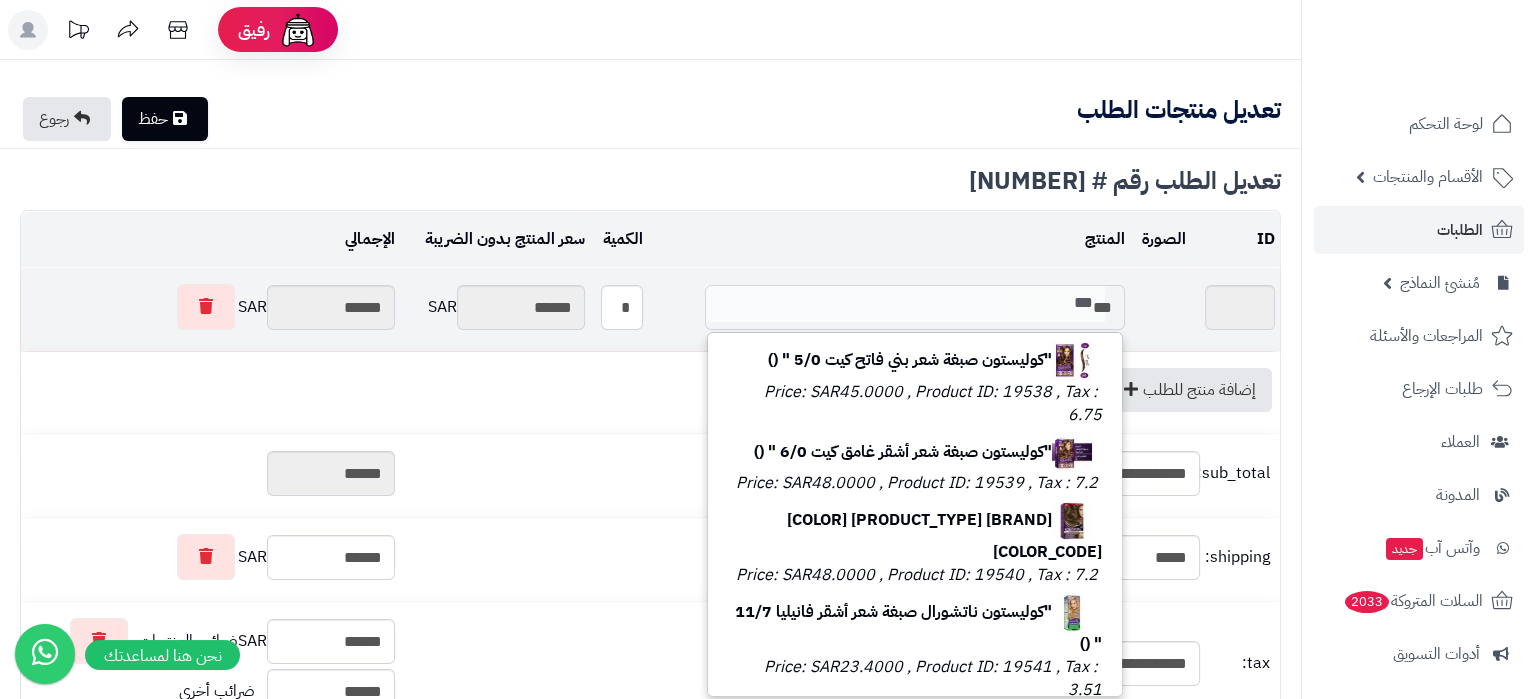 type 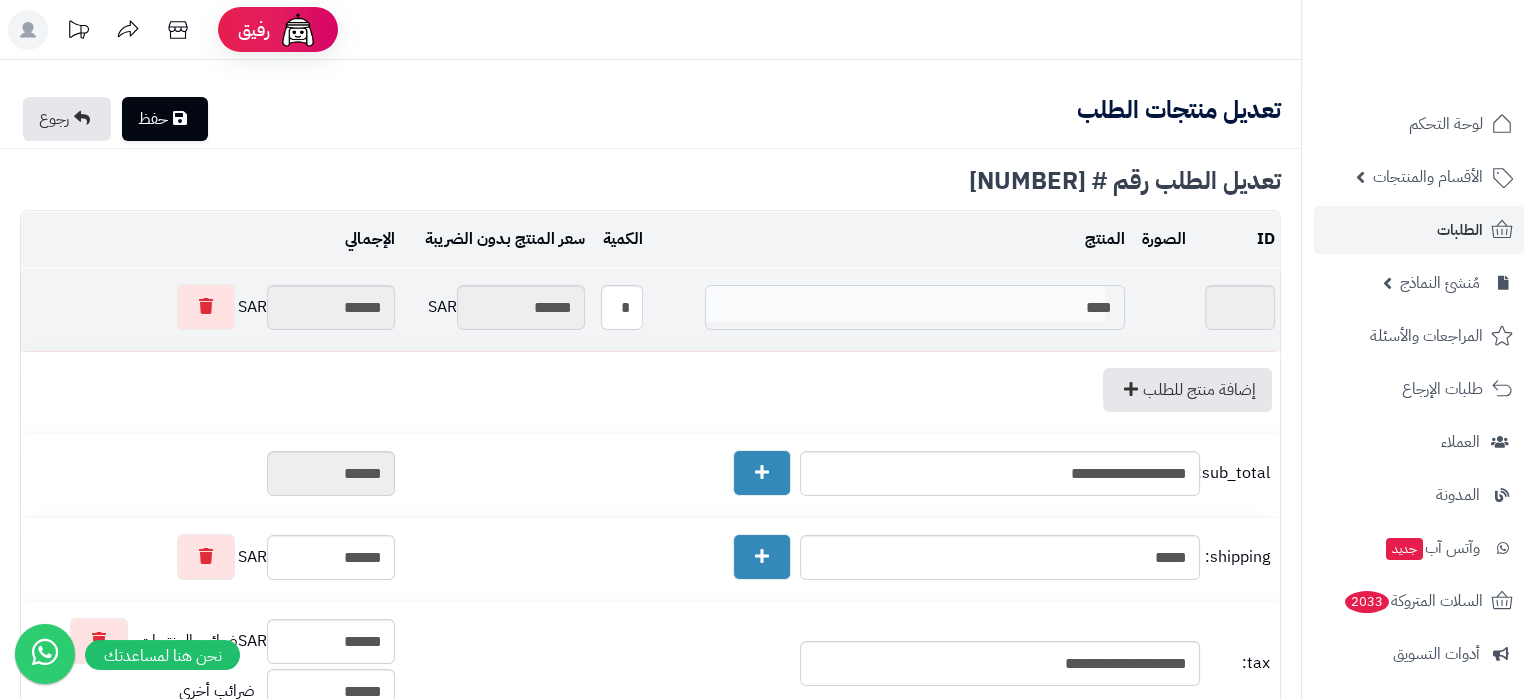 type on "****" 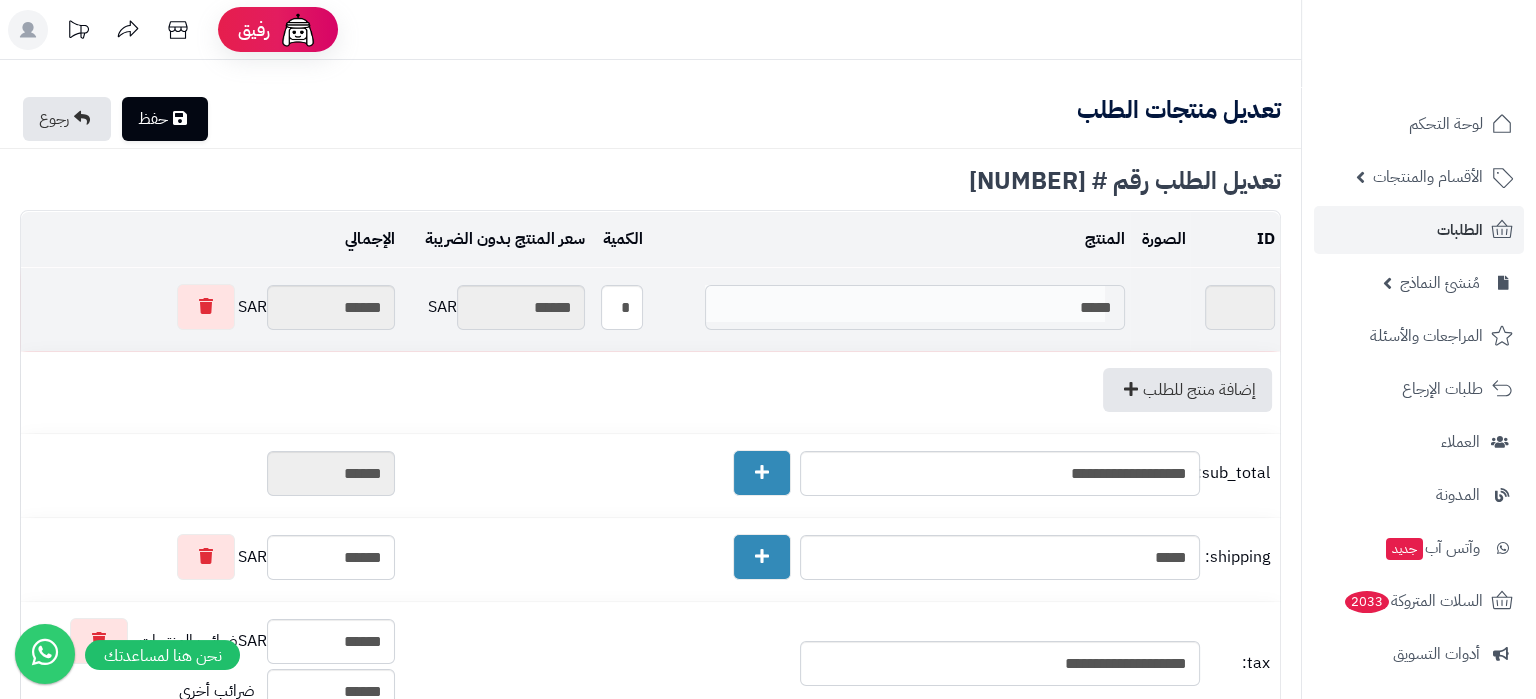 type on "****" 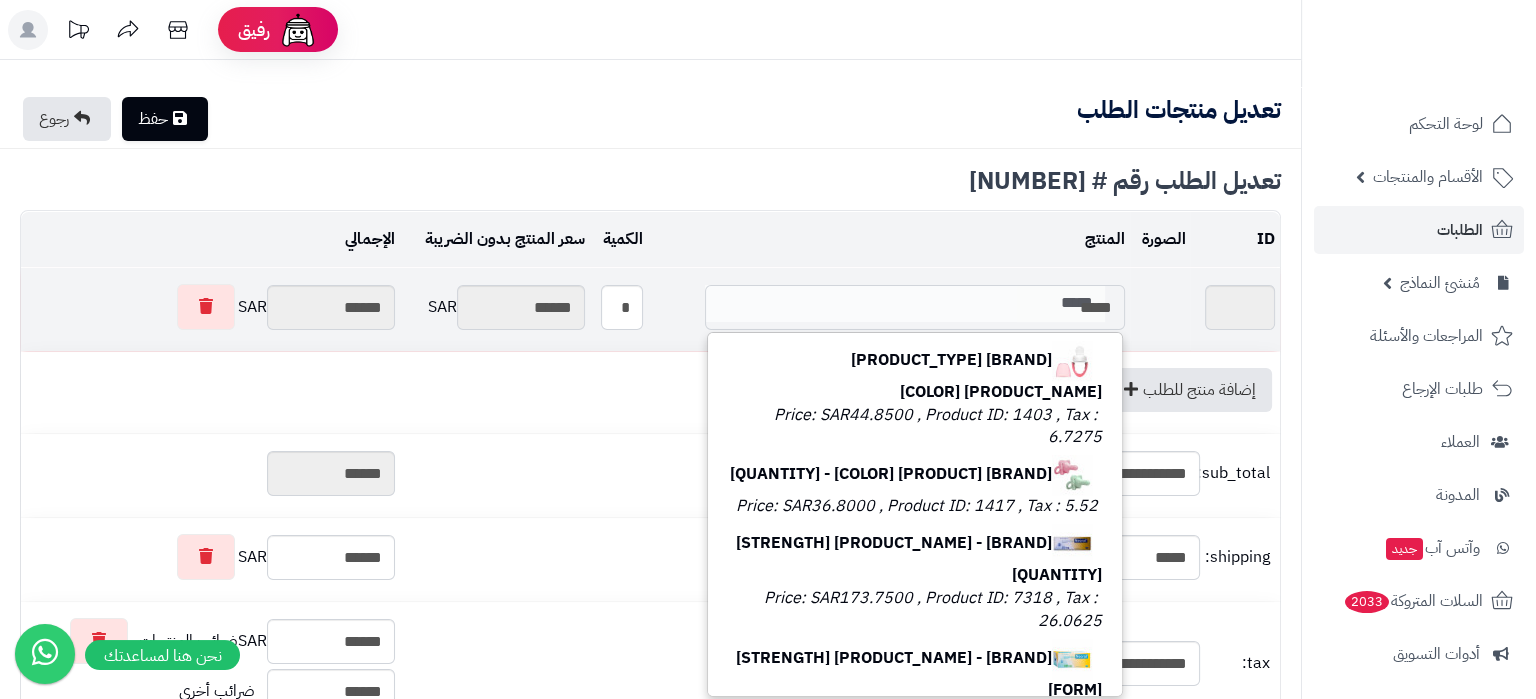 type 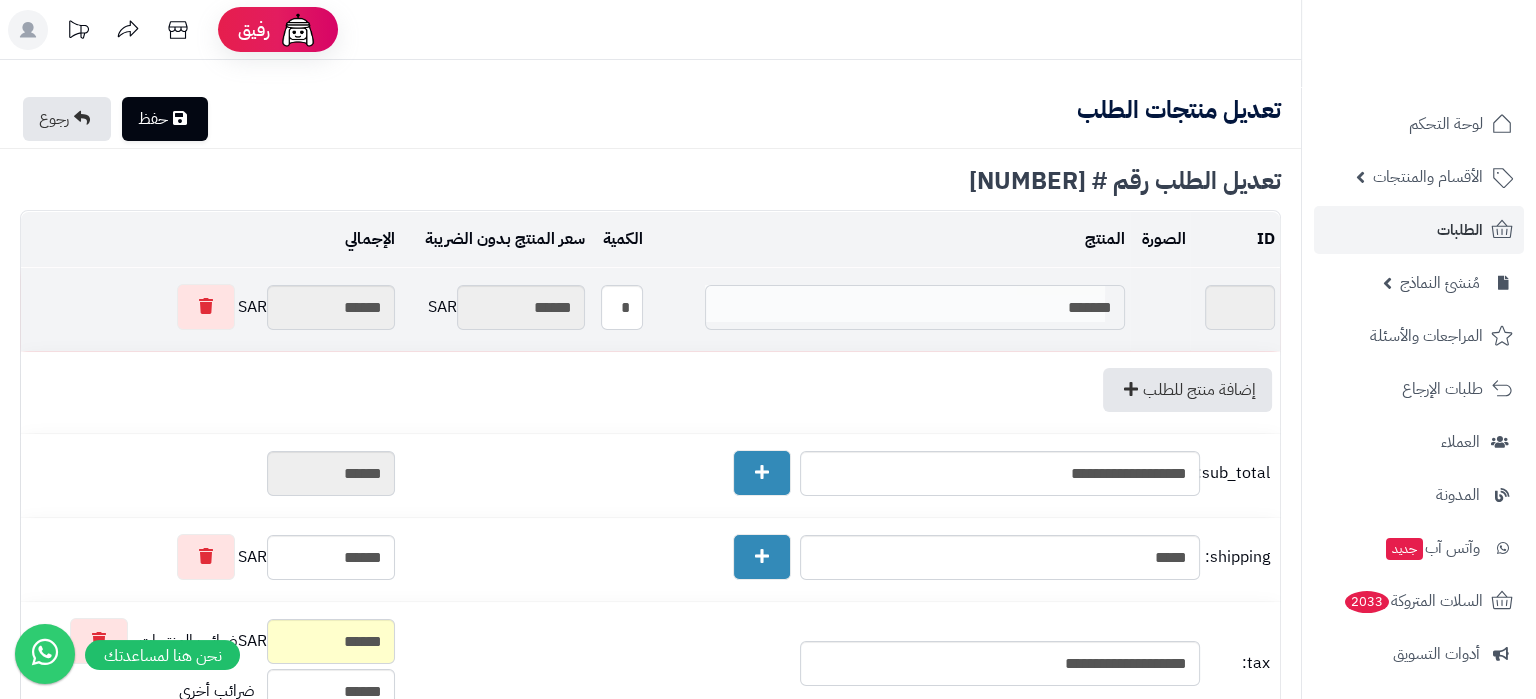 type on "********" 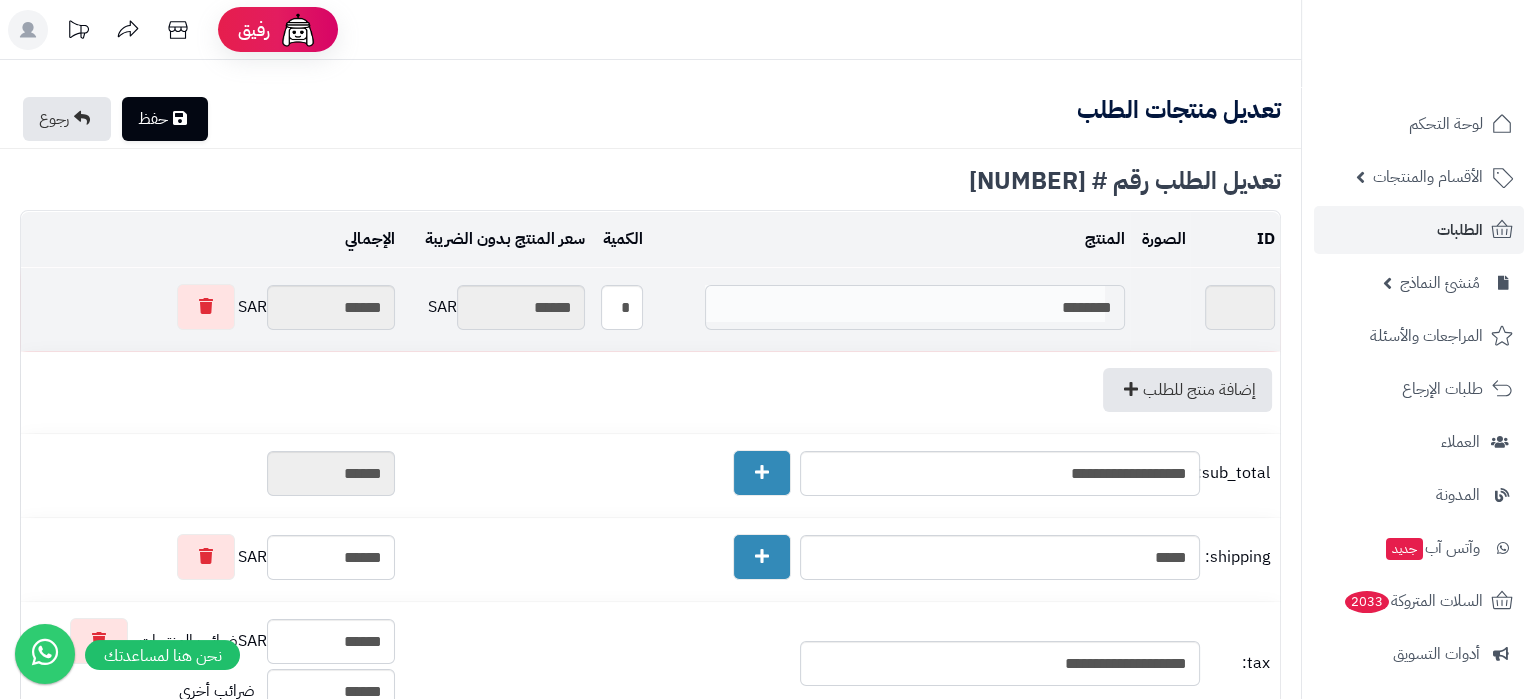 type on "********" 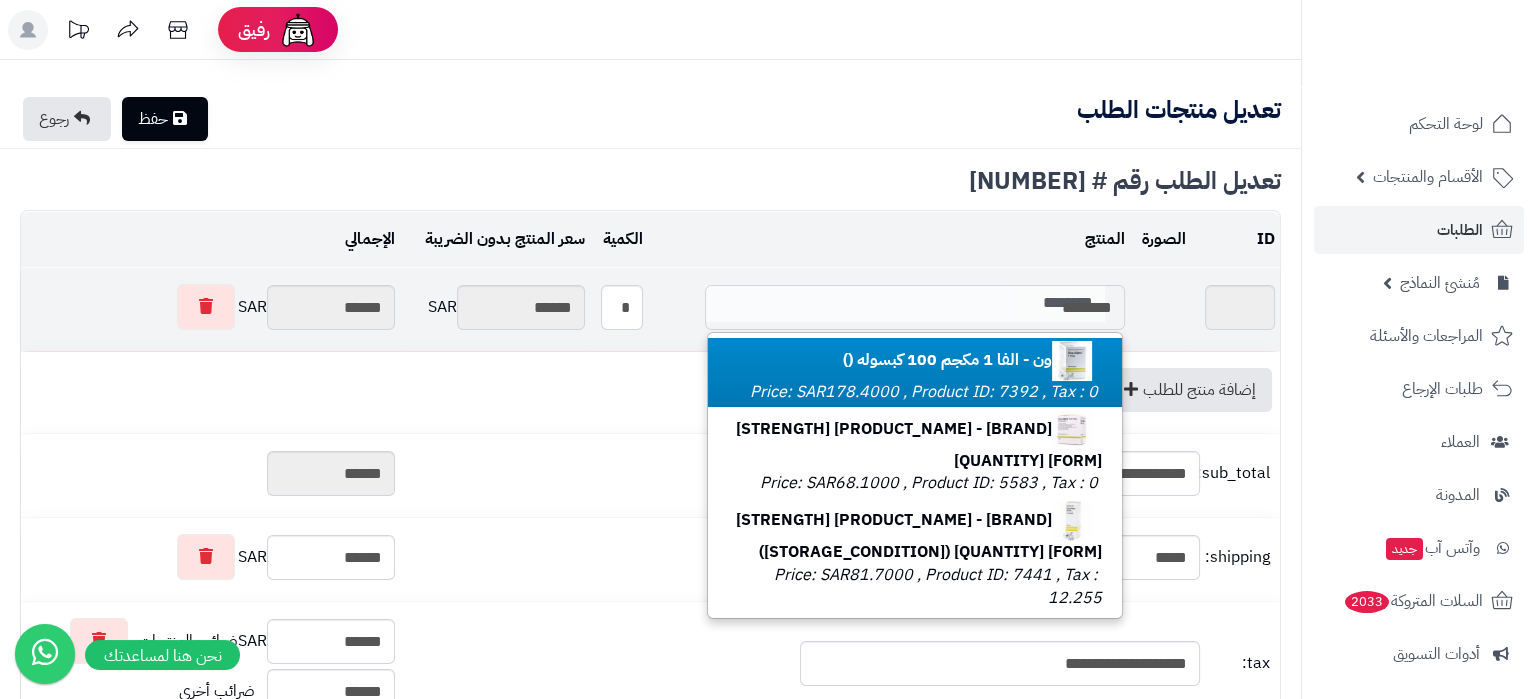 type on "********" 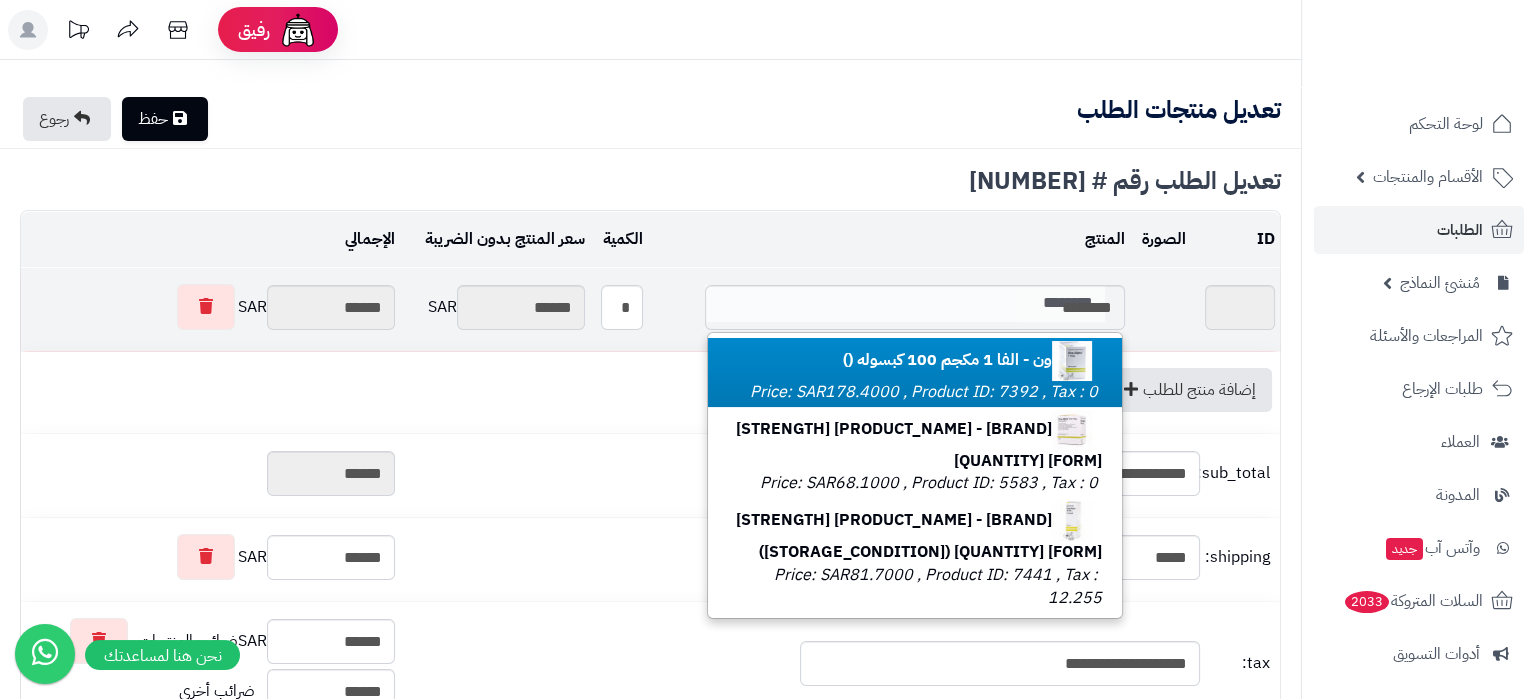 click on "ون - الفا 1 مكجم 100 كبسوله ()   Price:  SAR178.4000 , Product ID: 7392 , Tax : 0" at bounding box center (915, 372) 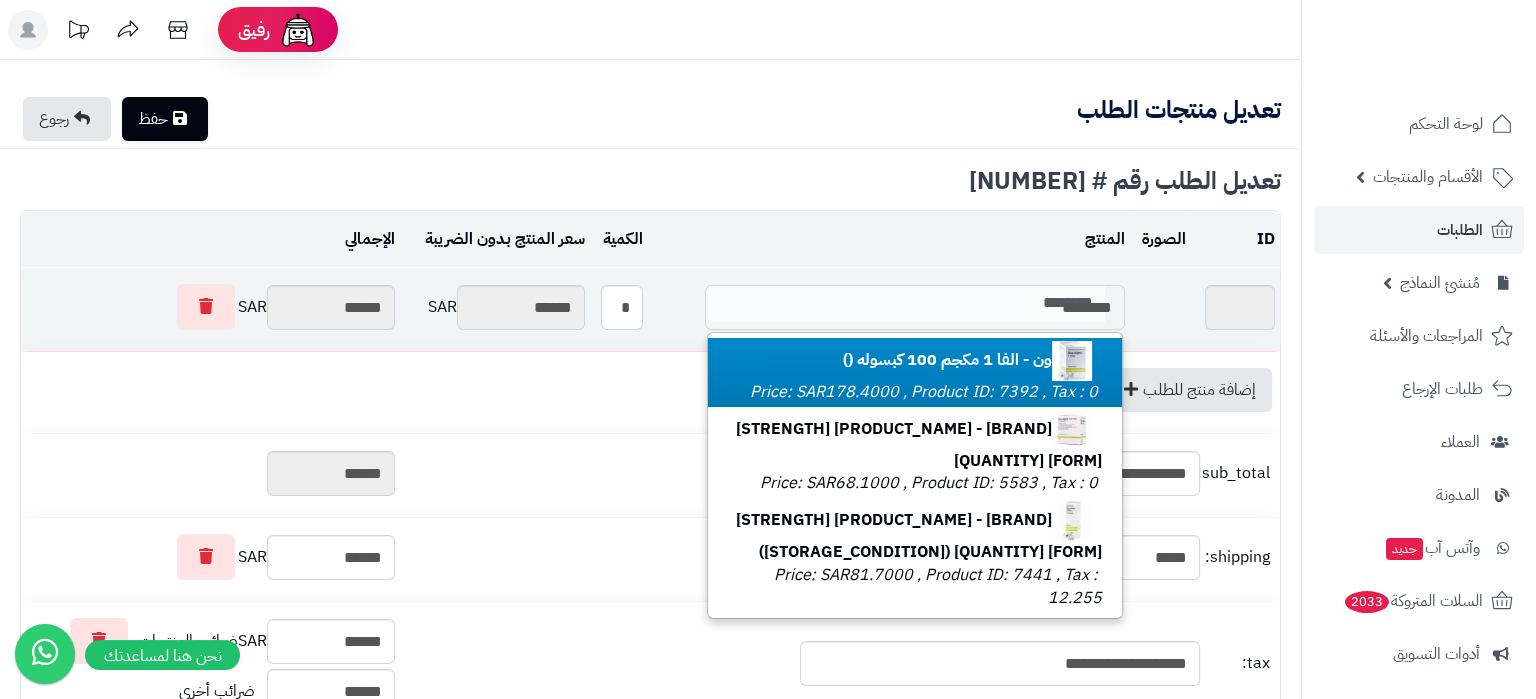 type on "****" 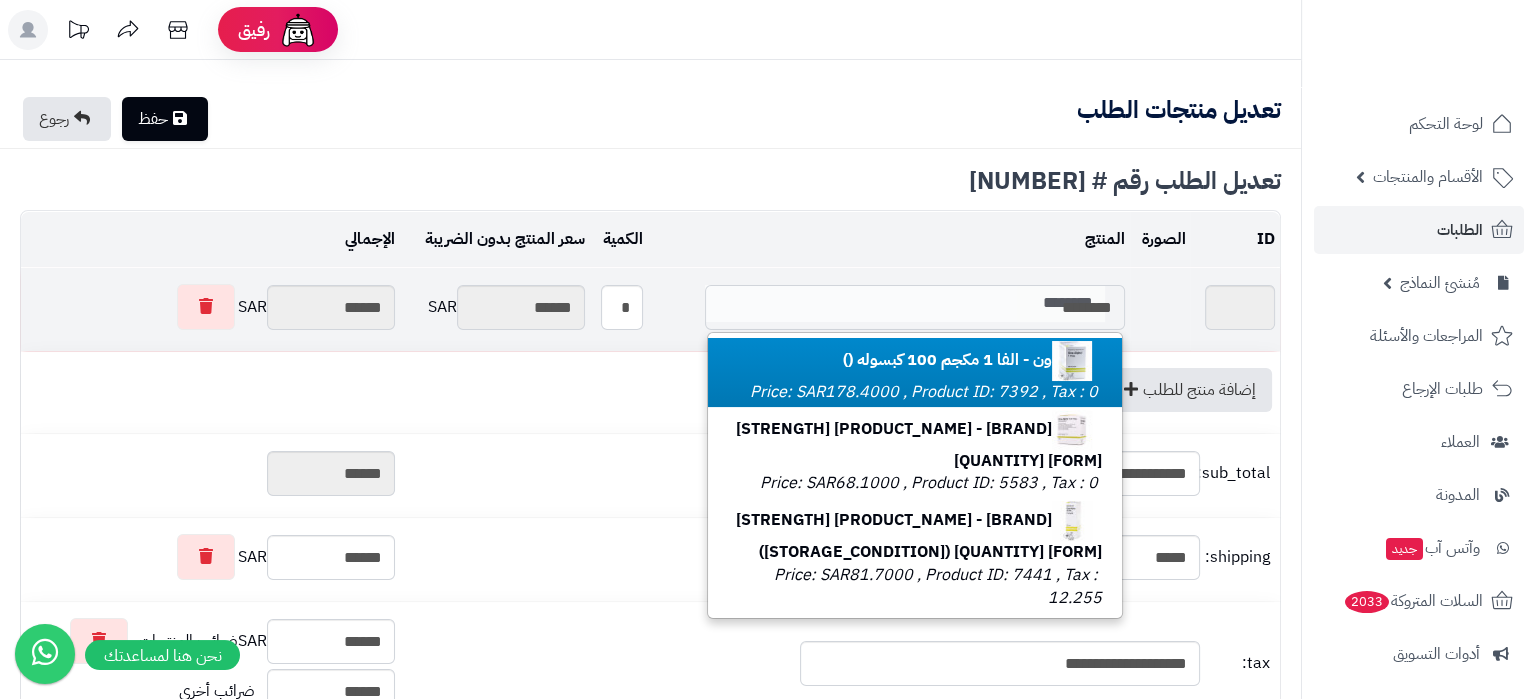 type on "********" 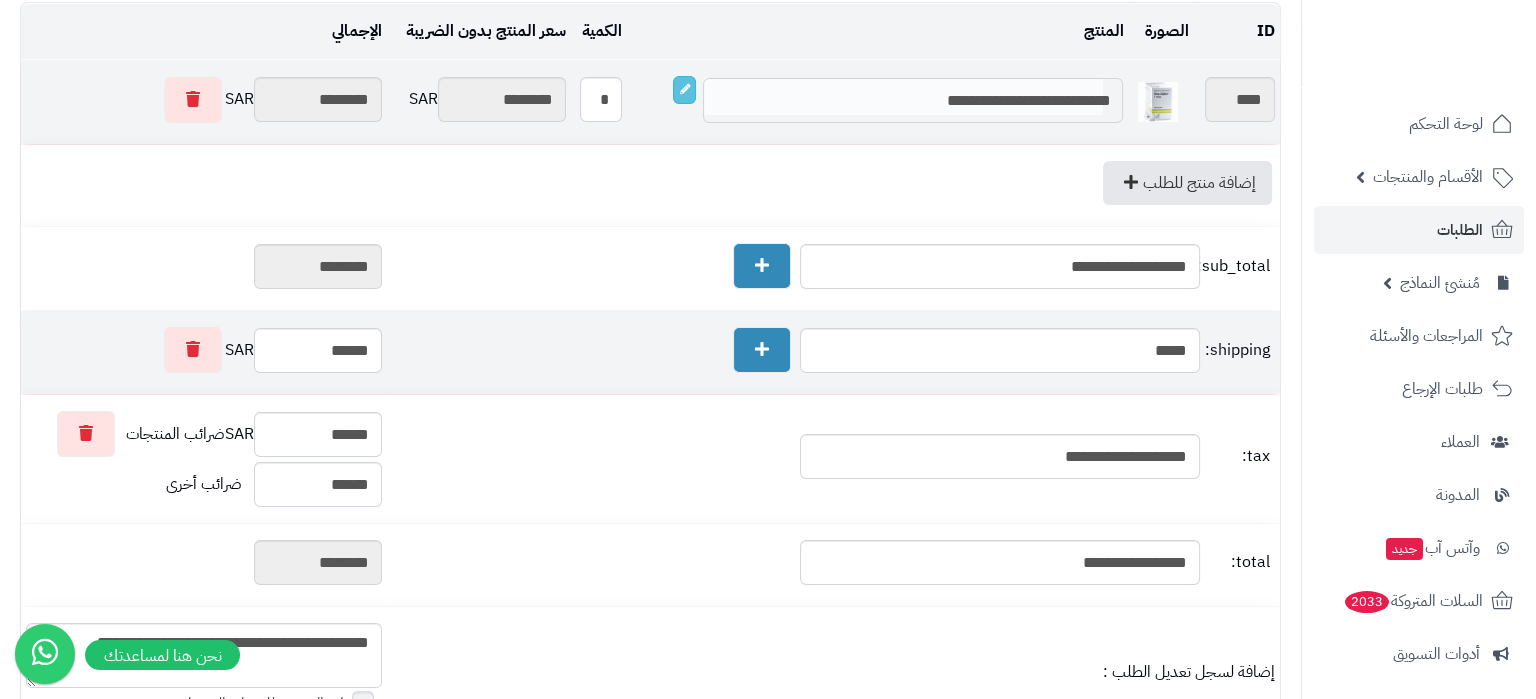 scroll, scrollTop: 210, scrollLeft: 0, axis: vertical 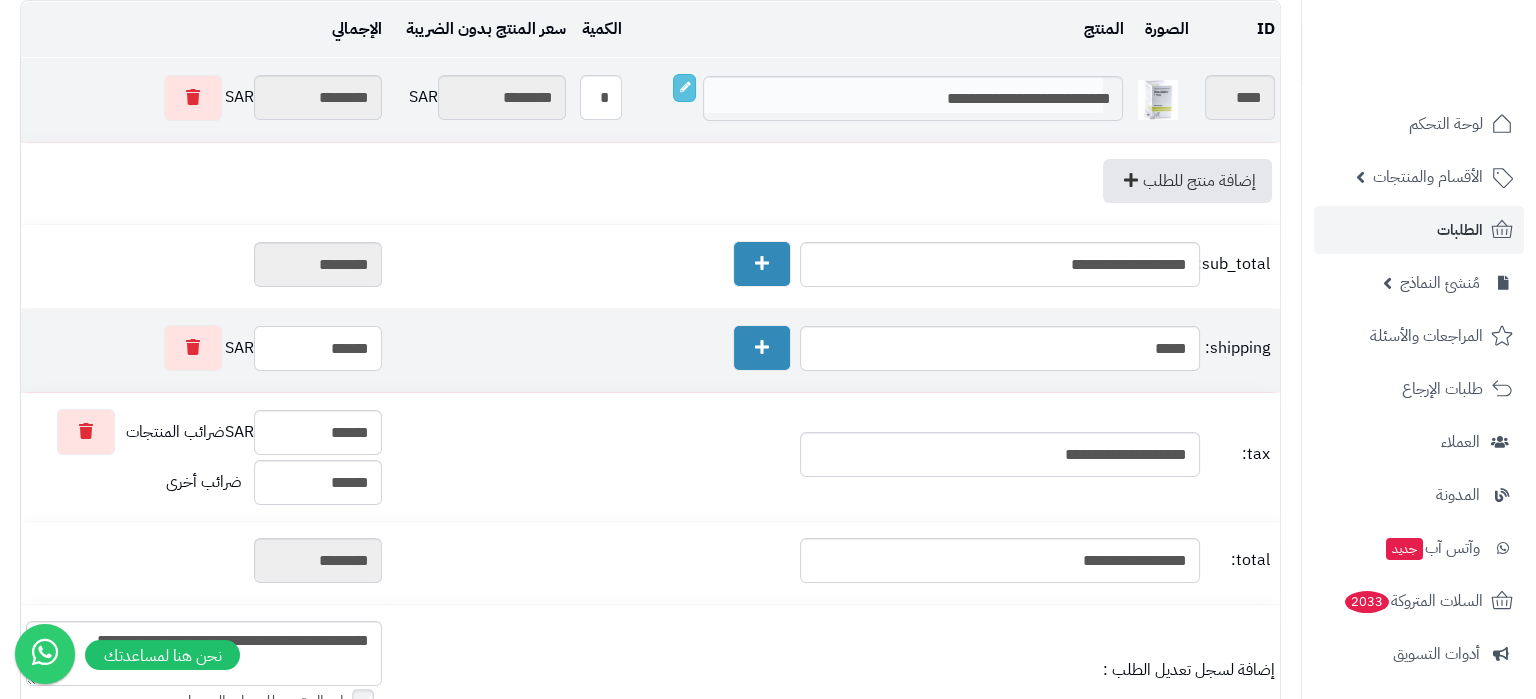 drag, startPoint x: 316, startPoint y: 357, endPoint x: 663, endPoint y: 328, distance: 348.20972 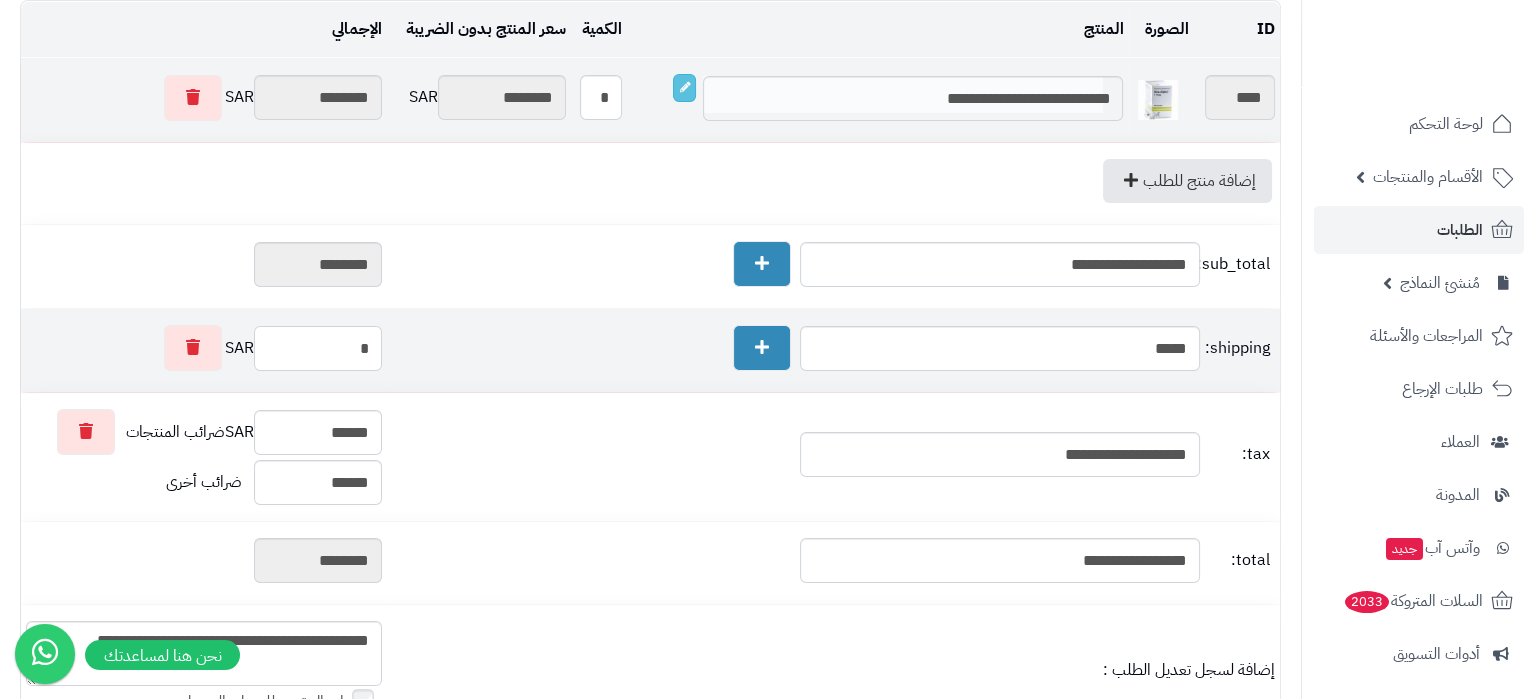 type on "********" 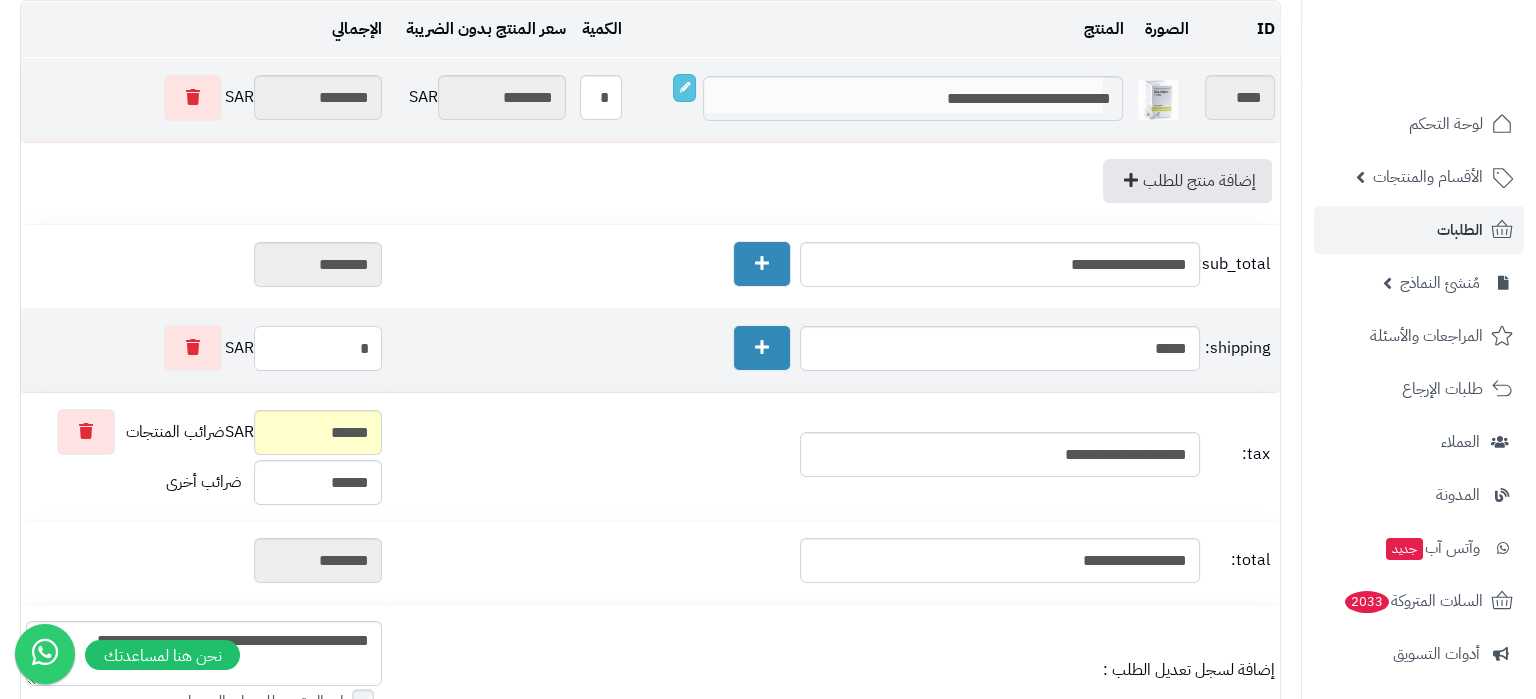 type on "**" 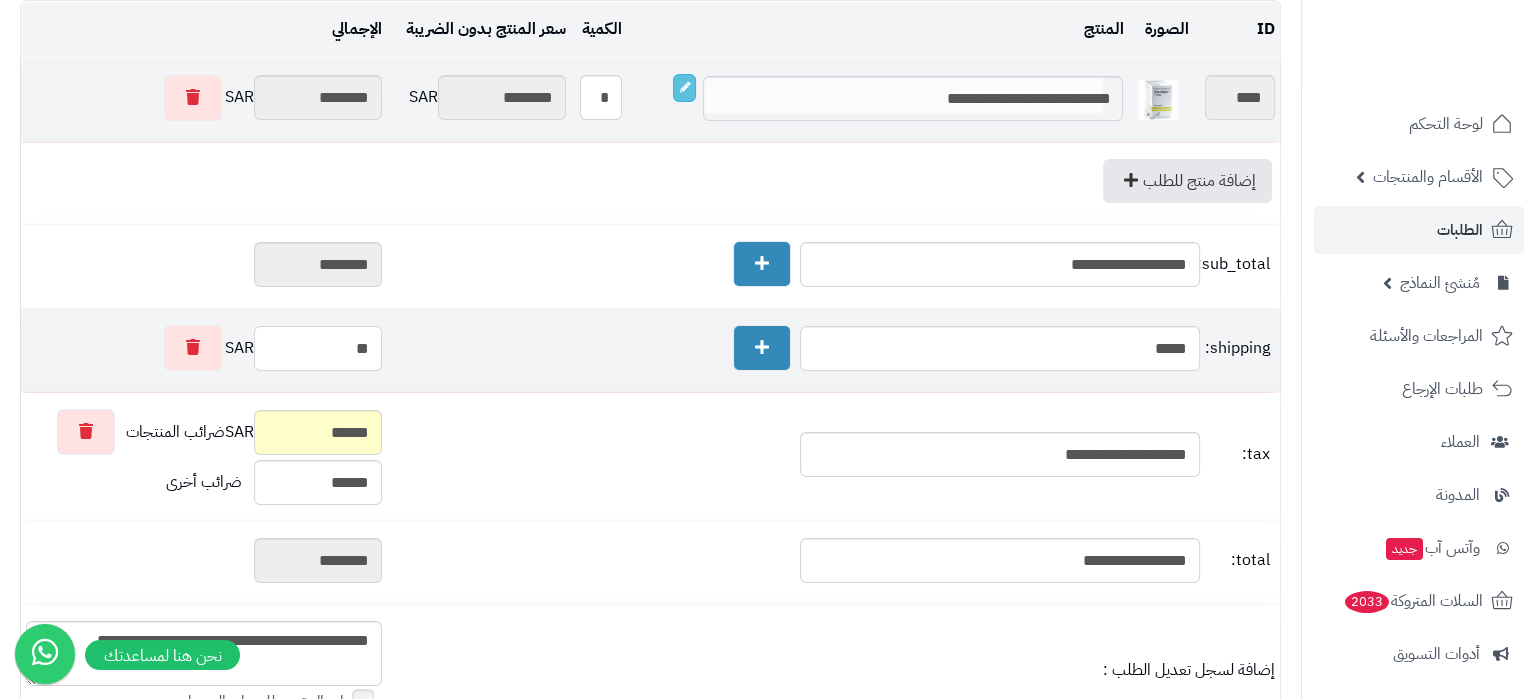type on "********" 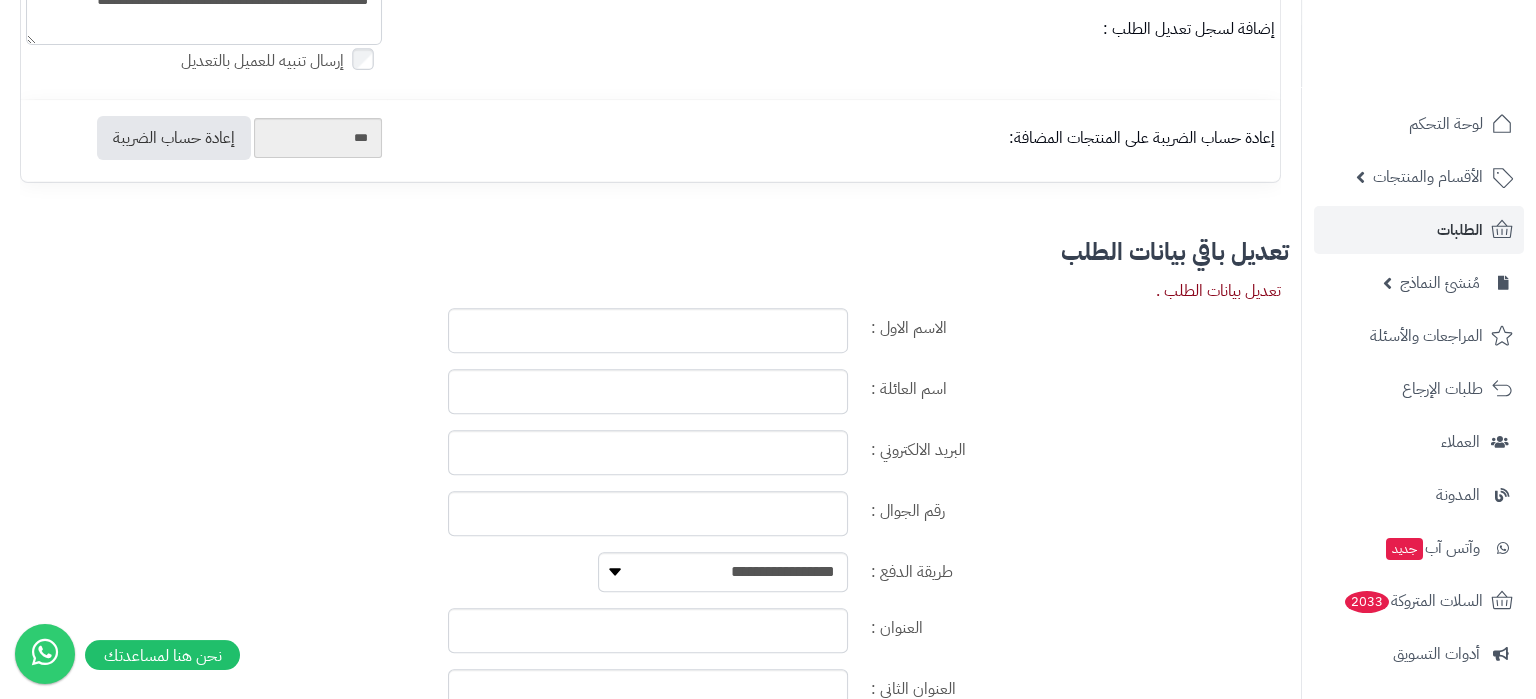 scroll, scrollTop: 1166, scrollLeft: 0, axis: vertical 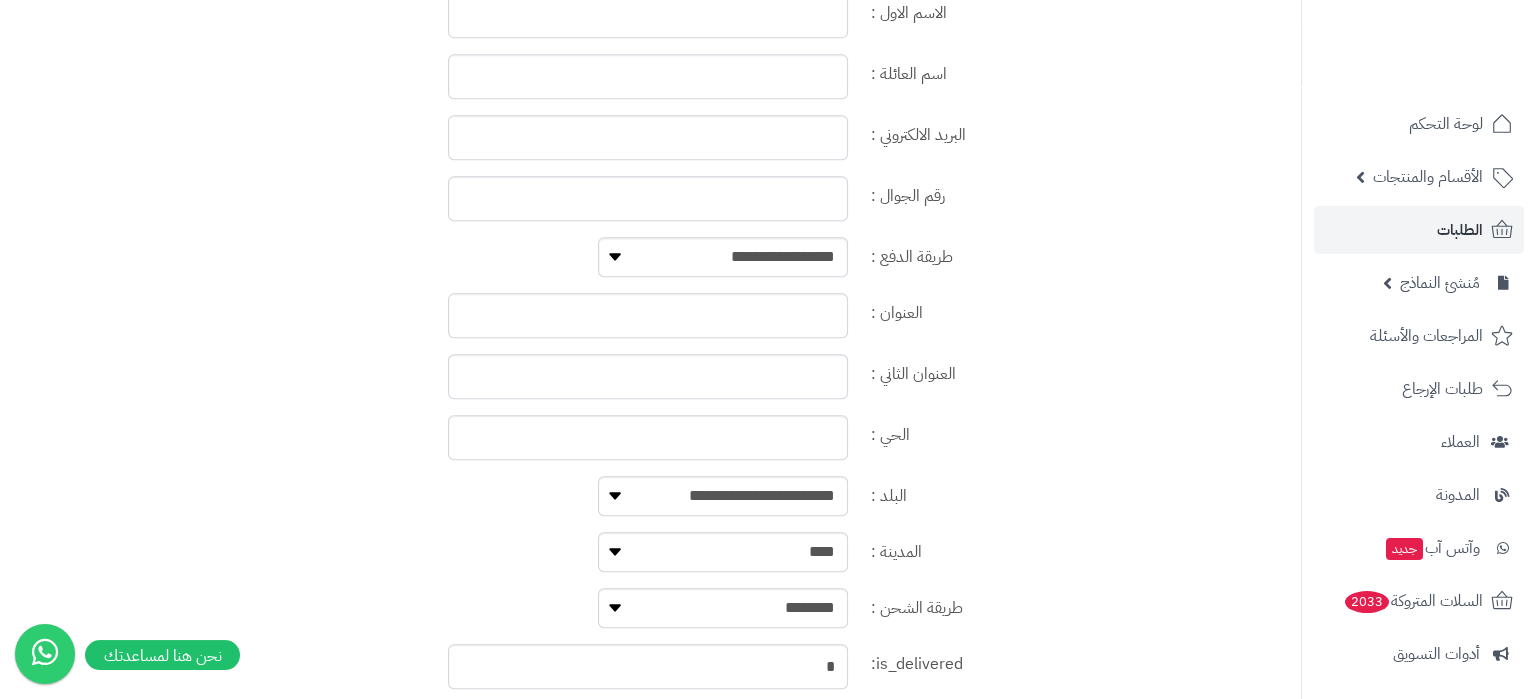 type on "**" 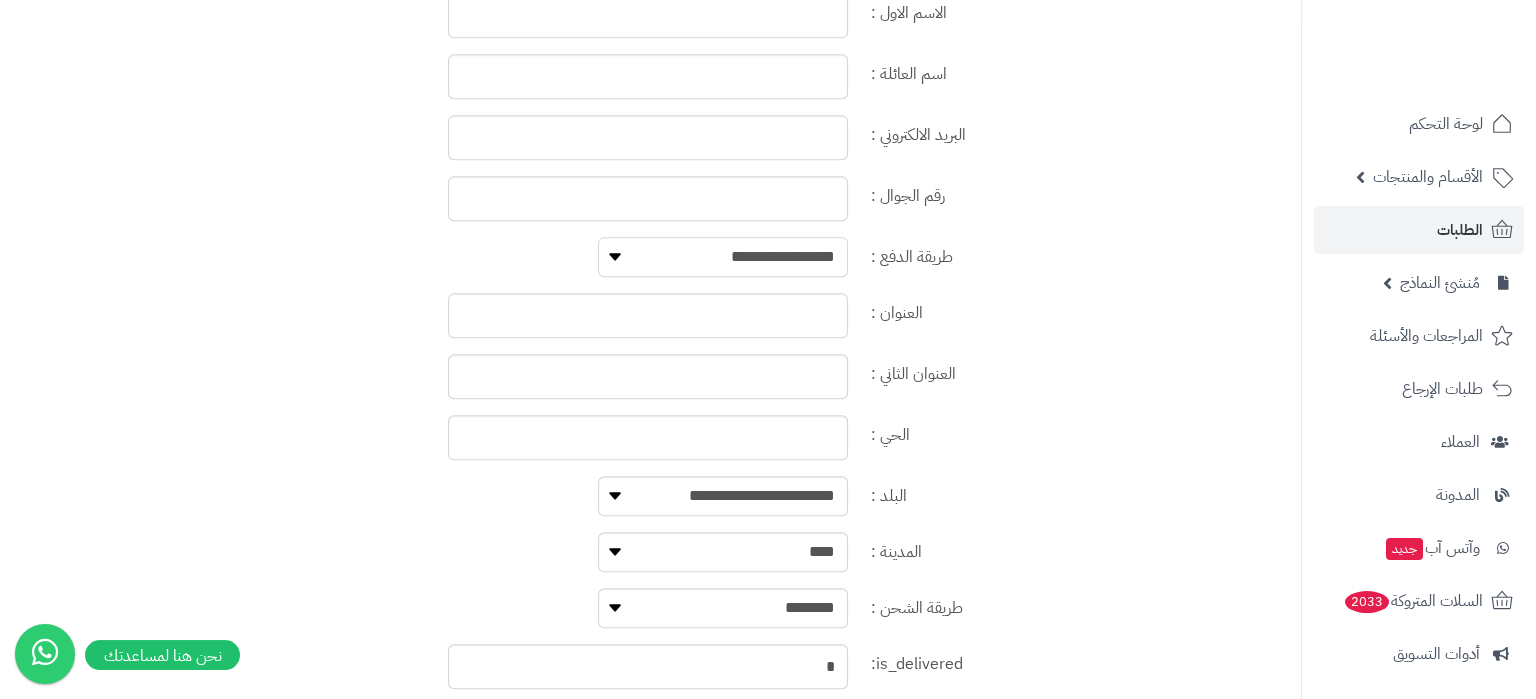 click on "**********" at bounding box center [723, 257] 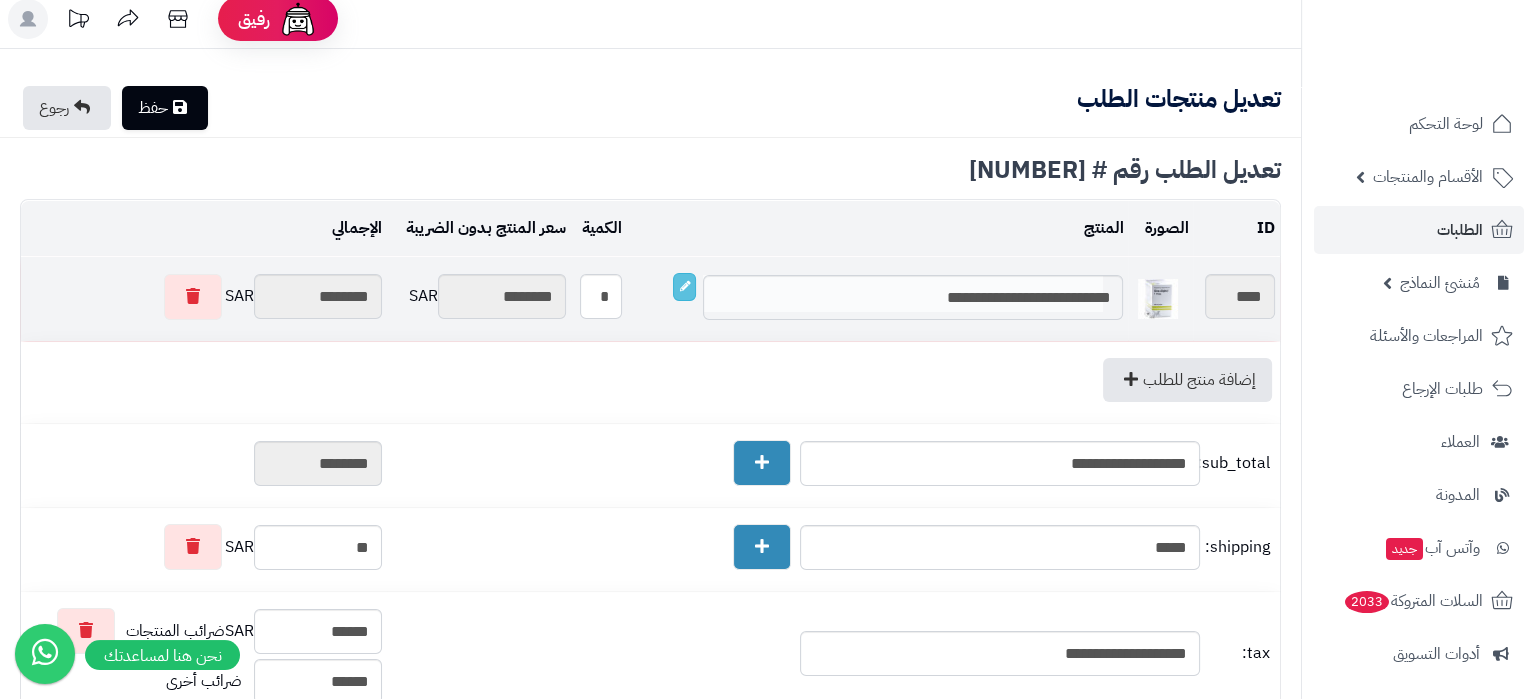 scroll, scrollTop: 0, scrollLeft: 0, axis: both 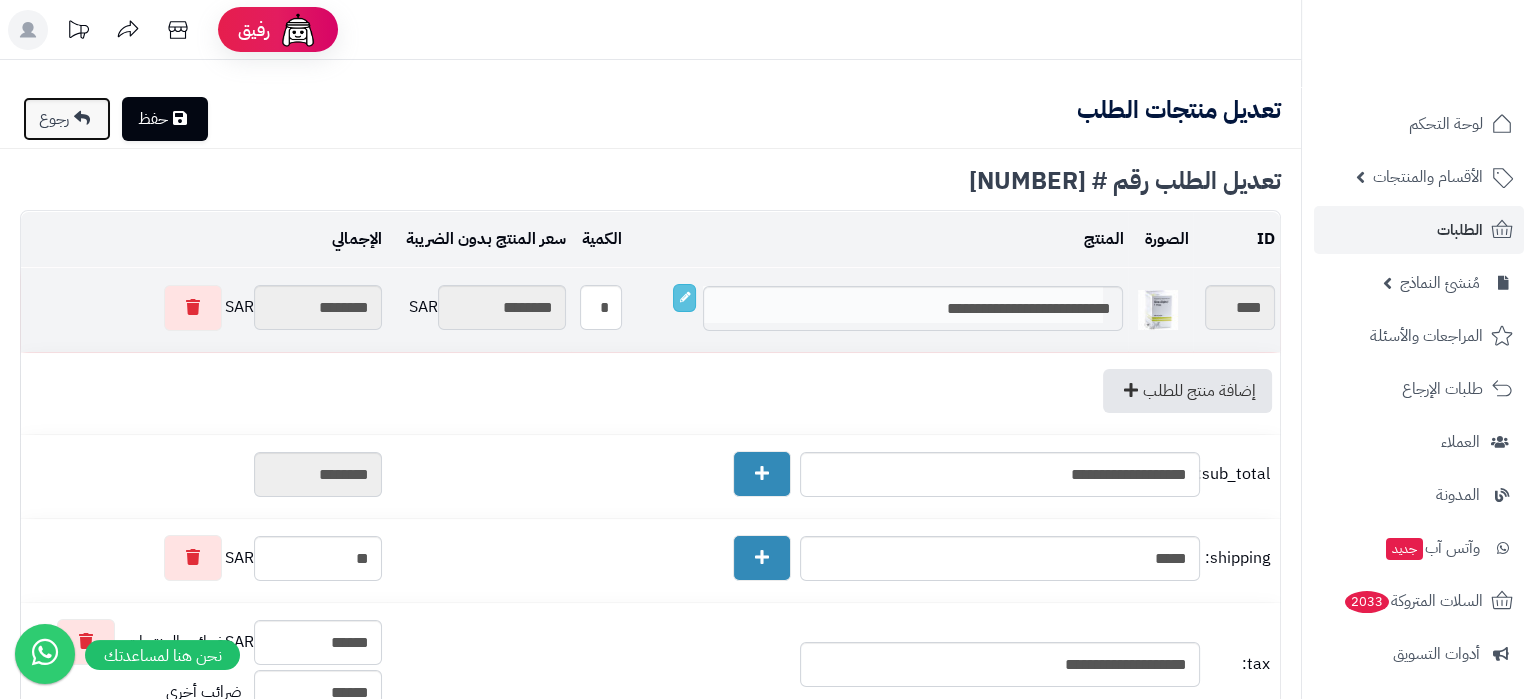click on "رجوع" at bounding box center (67, 119) 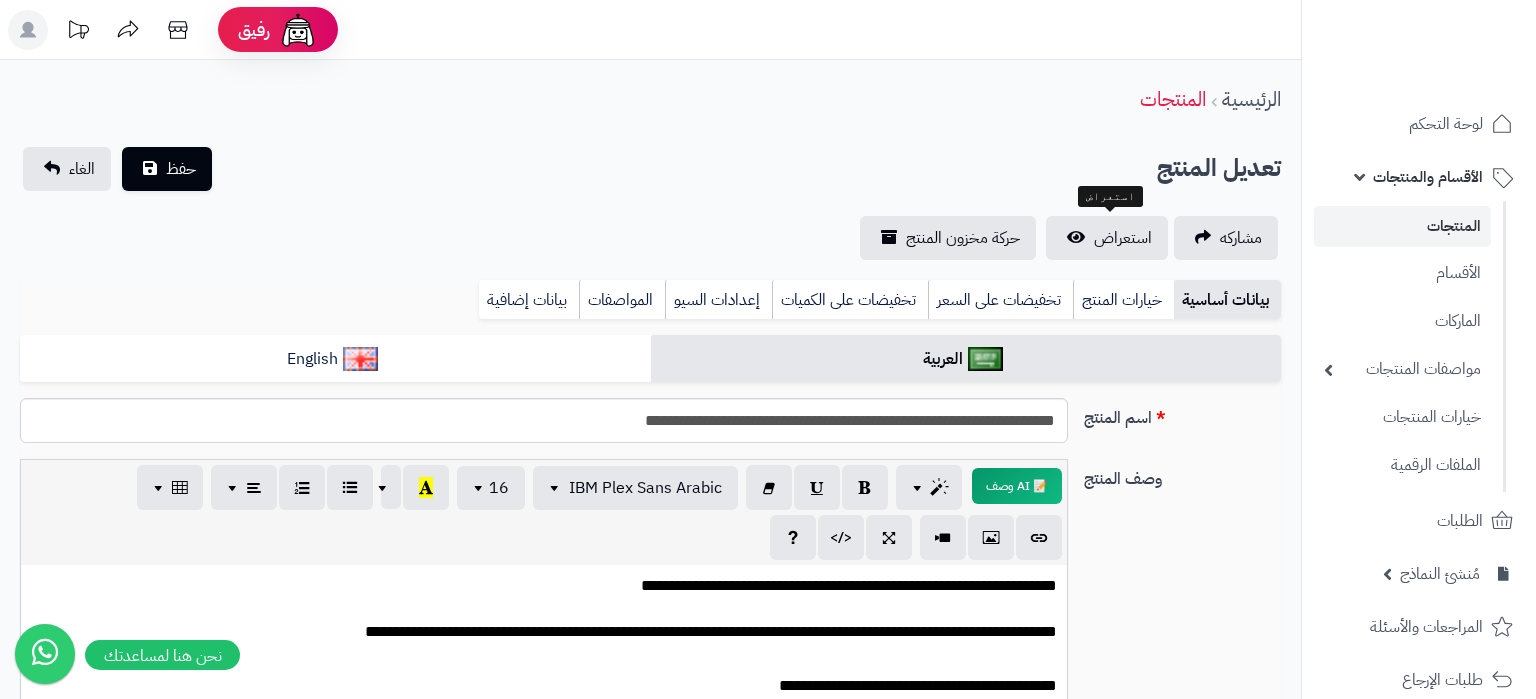 scroll, scrollTop: 0, scrollLeft: 0, axis: both 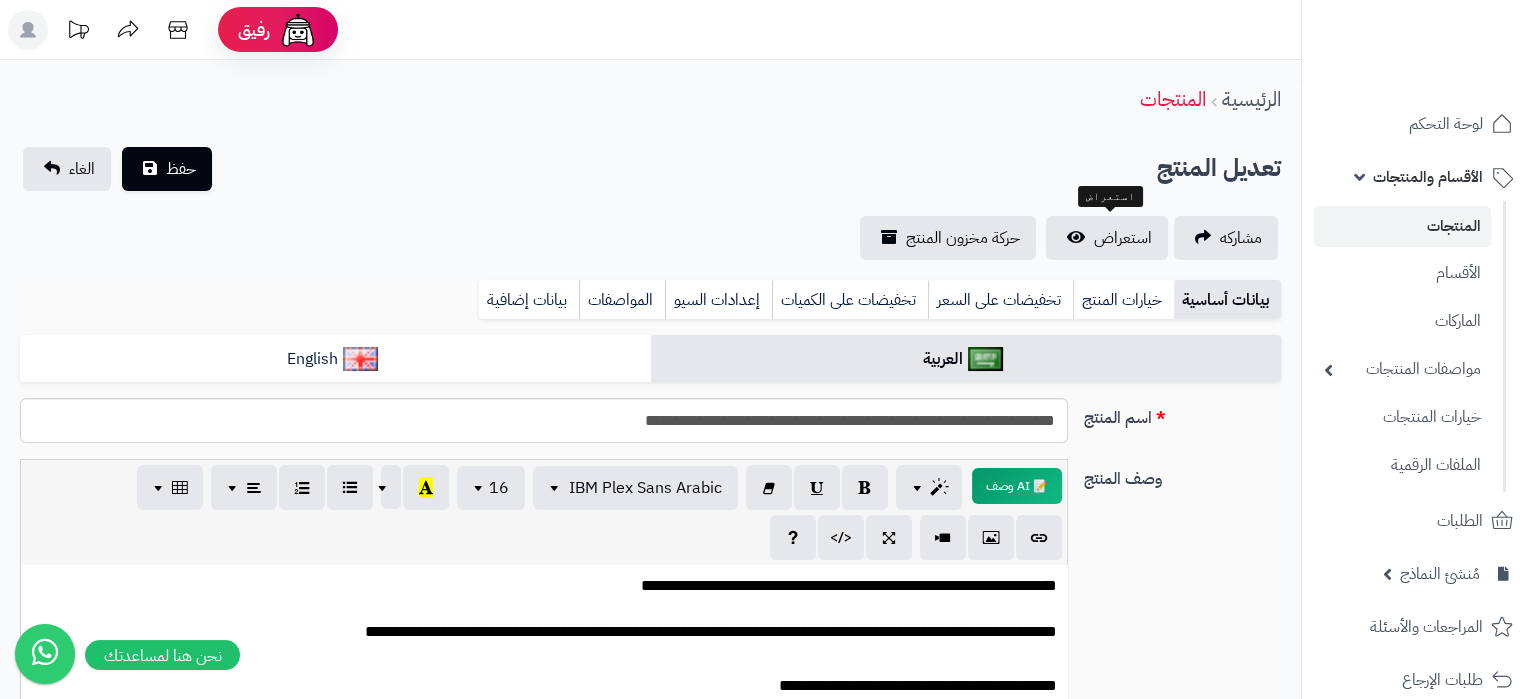 click on "المنتجات" at bounding box center (1402, 226) 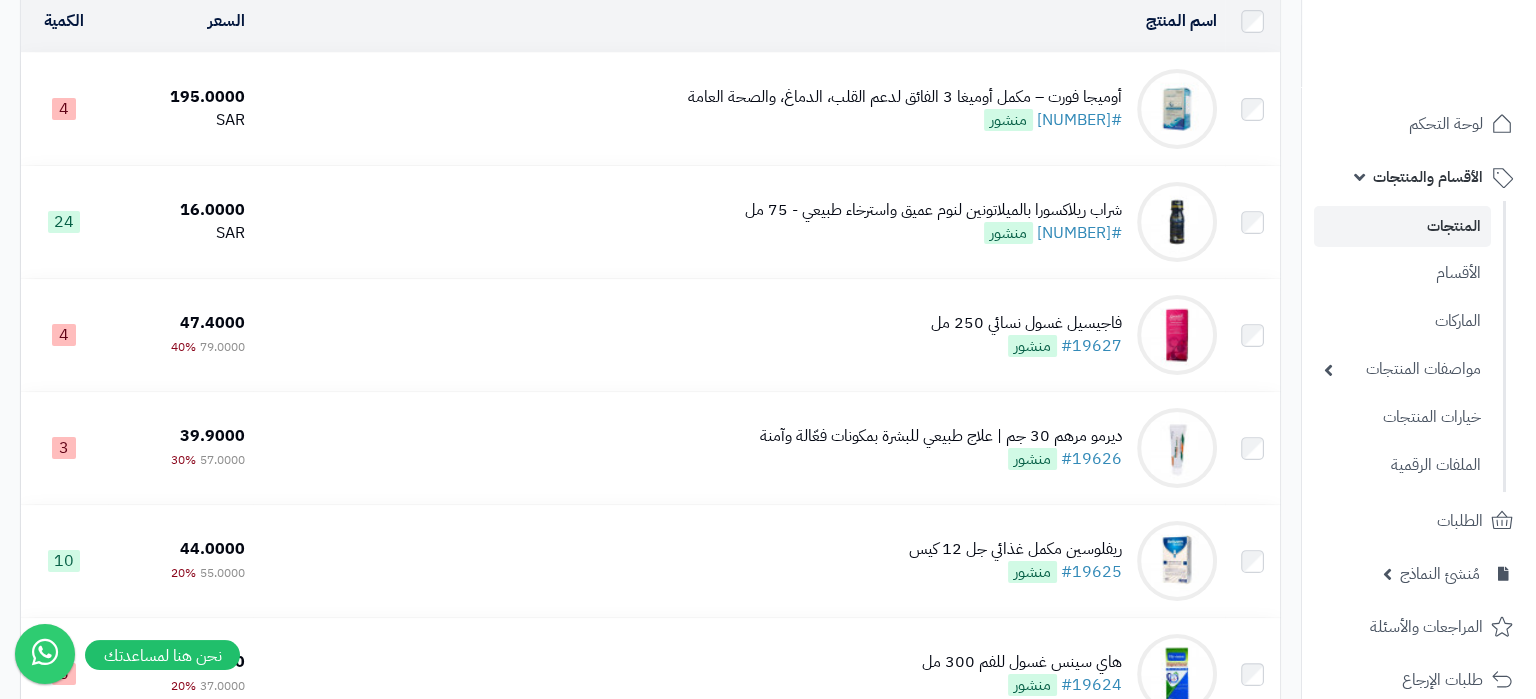 scroll, scrollTop: 0, scrollLeft: 0, axis: both 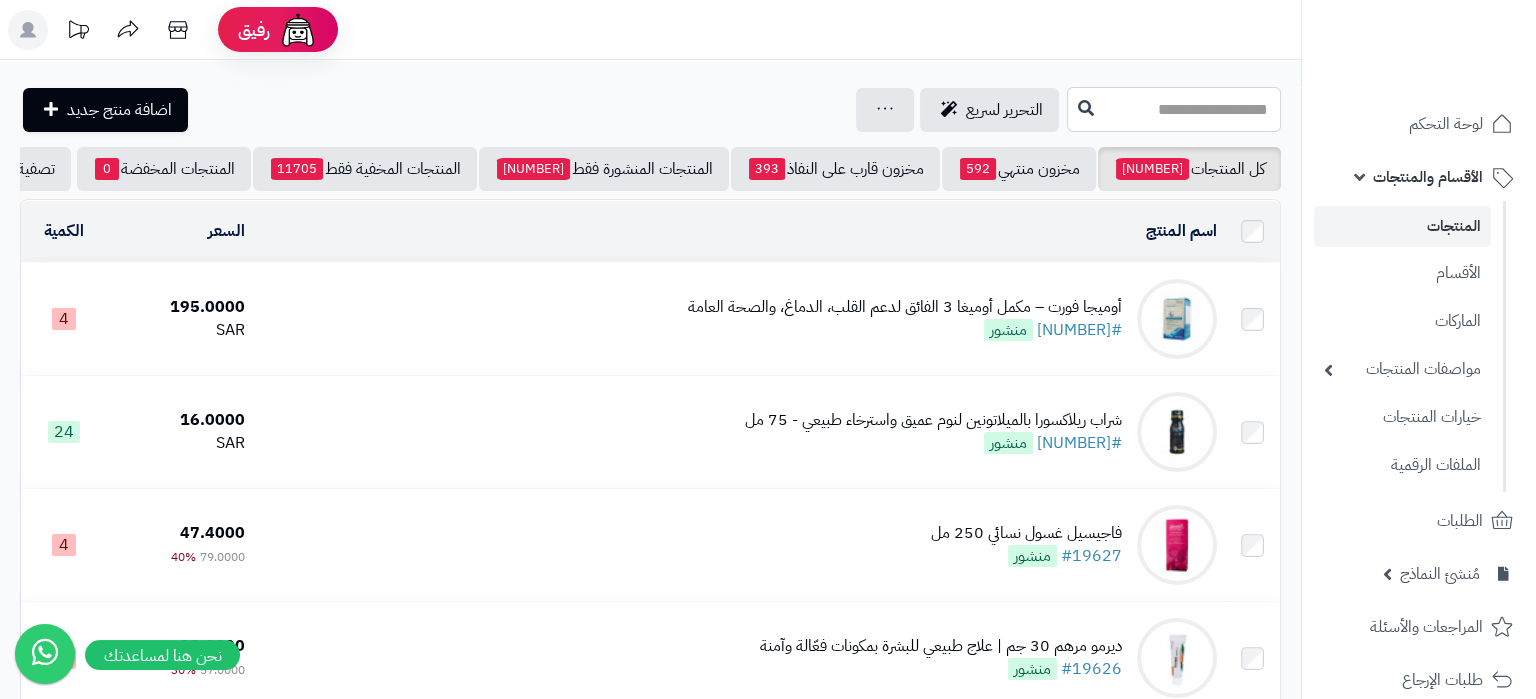 click at bounding box center (1174, 109) 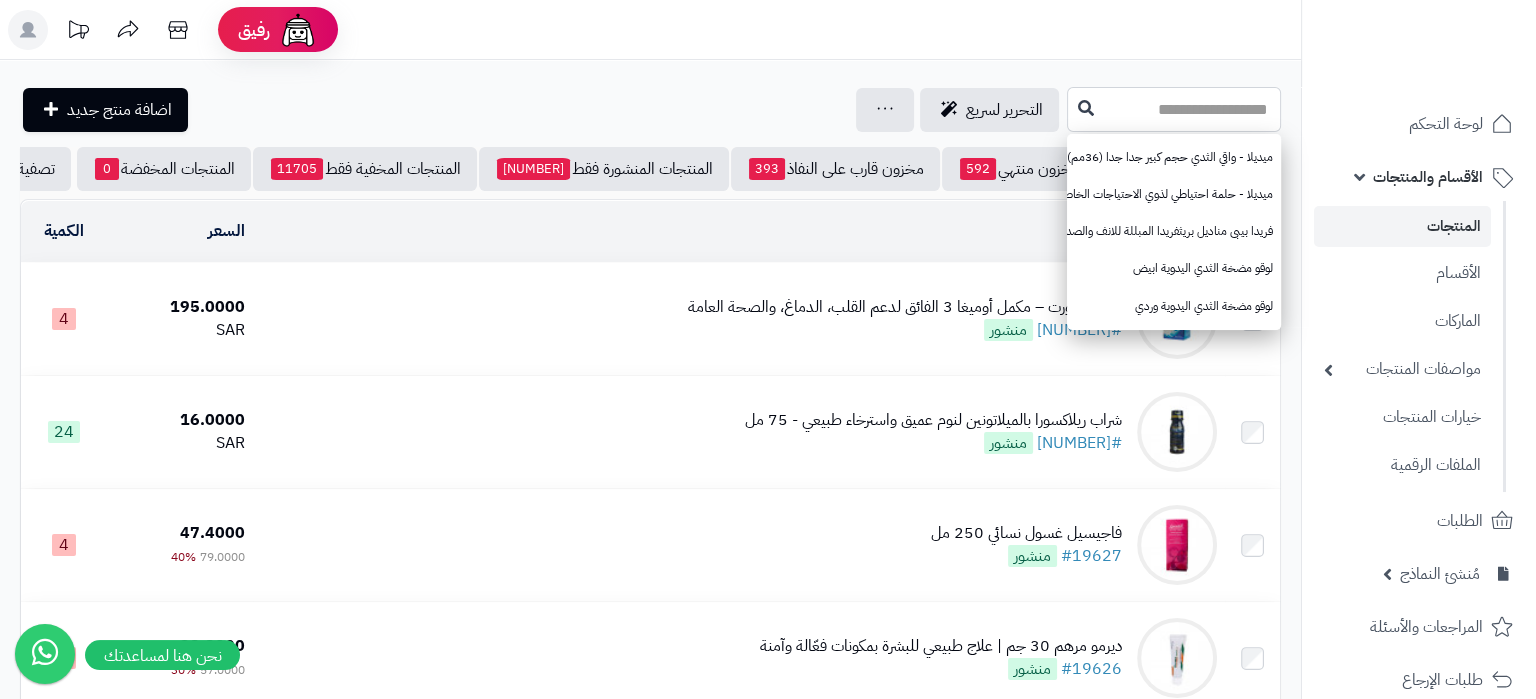 paste on "**********" 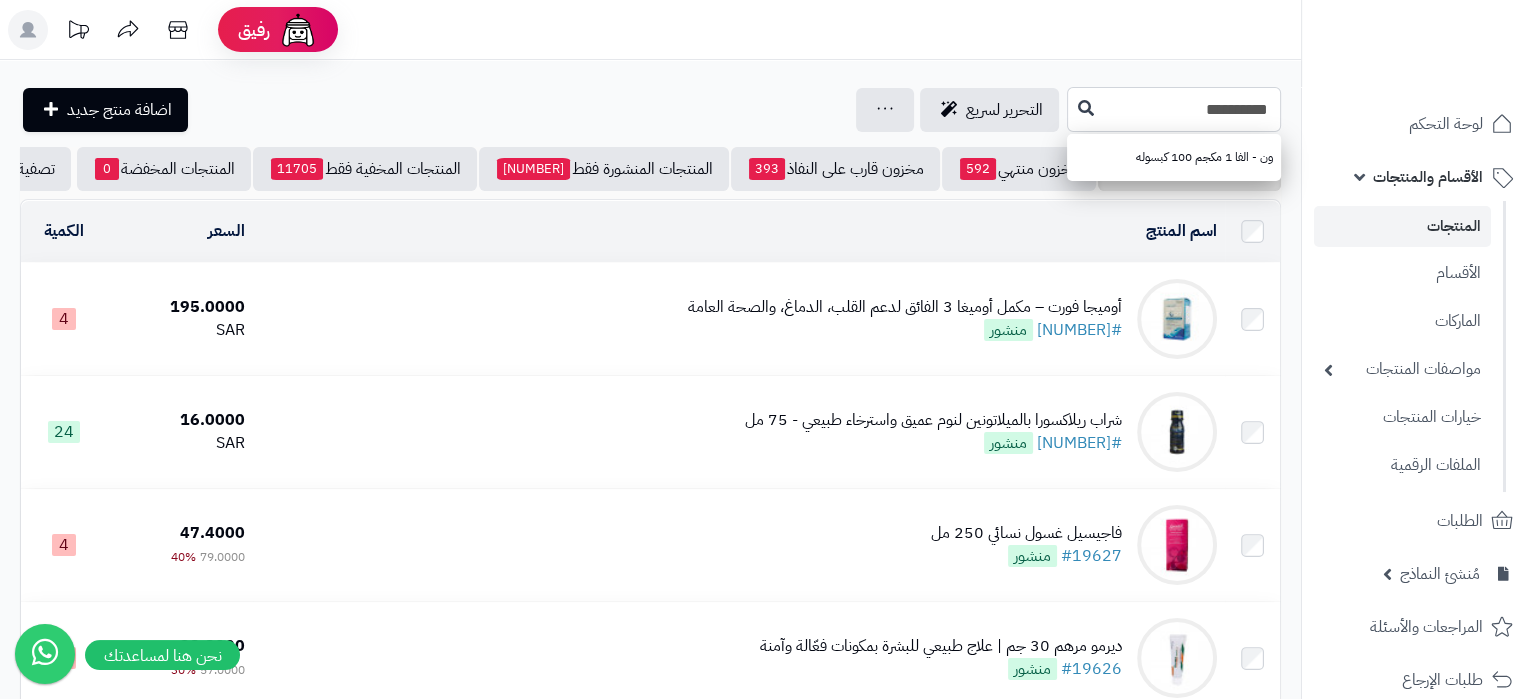 type on "**********" 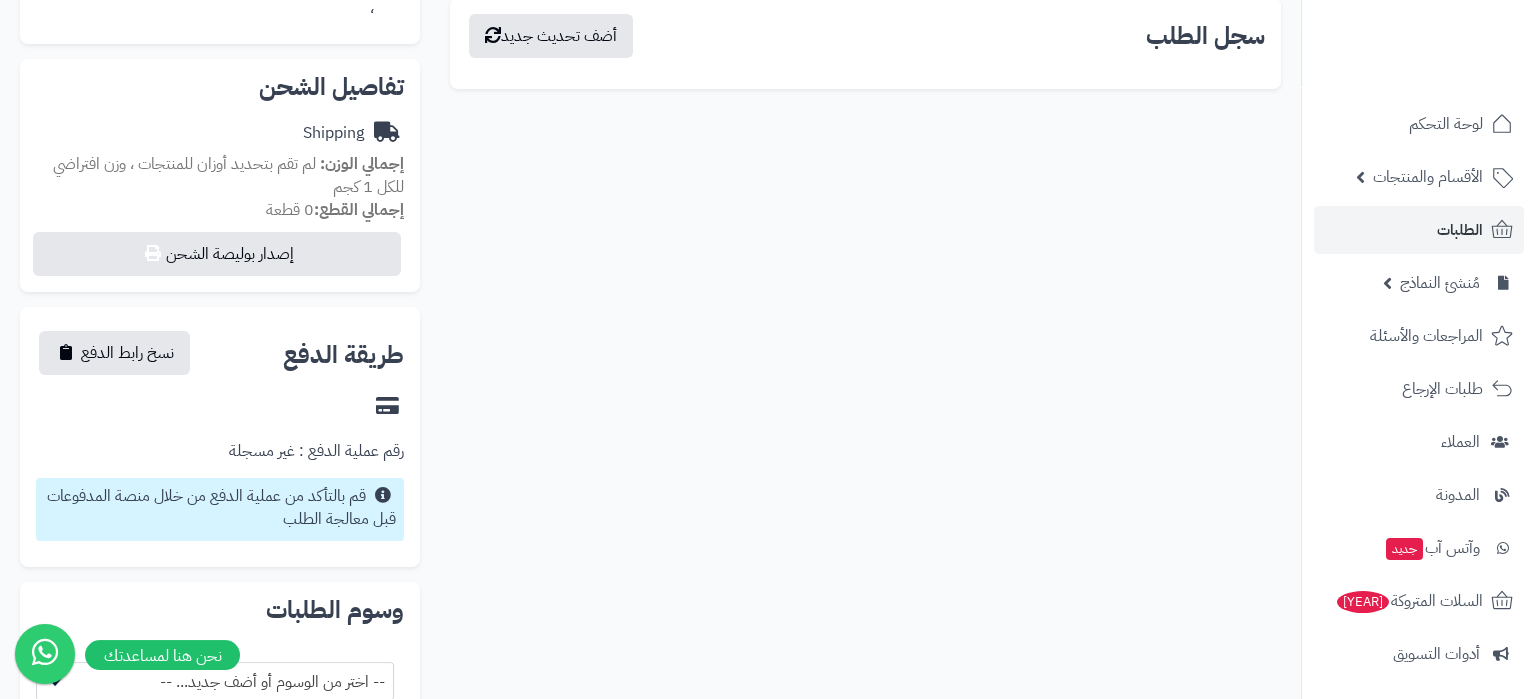 scroll, scrollTop: 420, scrollLeft: 0, axis: vertical 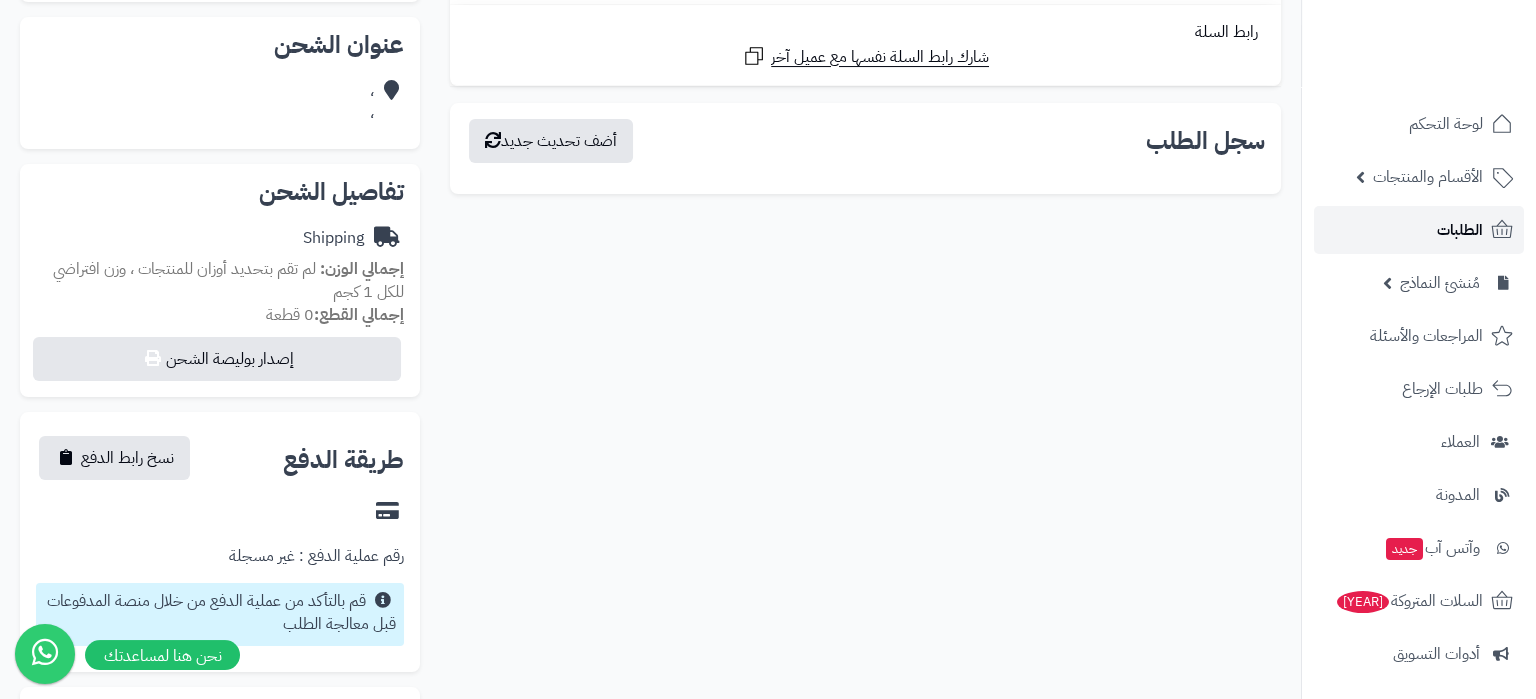 click on "الطلبات" at bounding box center [1460, 230] 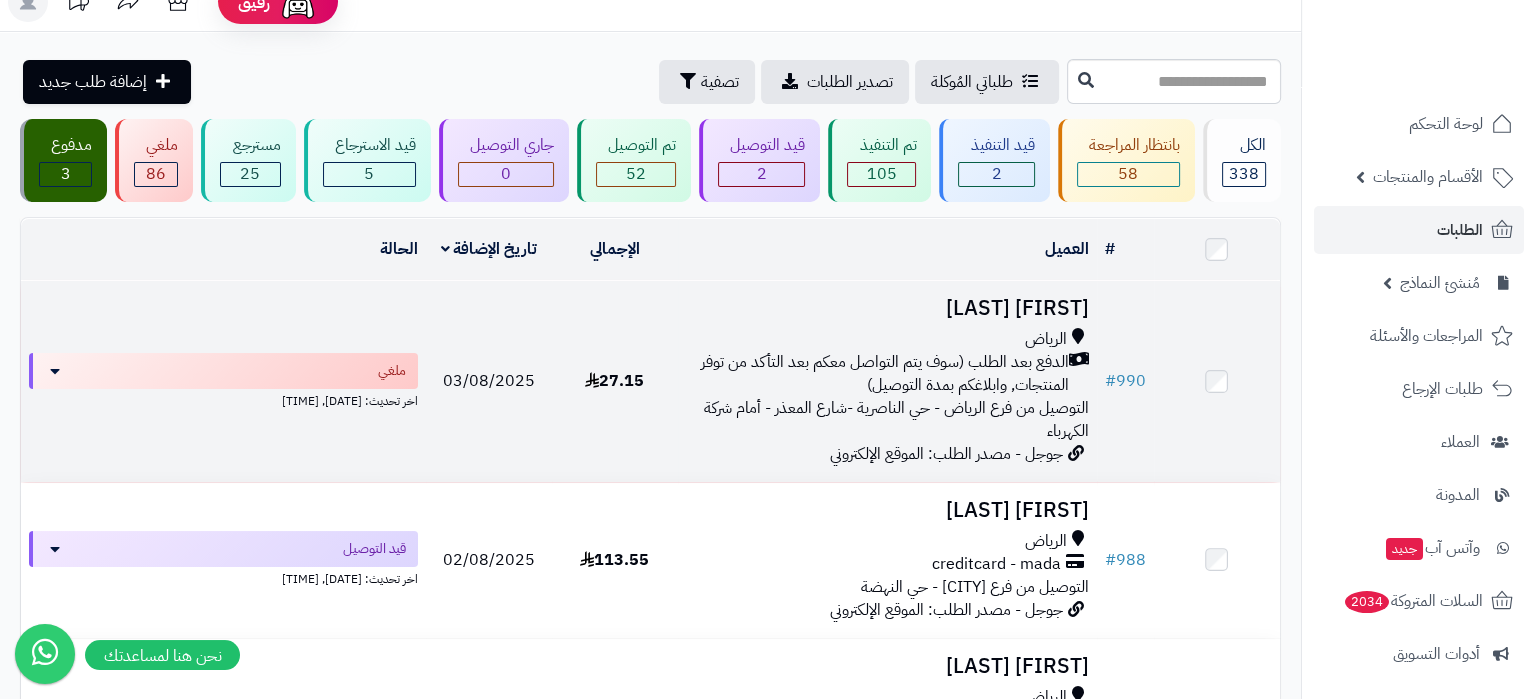 scroll, scrollTop: 0, scrollLeft: 0, axis: both 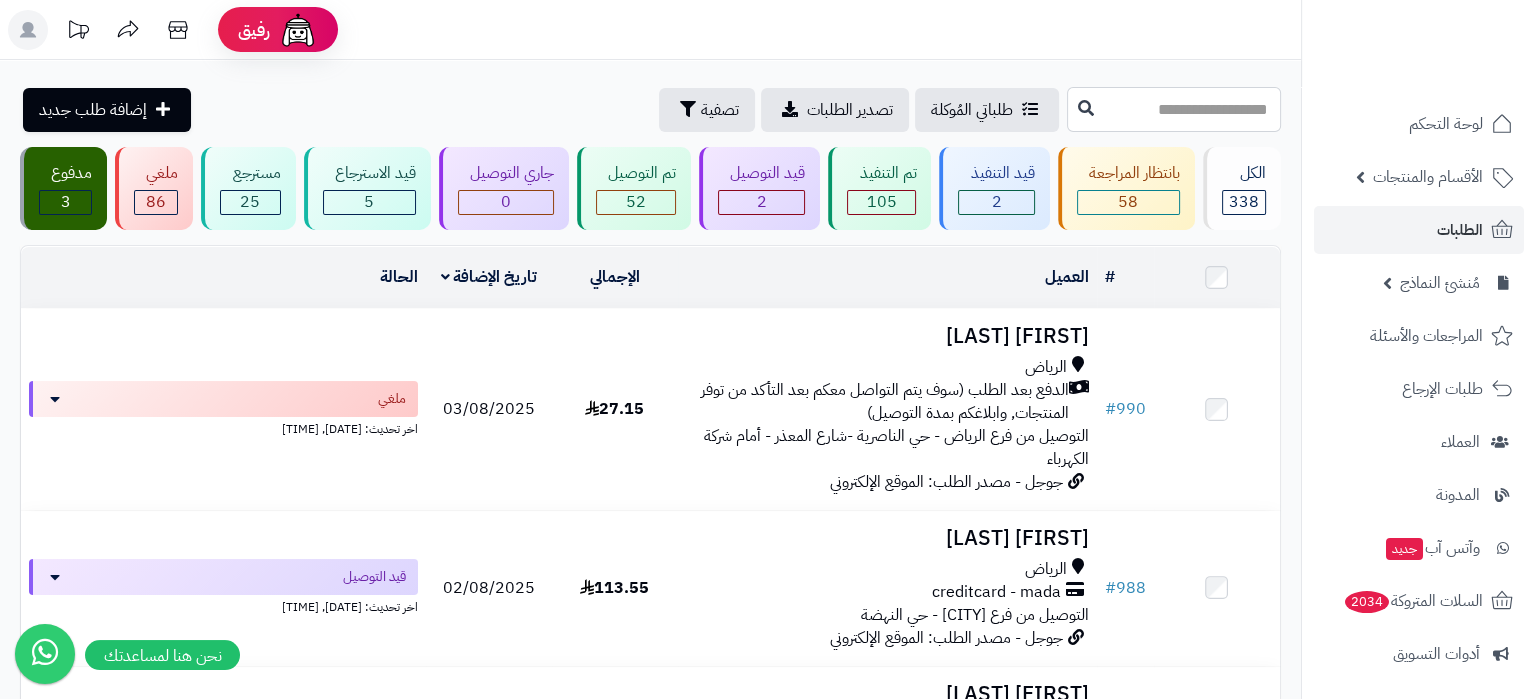 click at bounding box center [1174, 109] 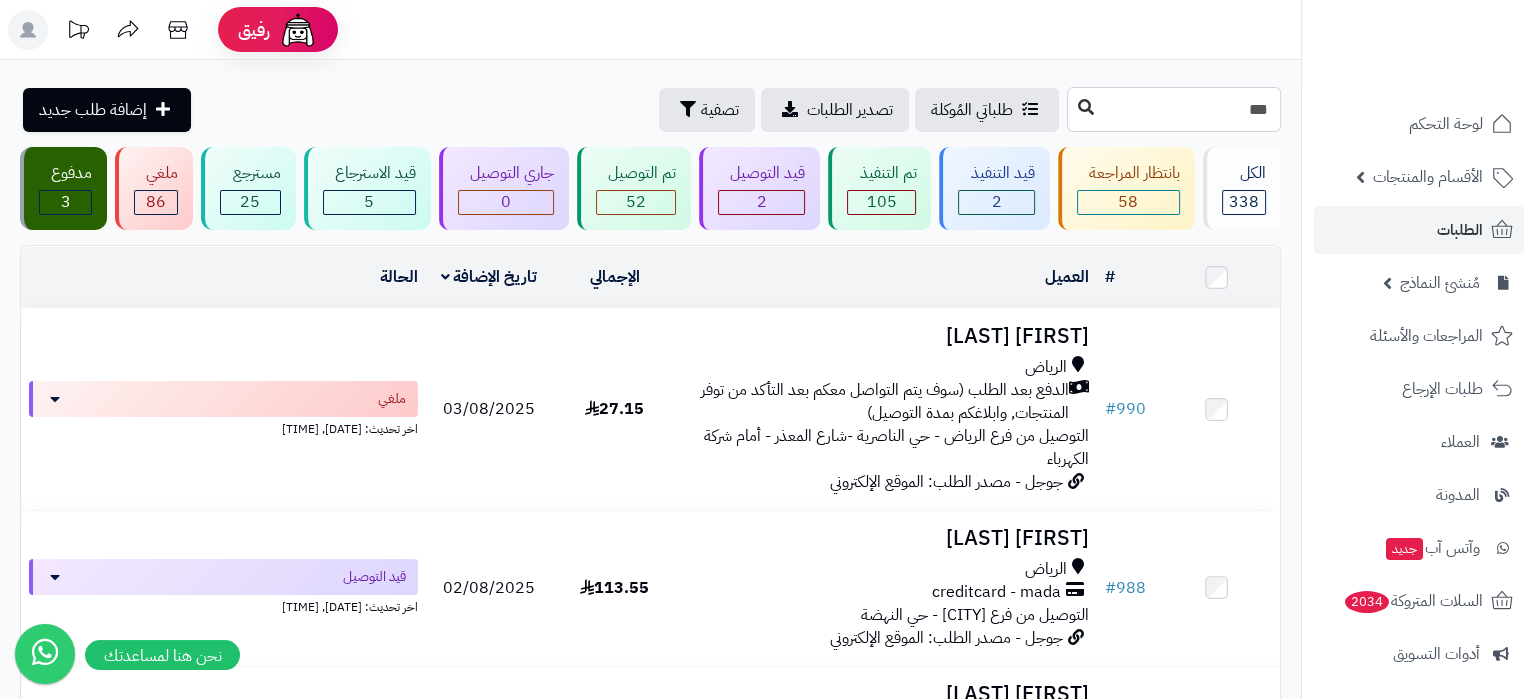 type on "***" 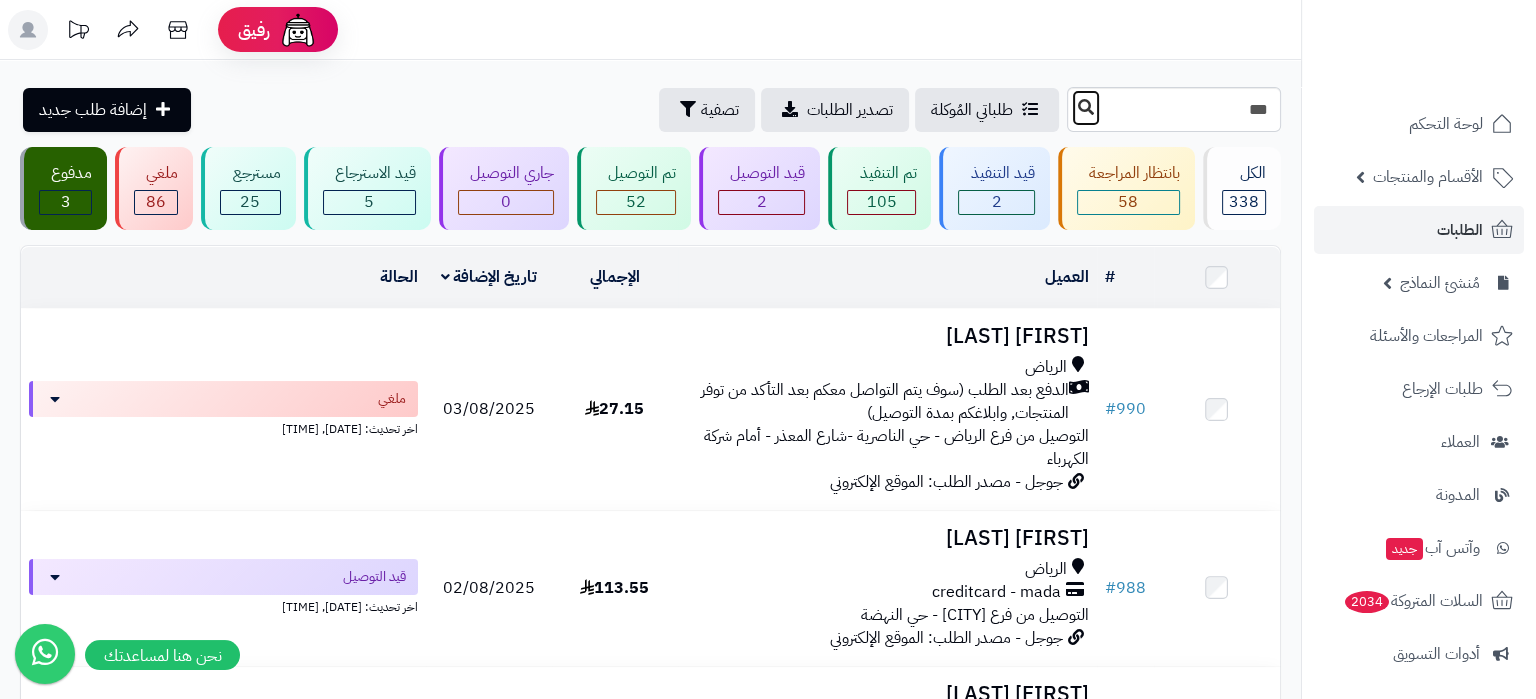click at bounding box center [1086, 108] 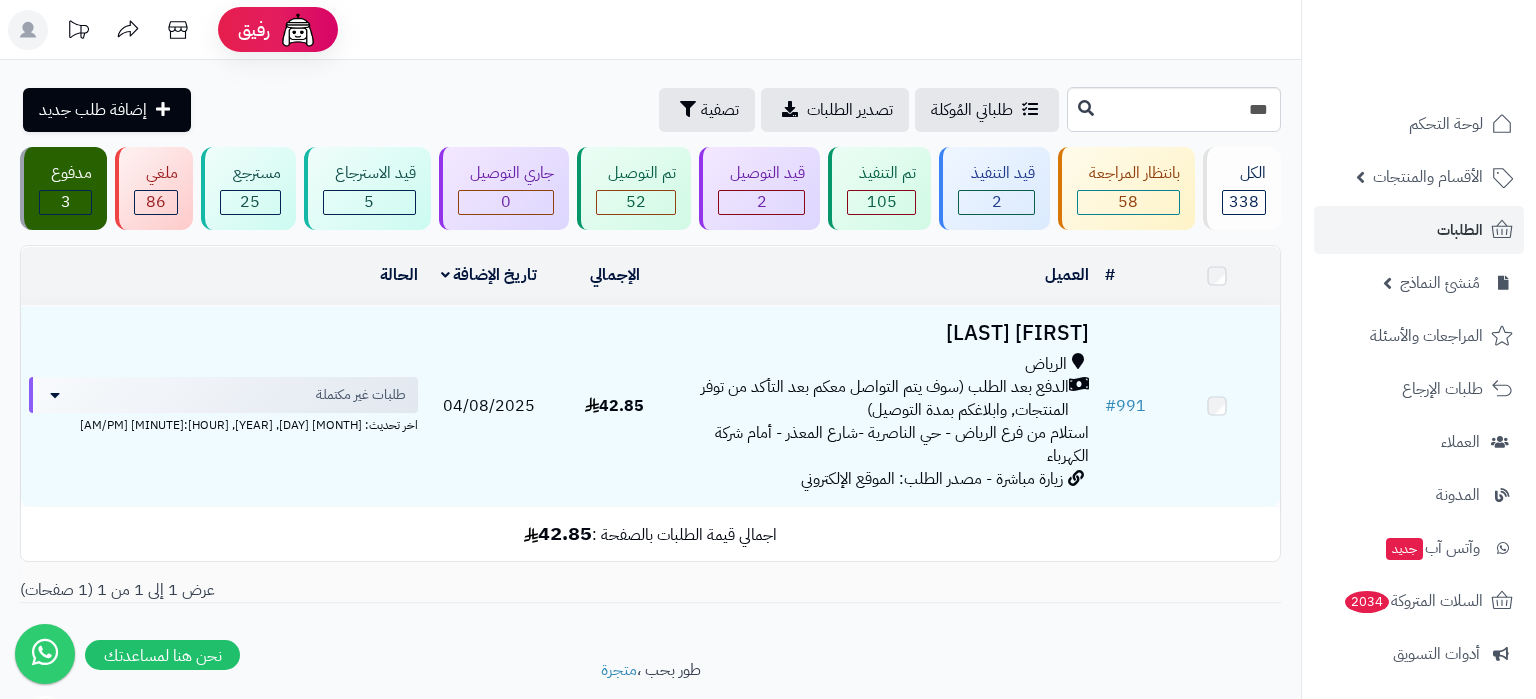 scroll, scrollTop: 0, scrollLeft: 0, axis: both 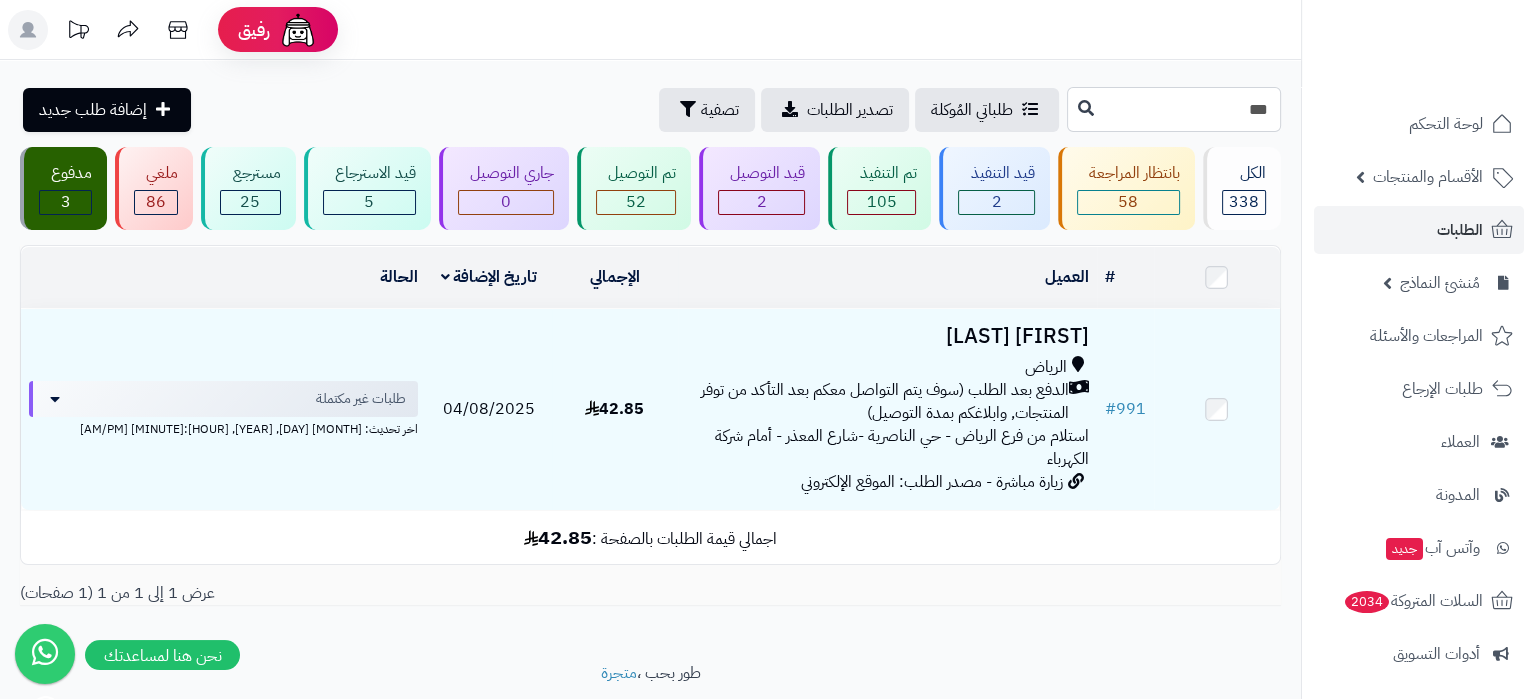 click on "***" at bounding box center [1174, 109] 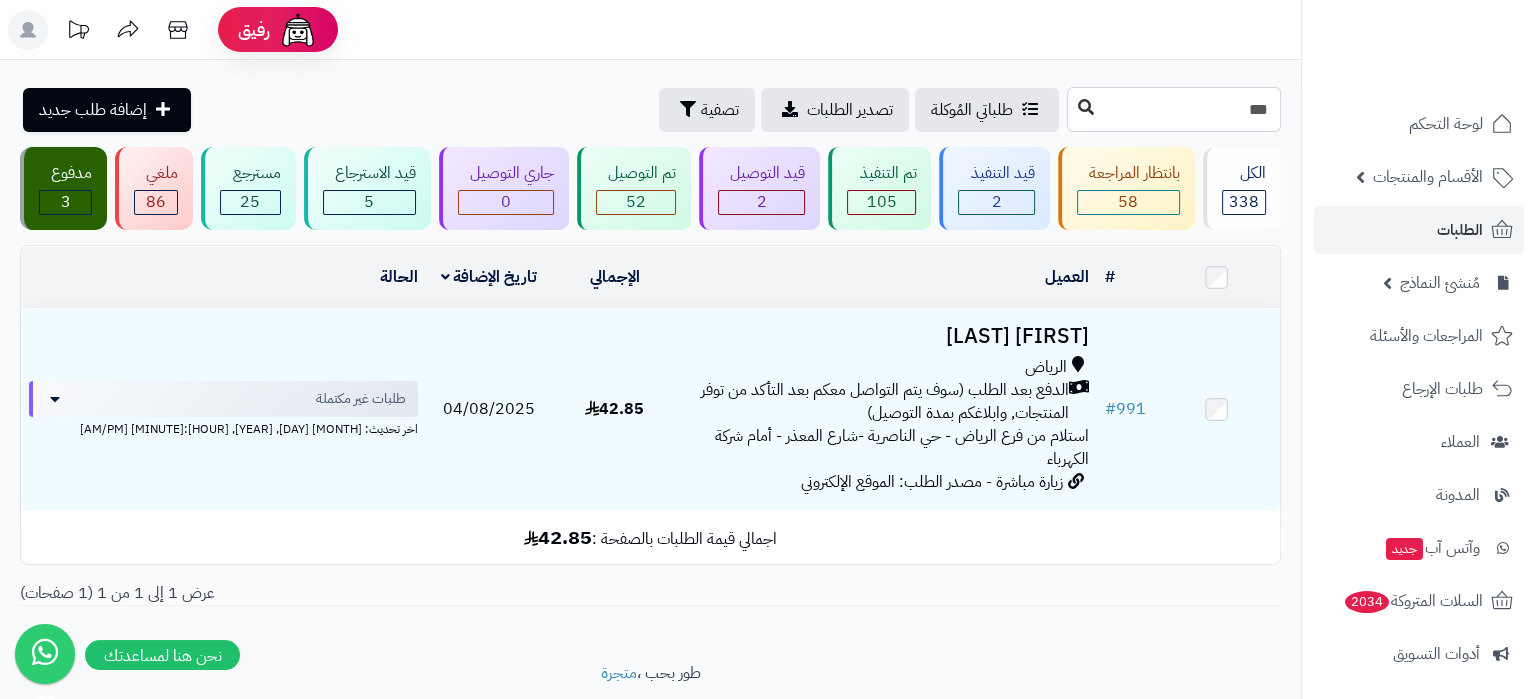 type on "***" 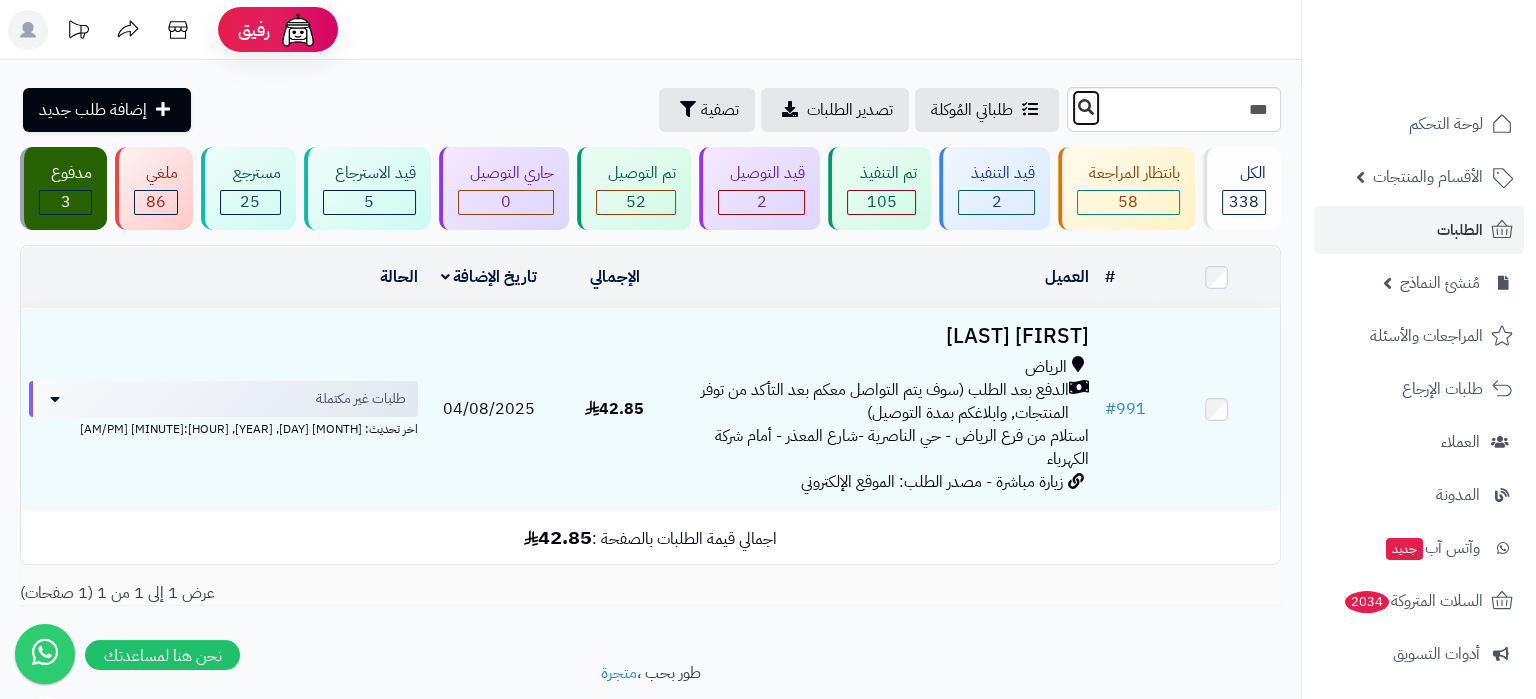 click at bounding box center (1086, 108) 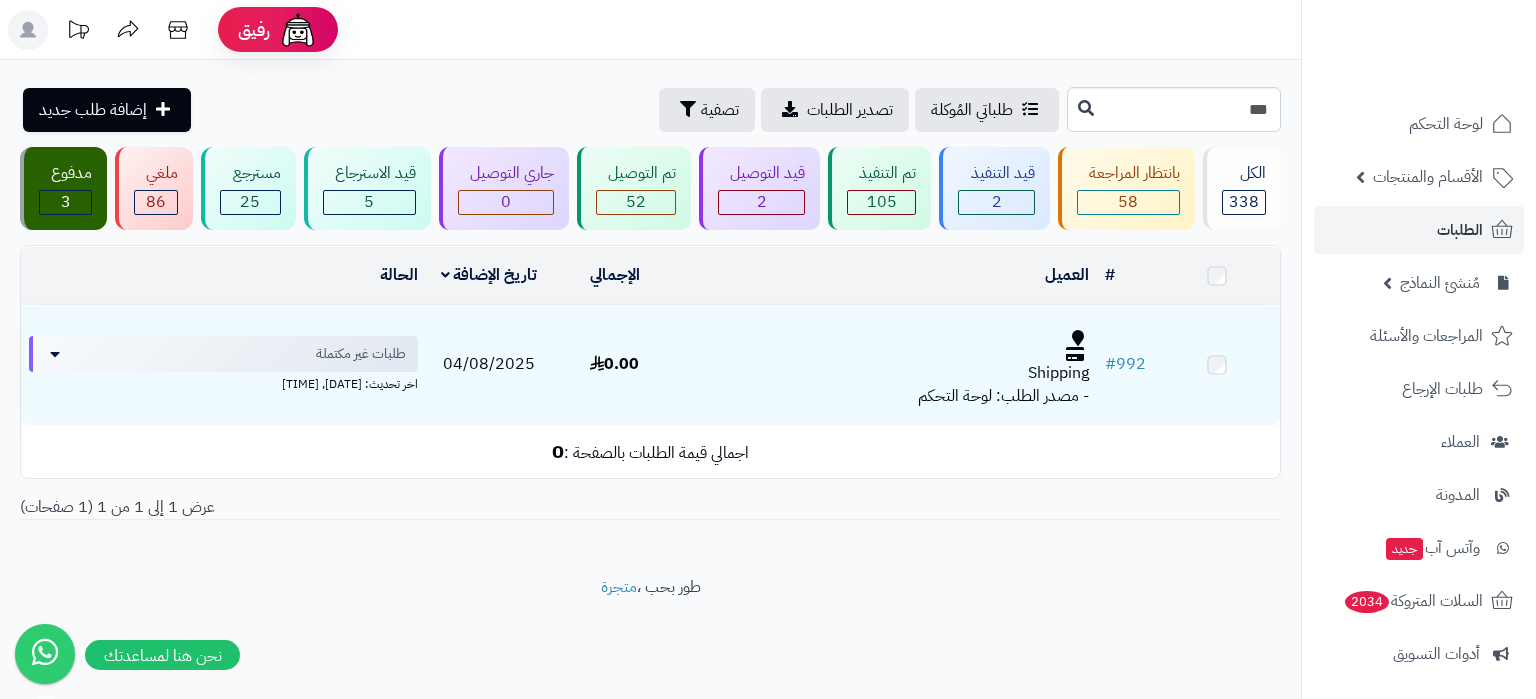 scroll, scrollTop: 0, scrollLeft: 0, axis: both 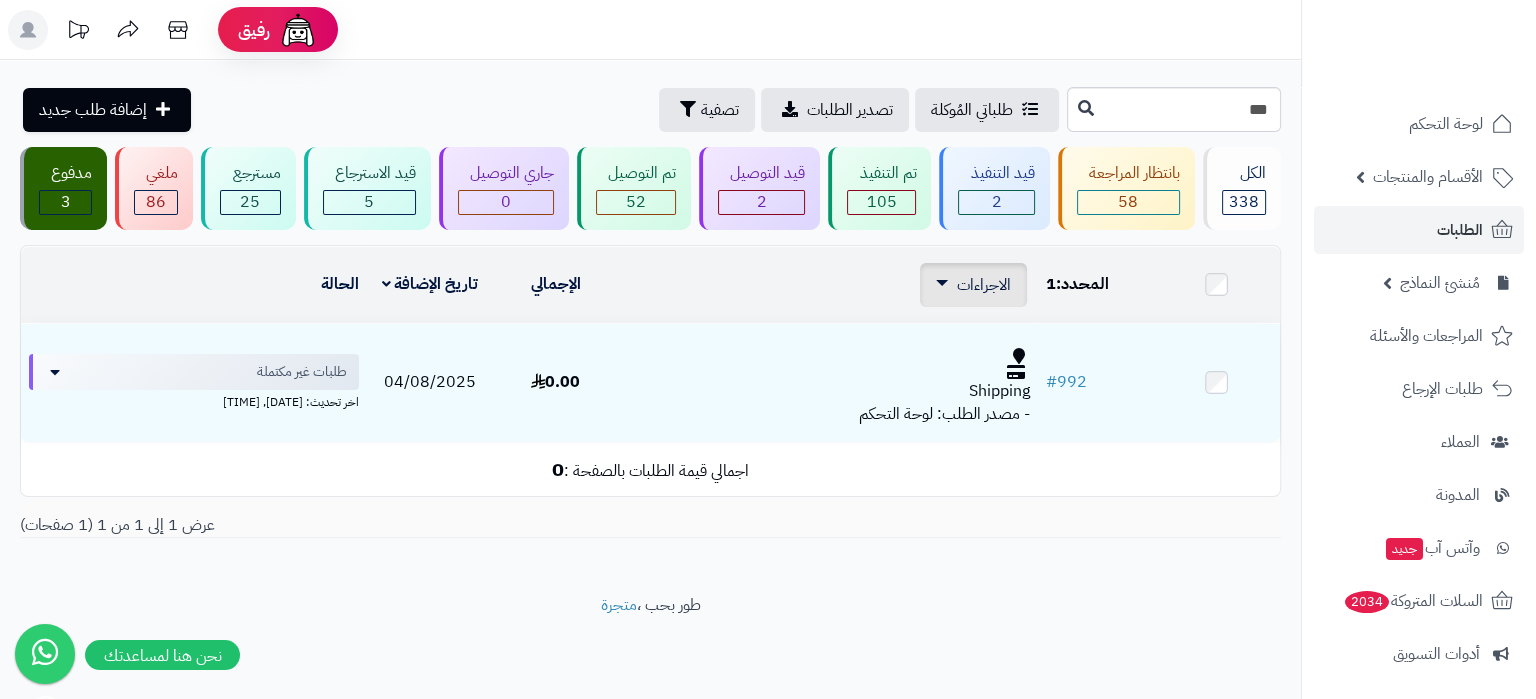 click on "الاجراءات" at bounding box center [973, 285] 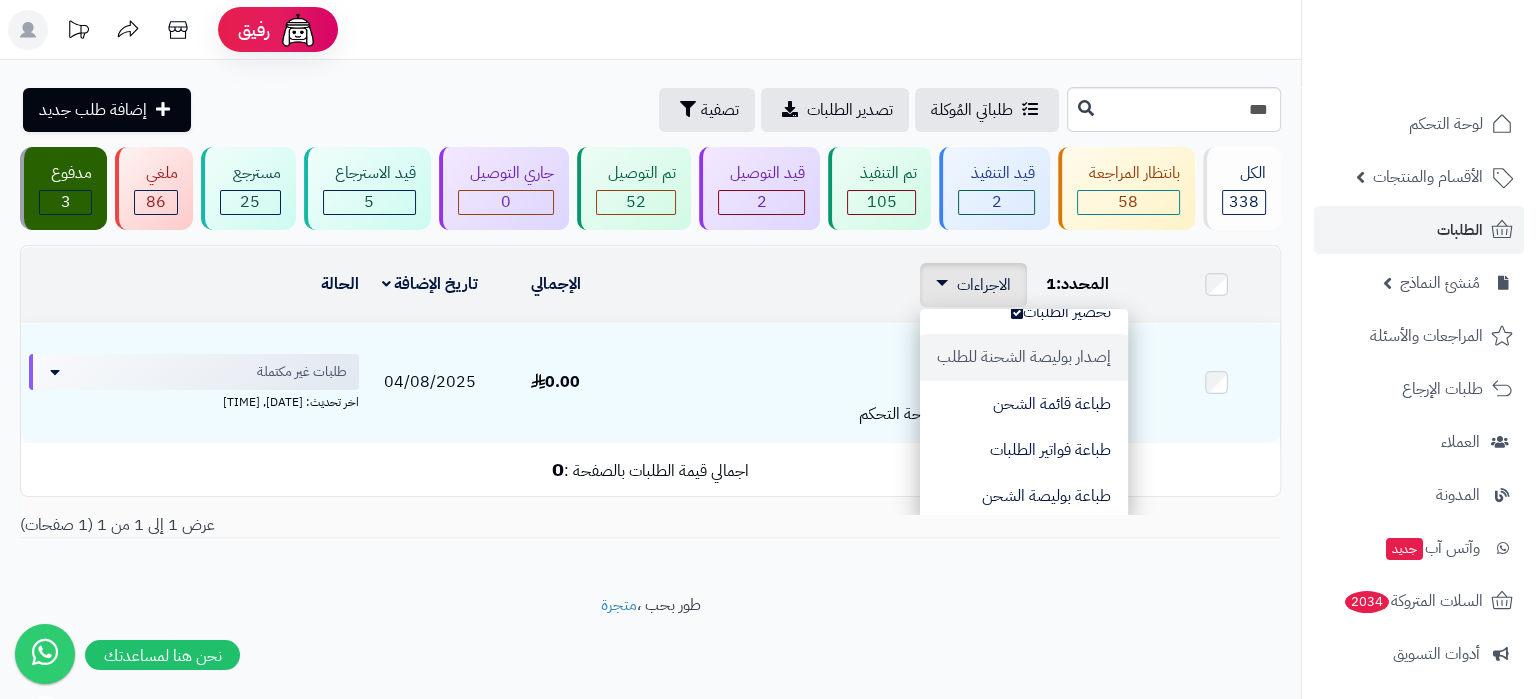 scroll, scrollTop: 110, scrollLeft: 0, axis: vertical 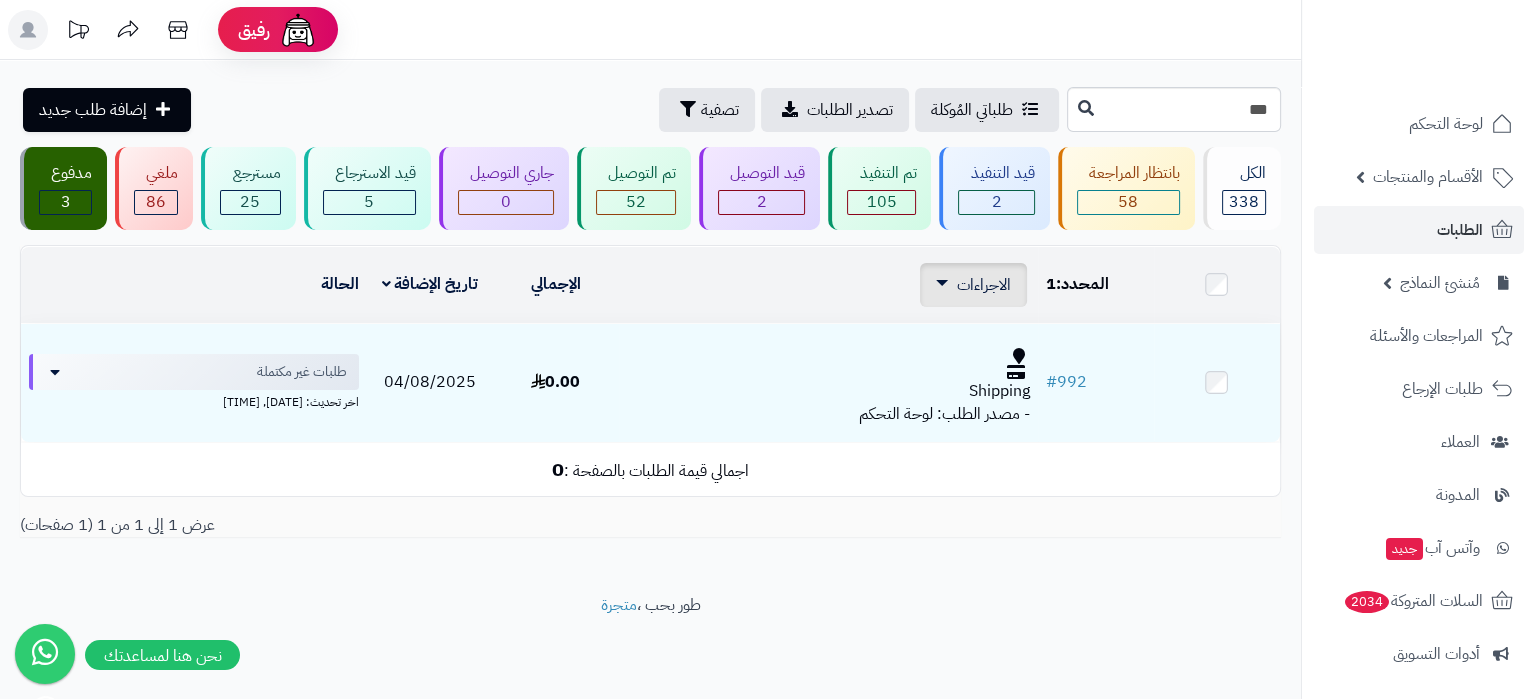 click on "الاجراءات
تحديث حالة الطلبات
تحضير الطلبات
إصدار بوليصة الشحنة للطلب
طباعة قائمة الشحن
طباعة فواتير الطلبات
طباعة بوليصة الشحن
تصدير الى ملف اكسل
حذف الطلبات" at bounding box center [973, 285] 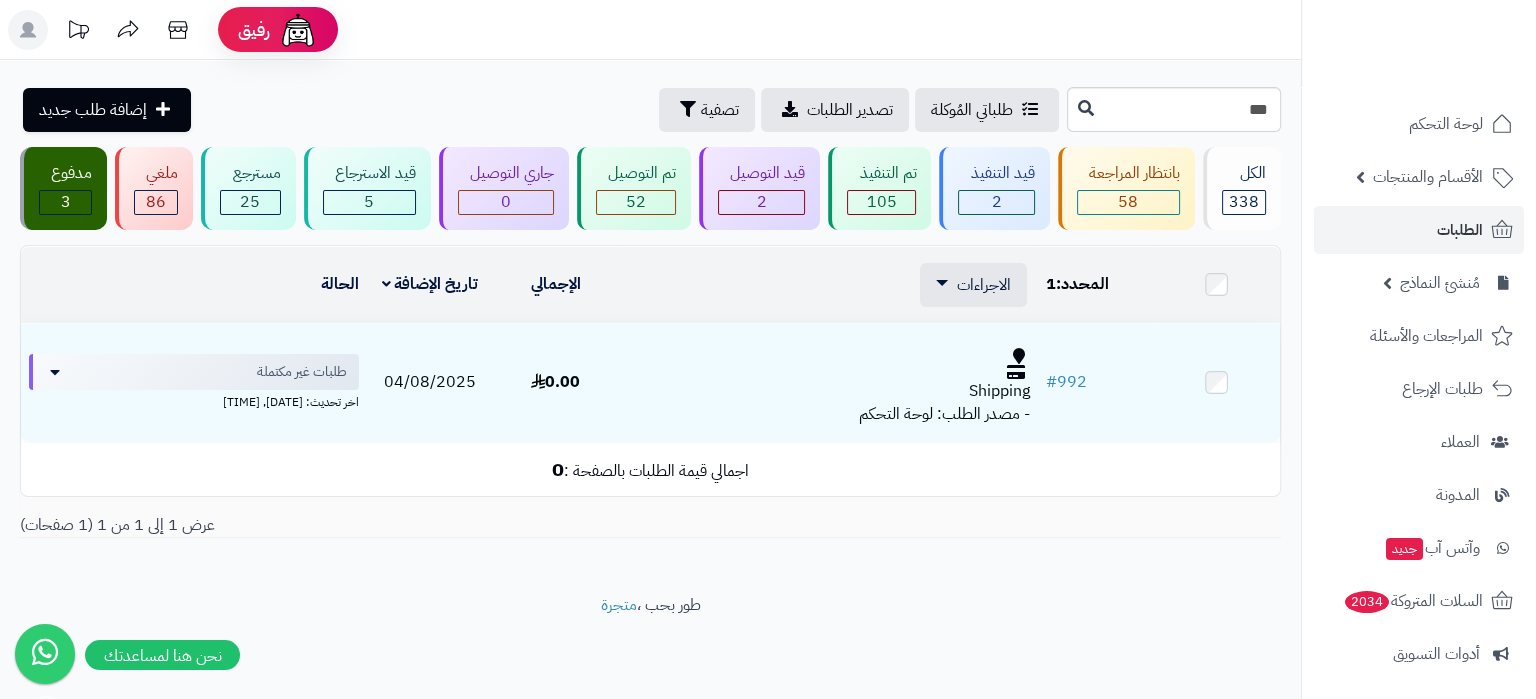 click on "**********" at bounding box center (650, 350) 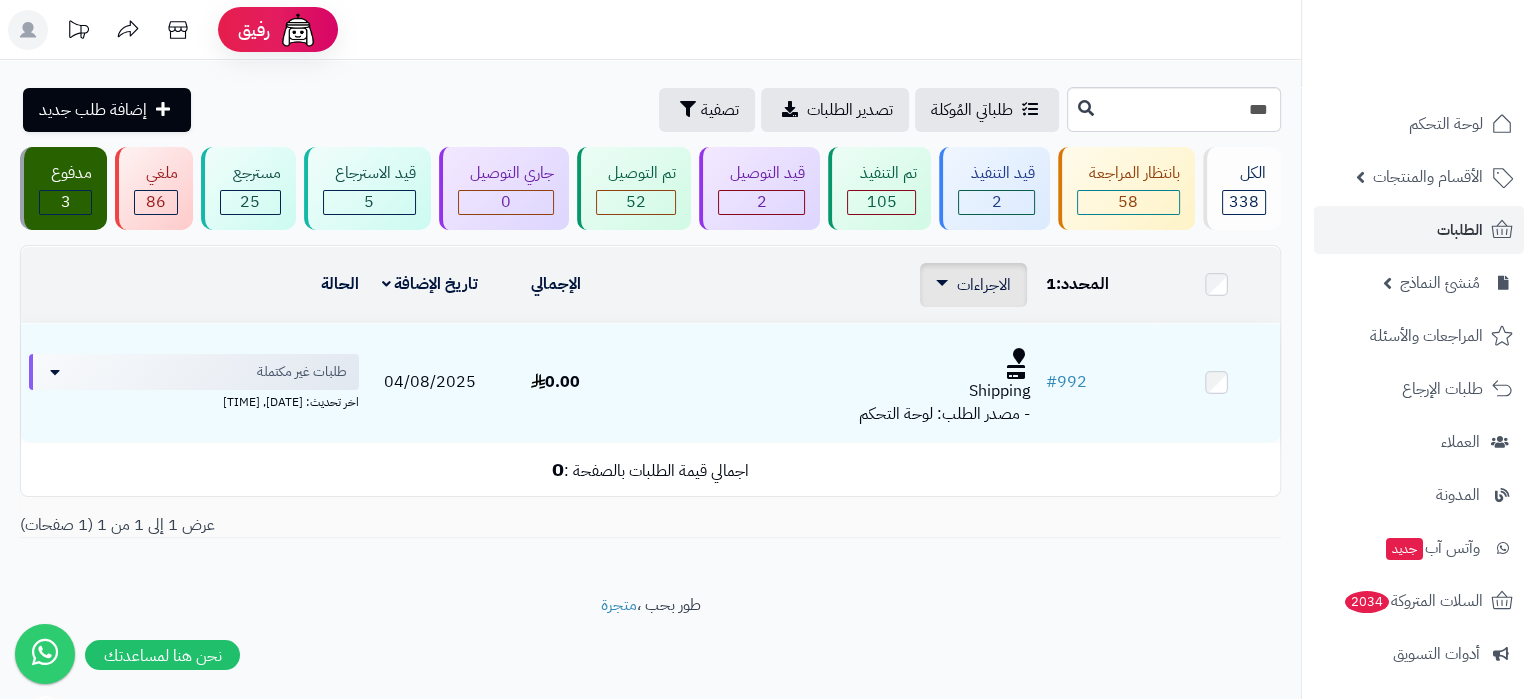 click on "الاجراءات" at bounding box center (984, 285) 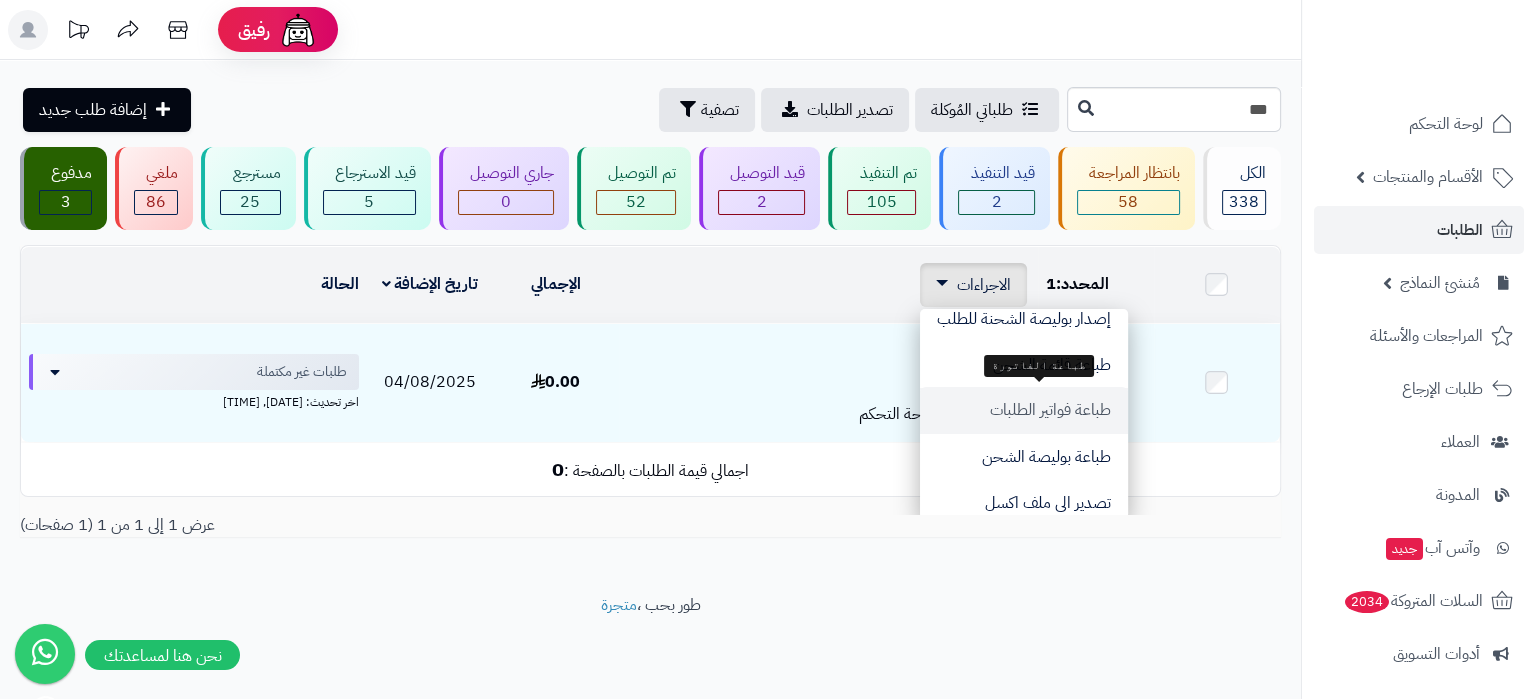 scroll, scrollTop: 165, scrollLeft: 0, axis: vertical 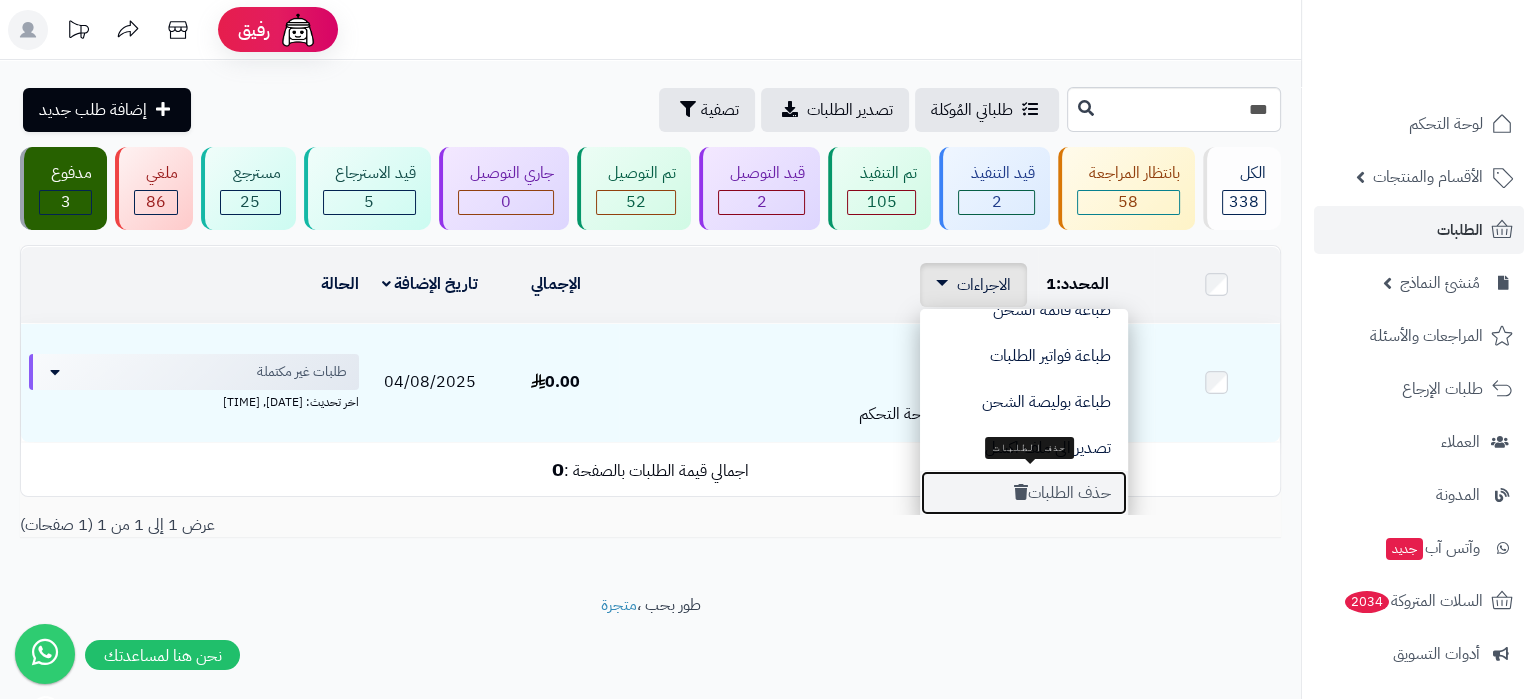 click at bounding box center [1021, 492] 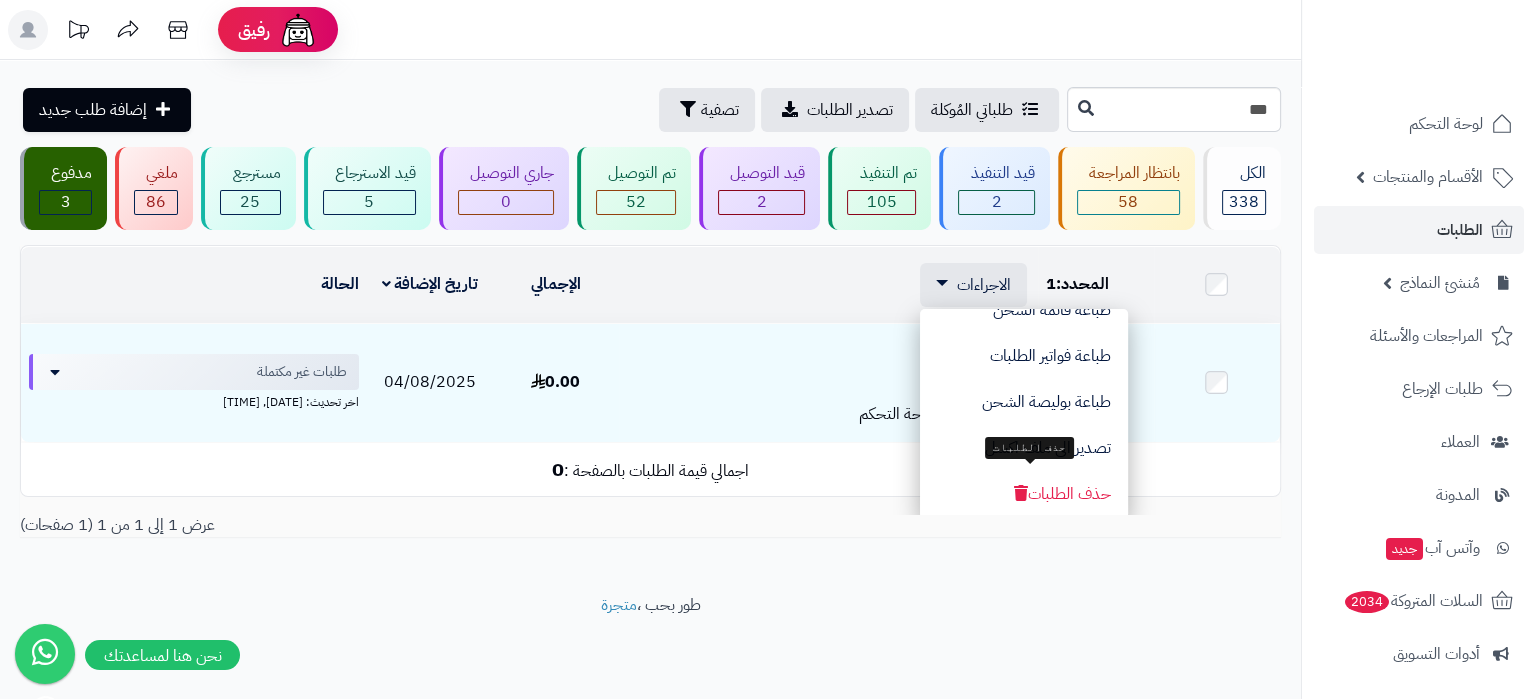 click on "**********" at bounding box center (650, 327) 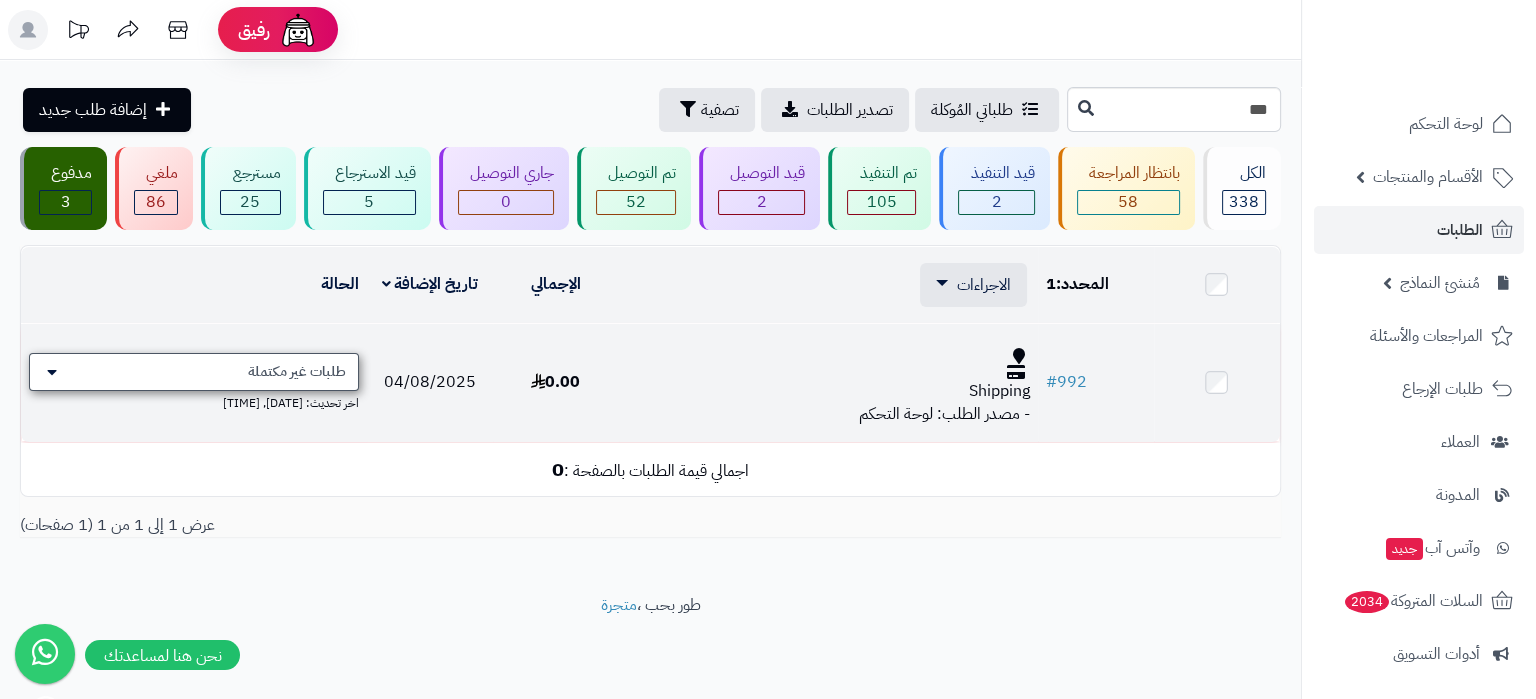 click on "طلبات غير مكتملة" at bounding box center [194, 372] 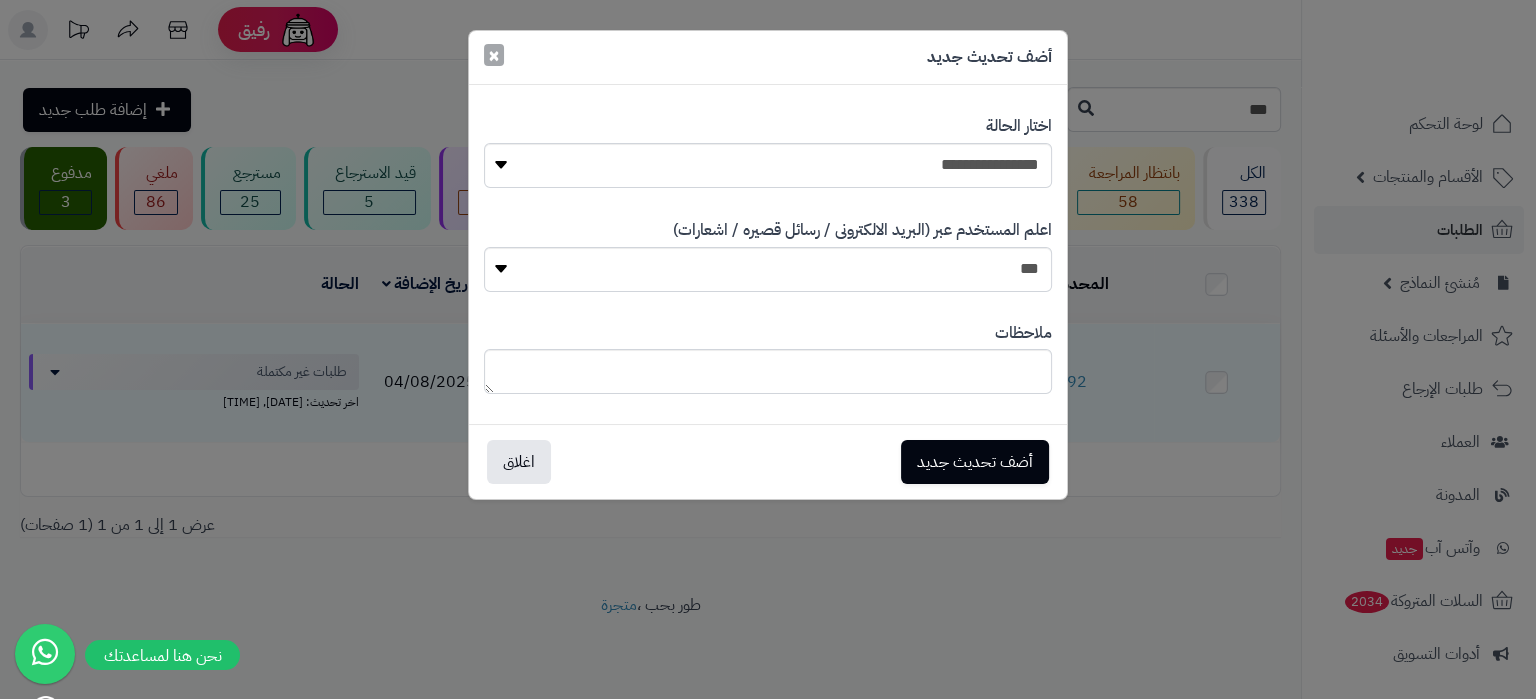 click on "×" at bounding box center [494, 55] 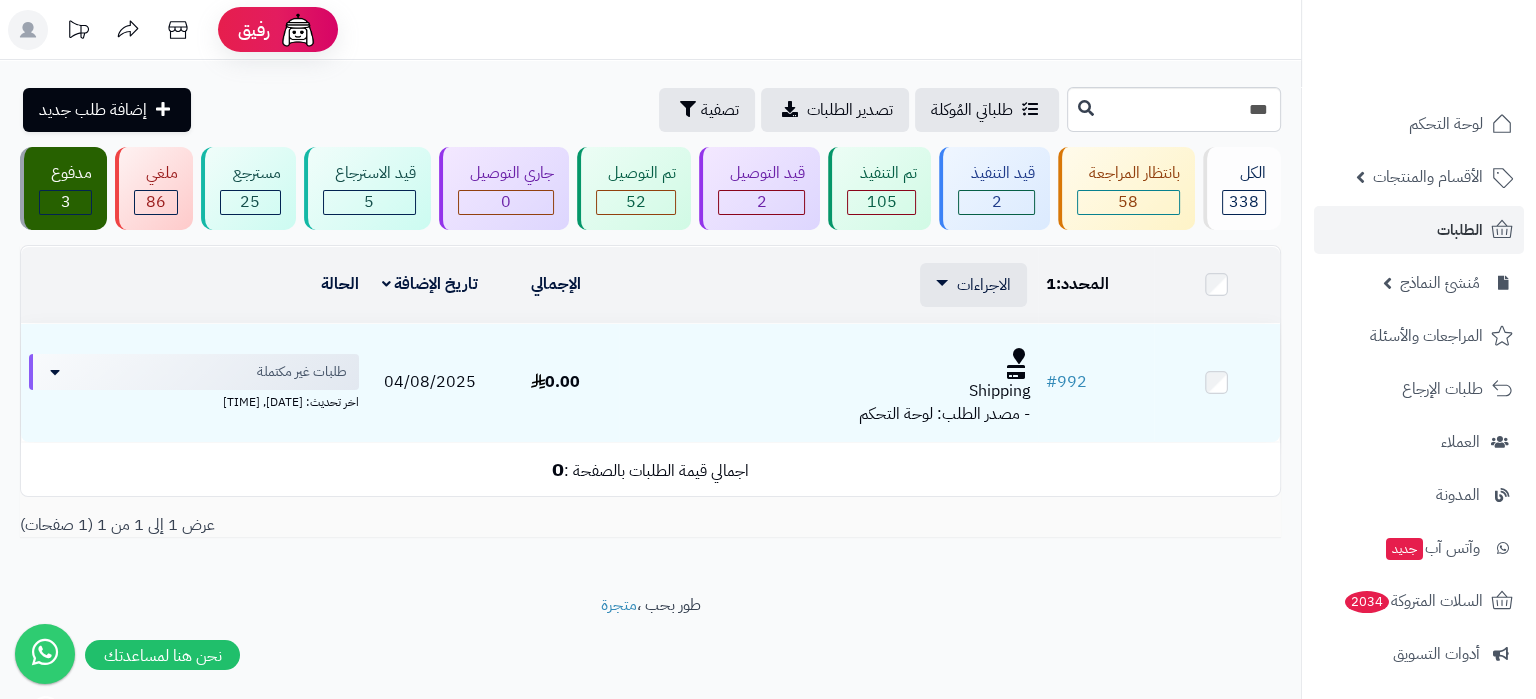click on "طور بحب ،  متجرة" at bounding box center [650, 644] 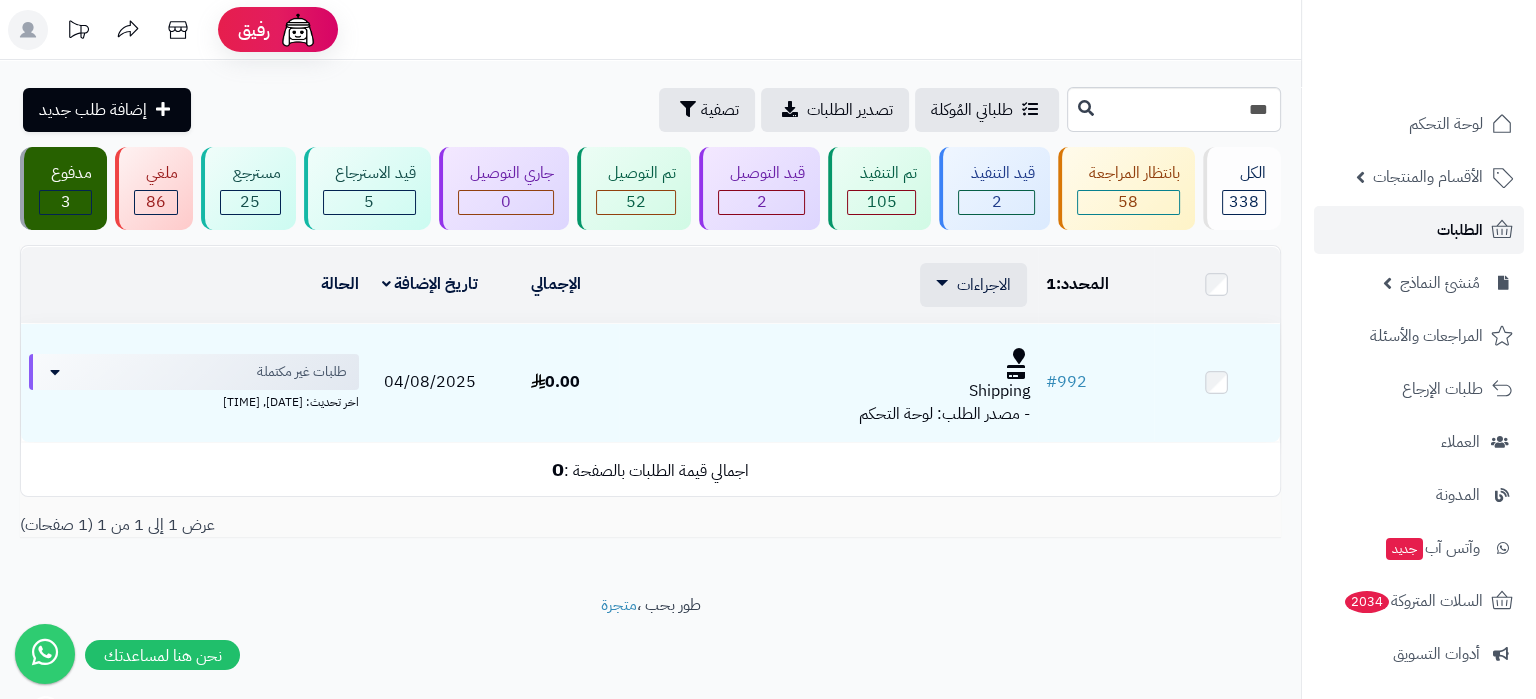 click on "الطلبات" at bounding box center (1460, 230) 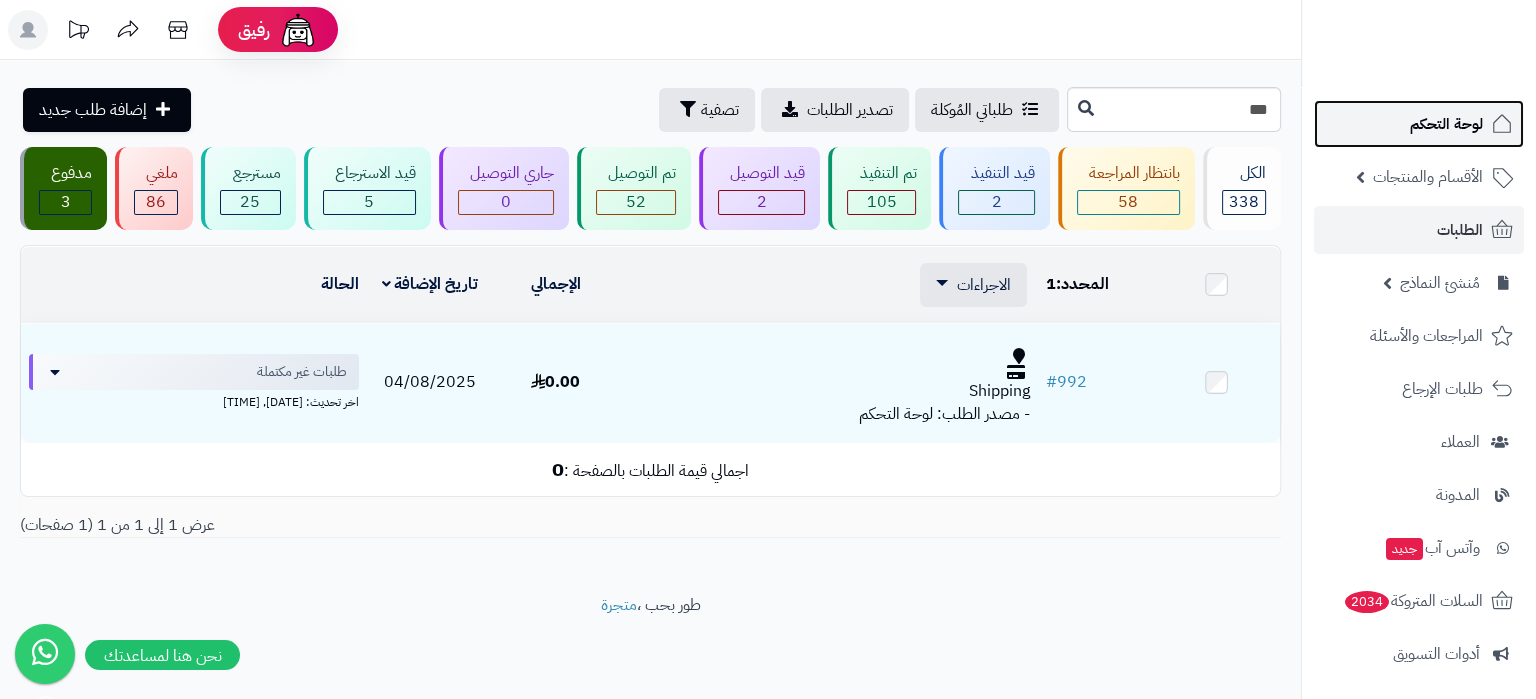 click on "لوحة التحكم" at bounding box center [1446, 124] 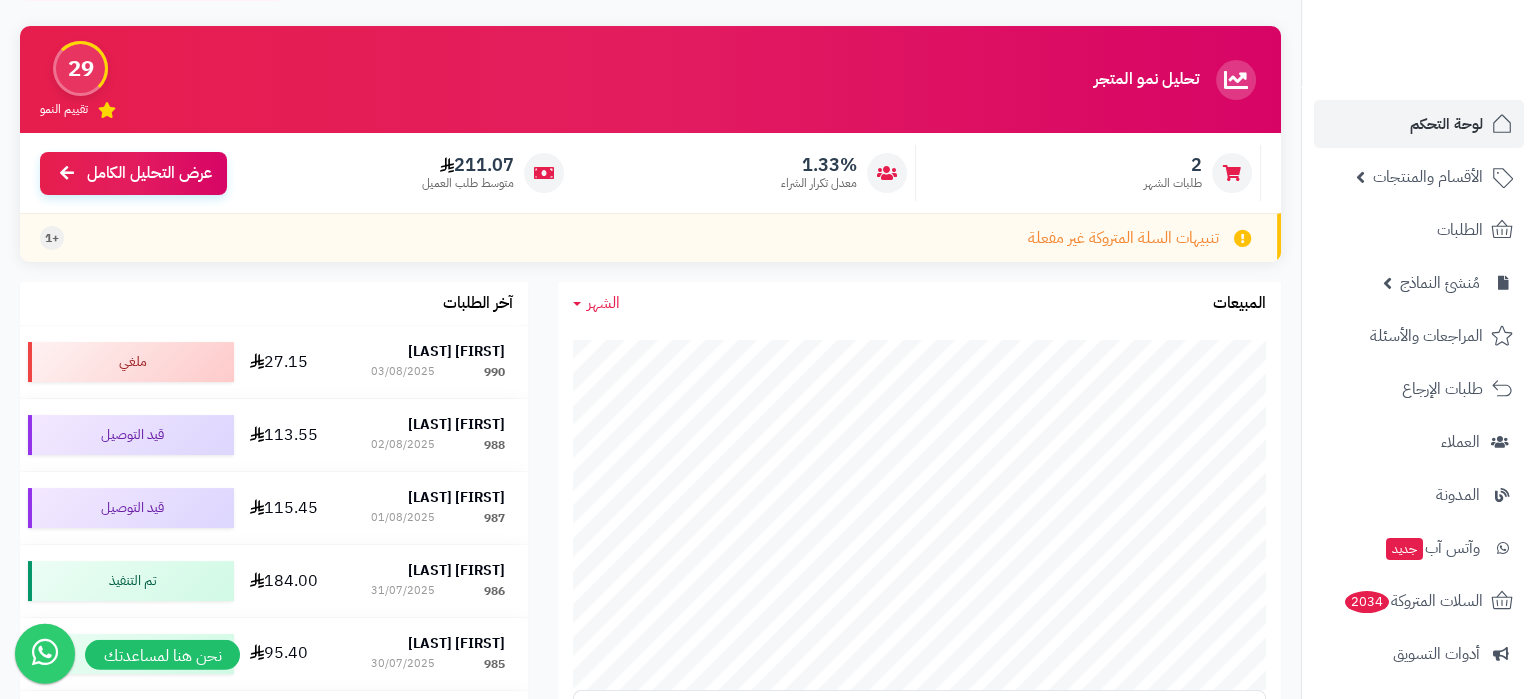 scroll, scrollTop: 0, scrollLeft: 0, axis: both 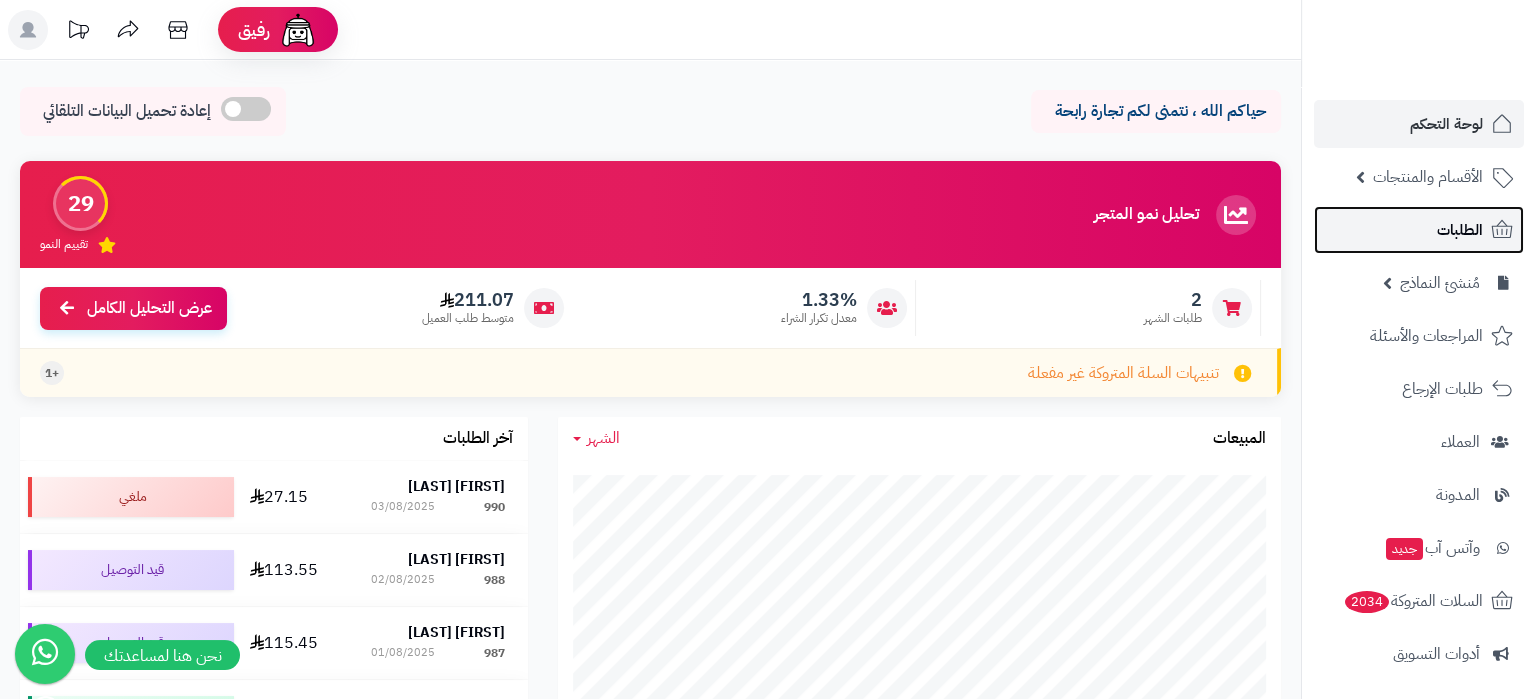 click on "الطلبات" at bounding box center (1419, 230) 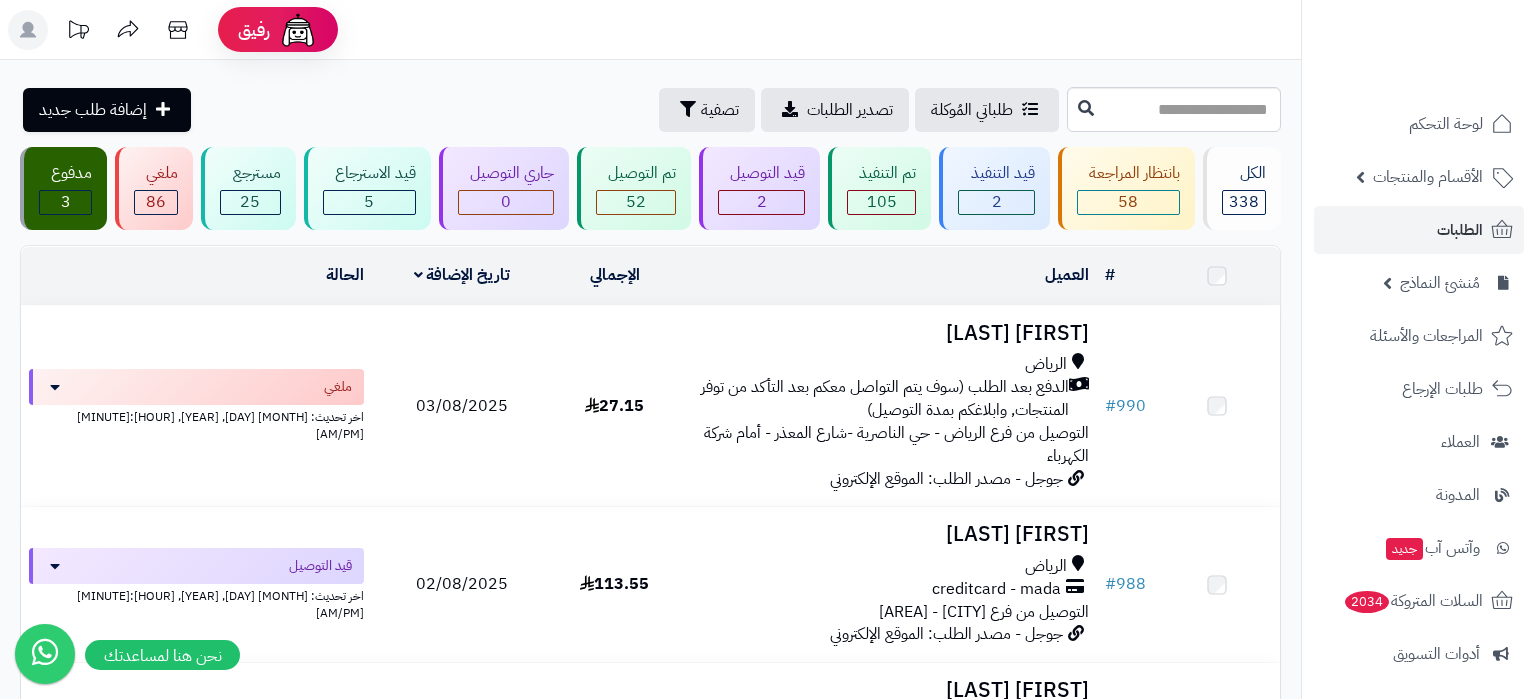 scroll, scrollTop: 0, scrollLeft: 0, axis: both 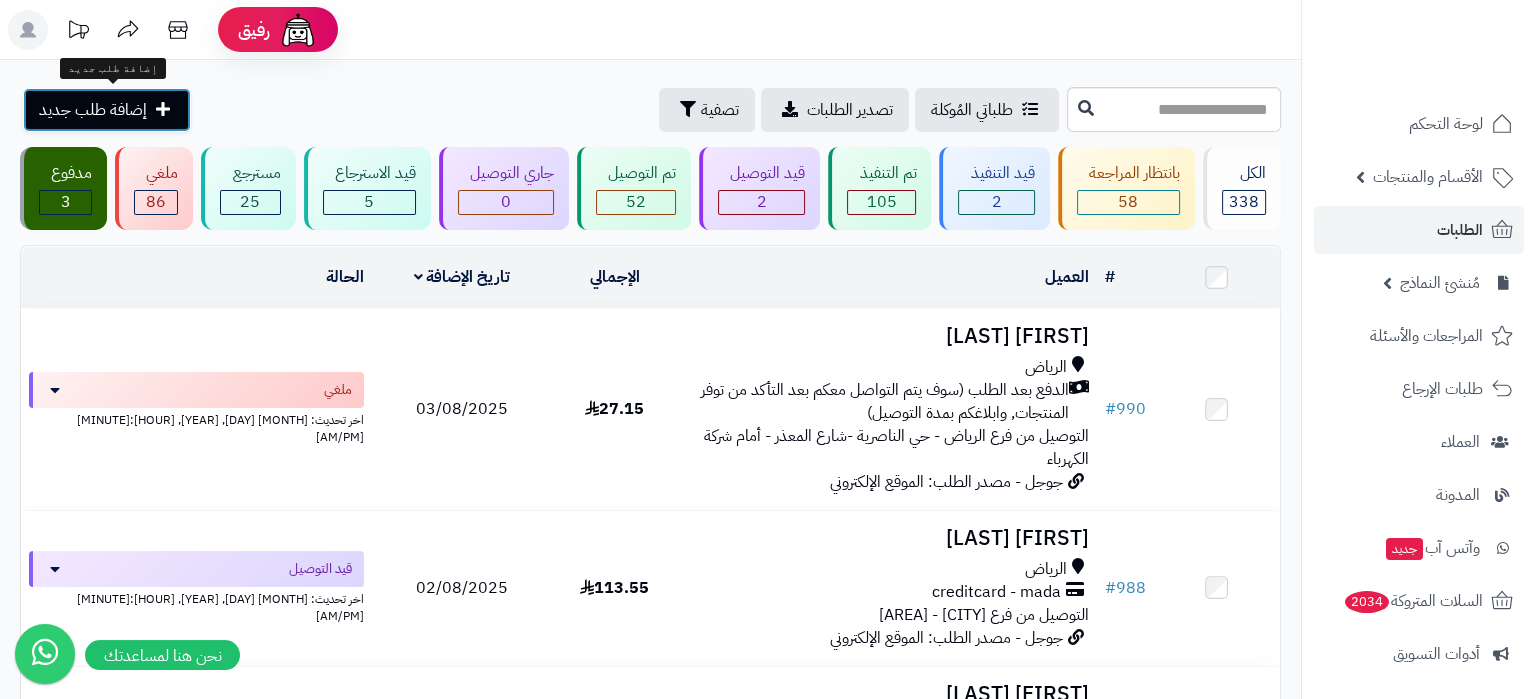 click at bounding box center (163, 109) 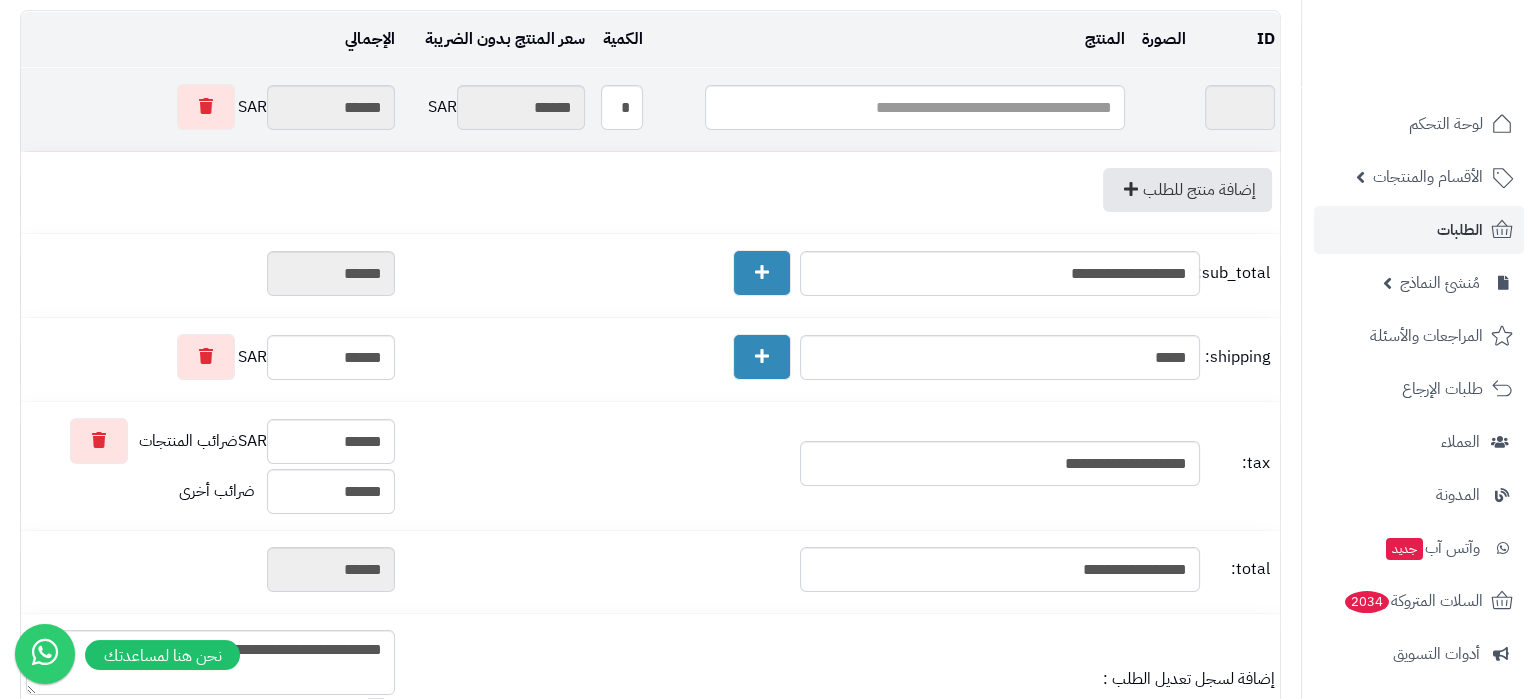 scroll, scrollTop: 0, scrollLeft: 0, axis: both 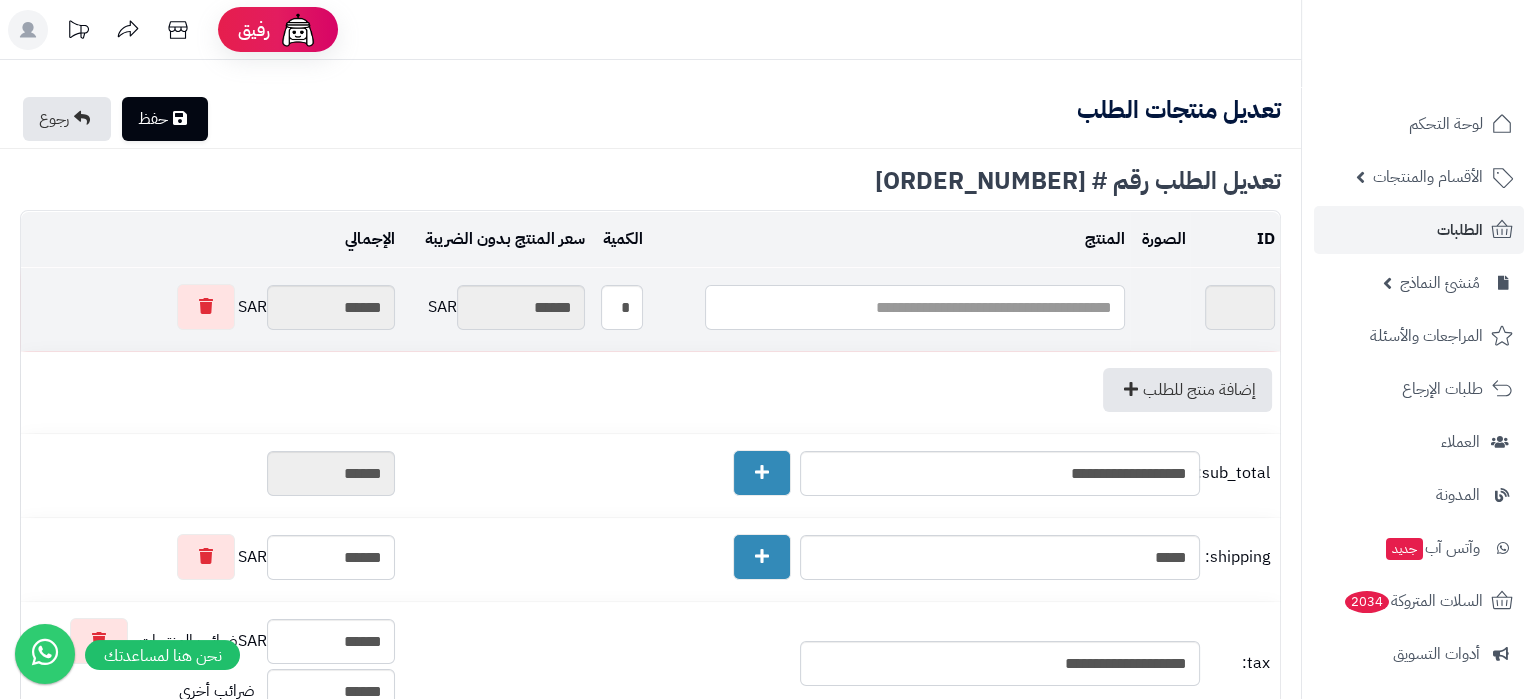 click at bounding box center (915, 307) 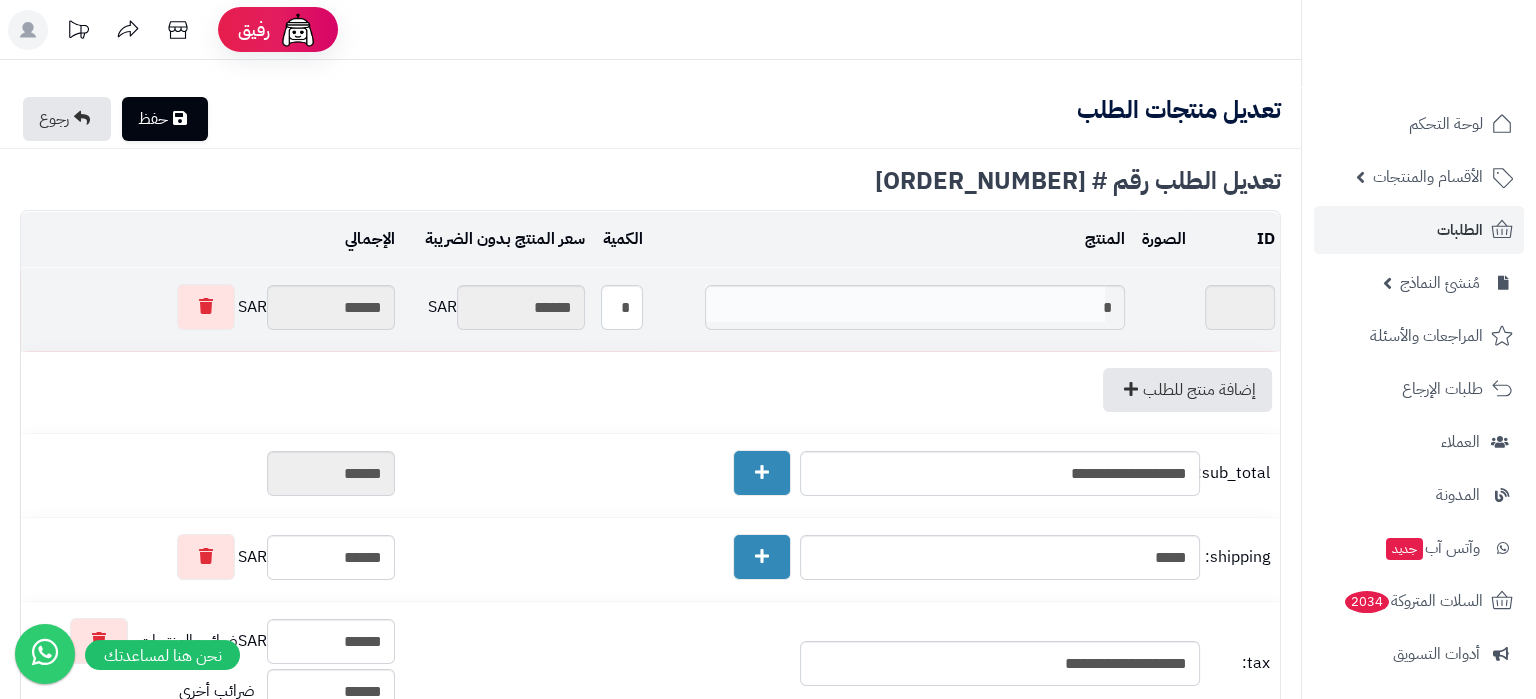 type on "**" 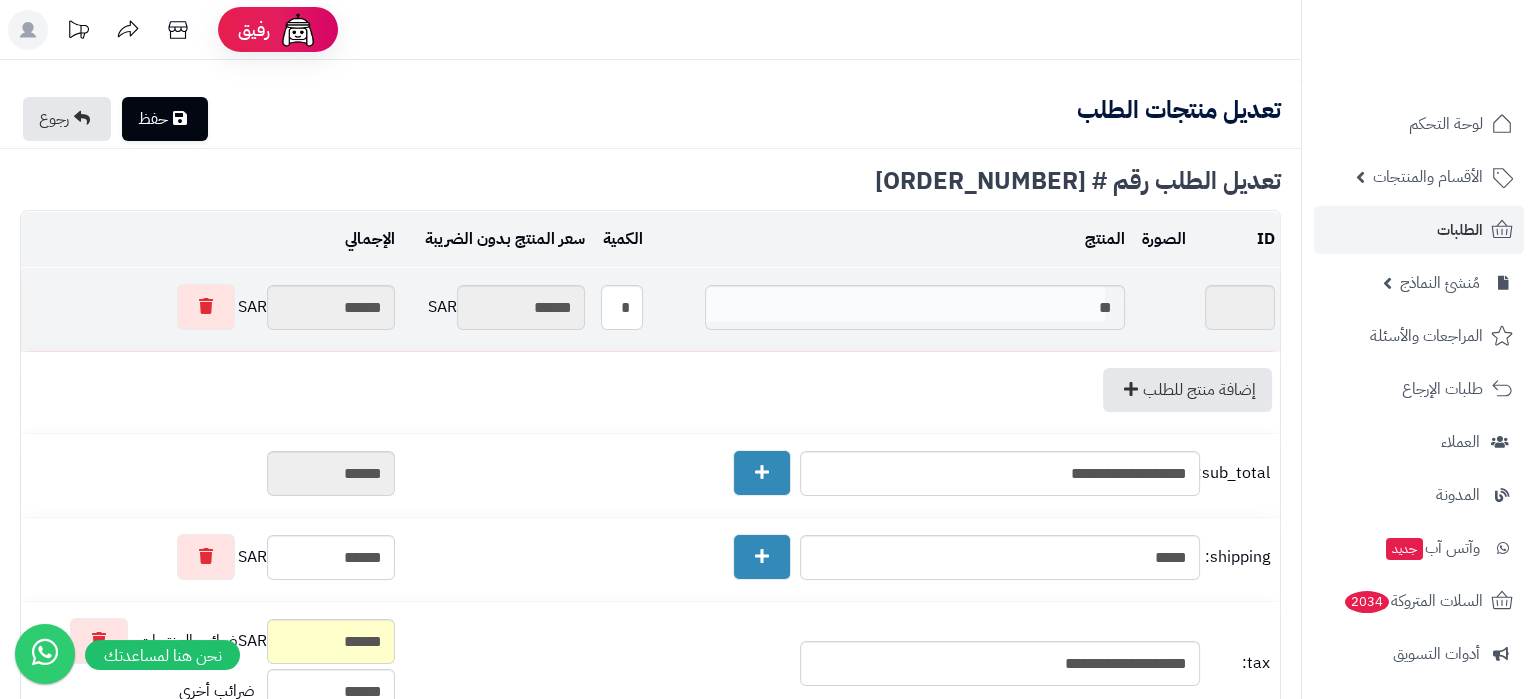 type on "**" 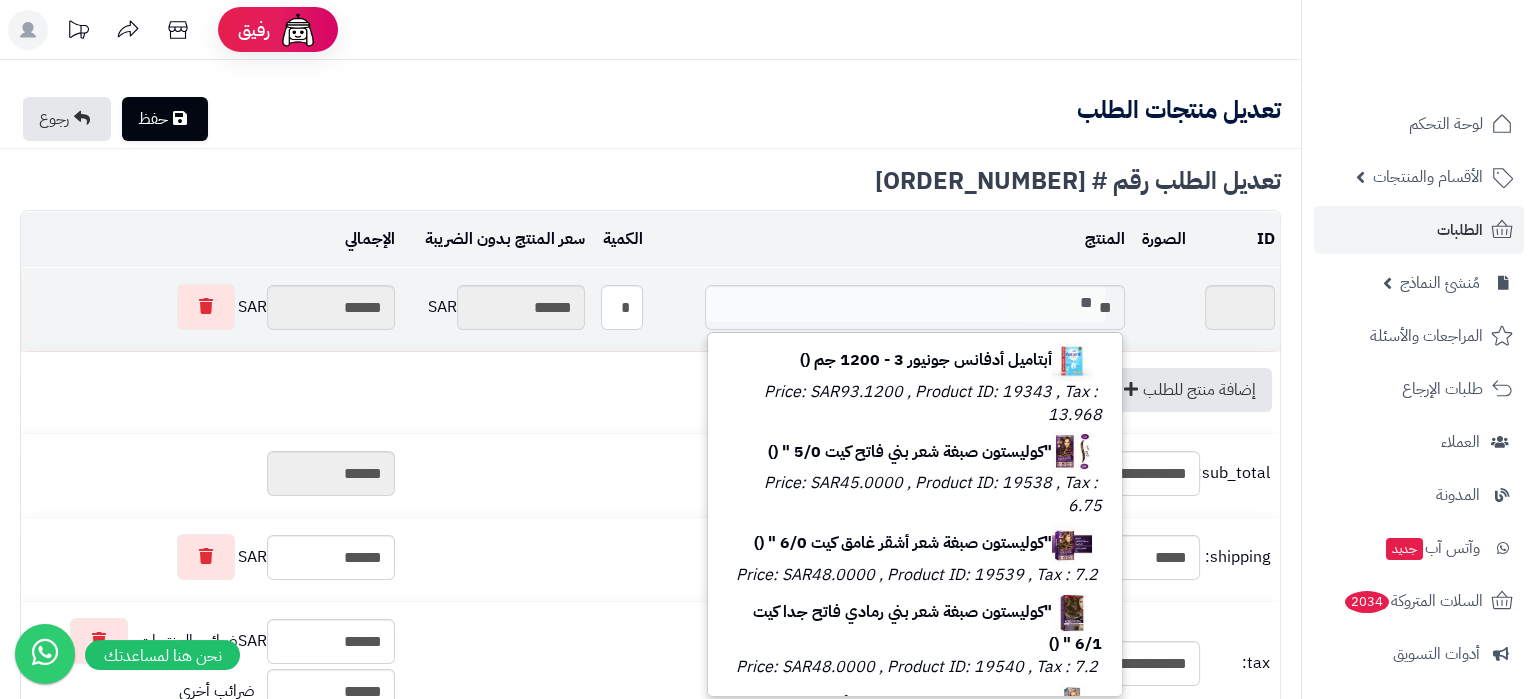 type 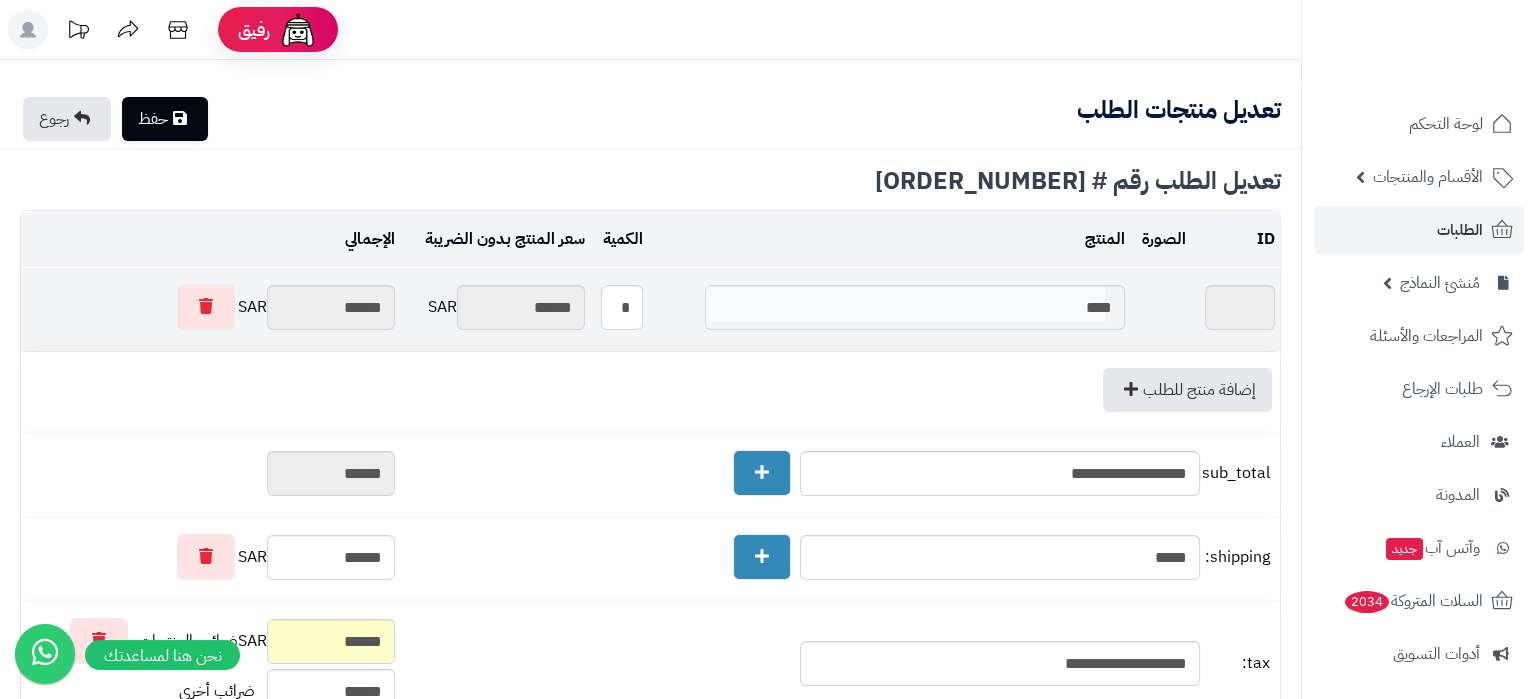 type on "****" 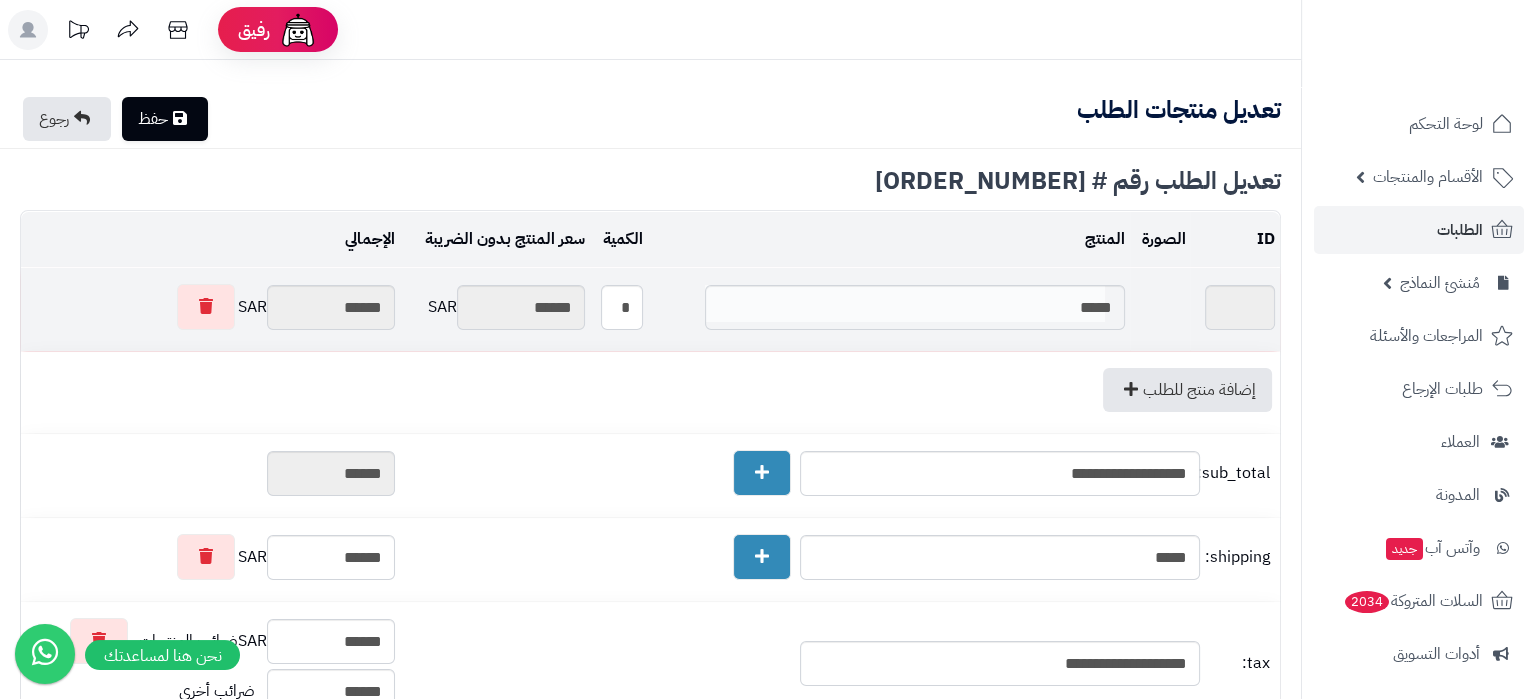 type on "****" 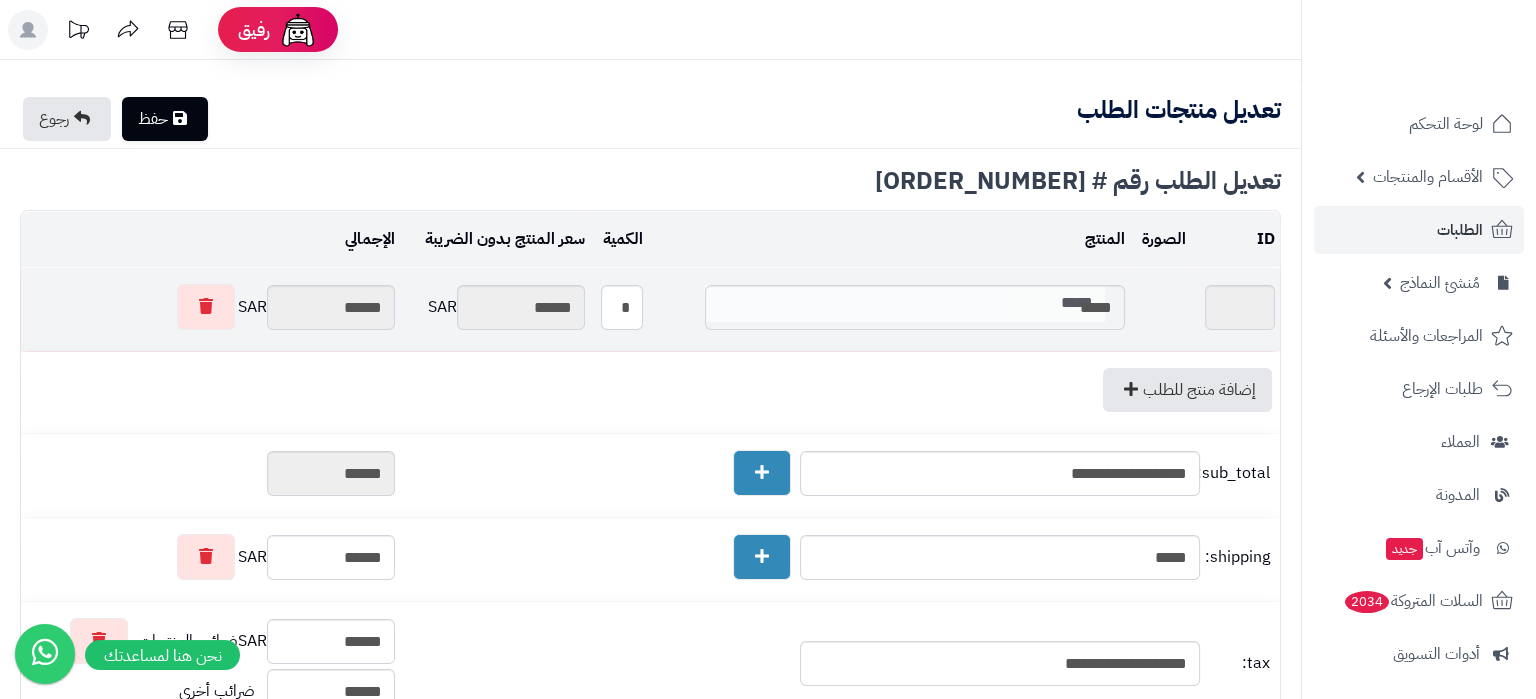 type 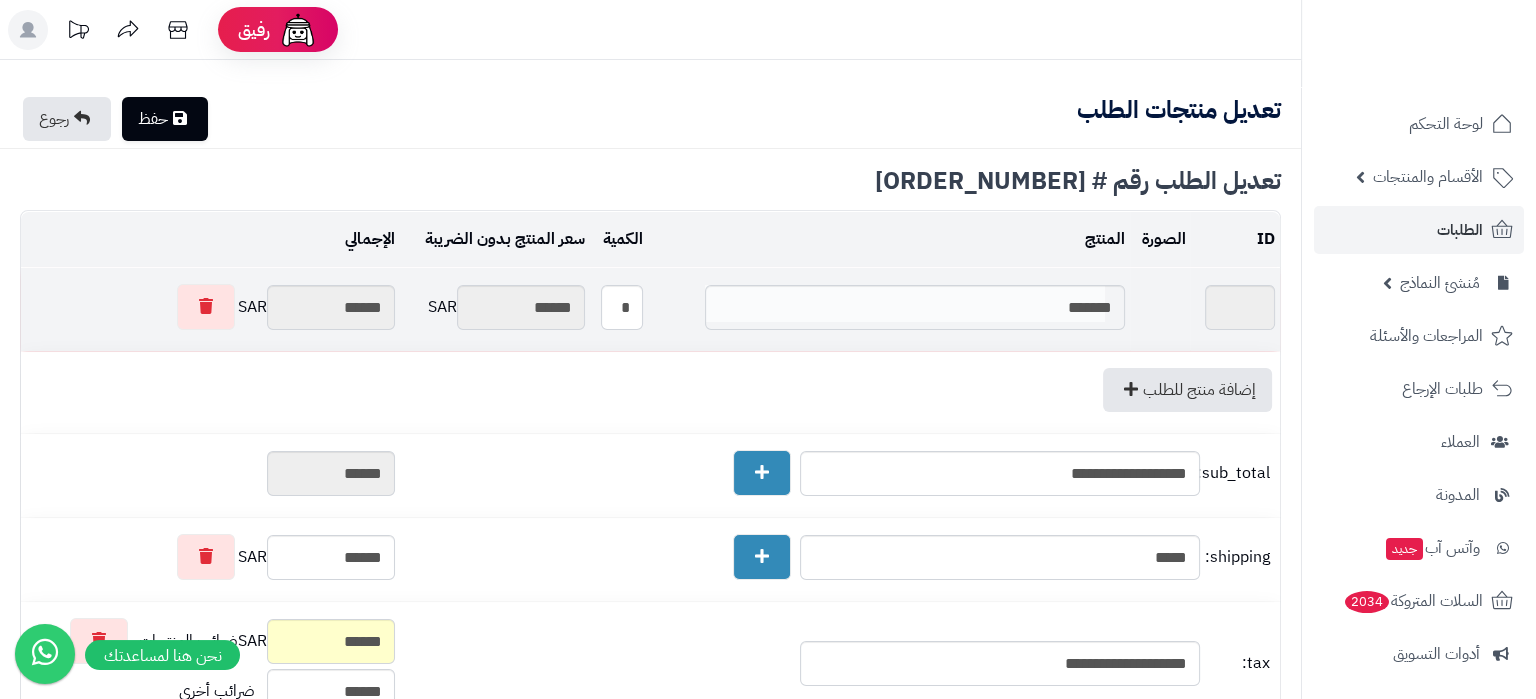 type on "********" 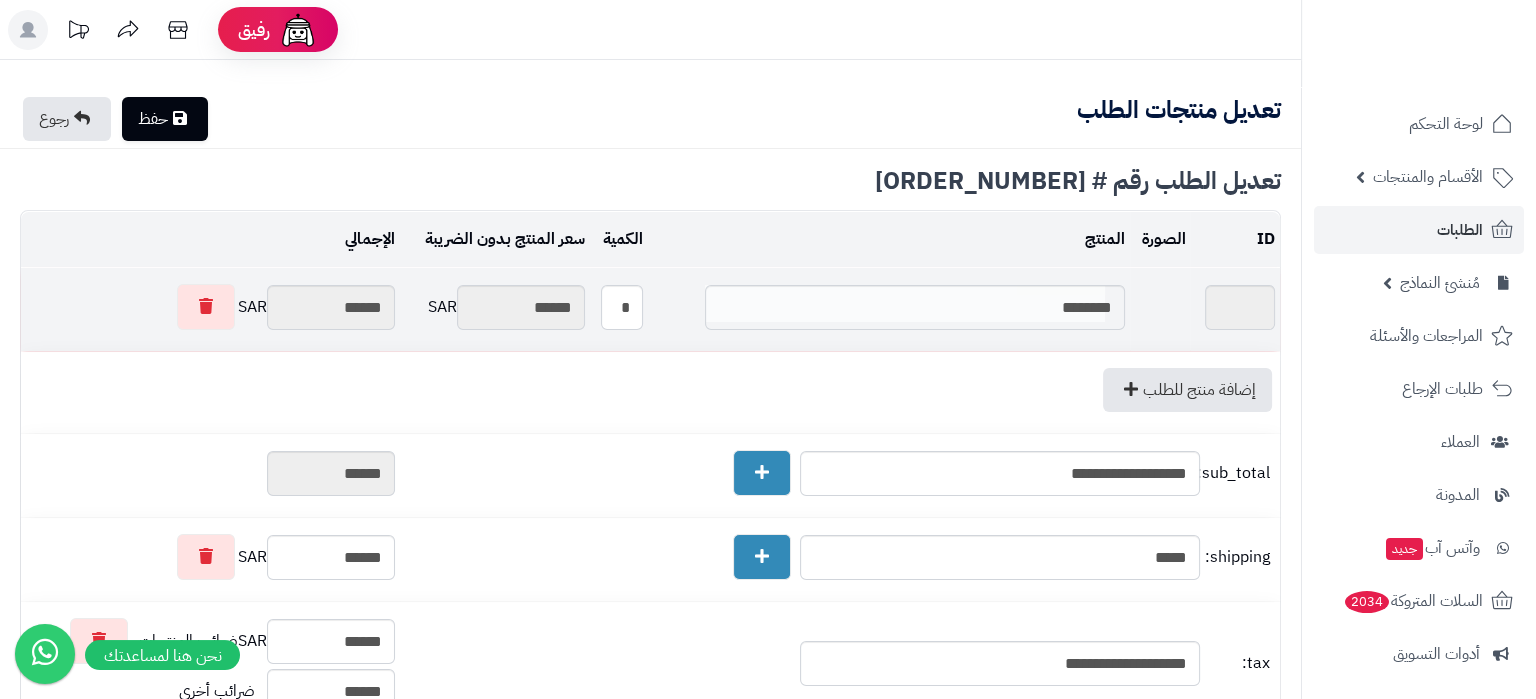 type on "********" 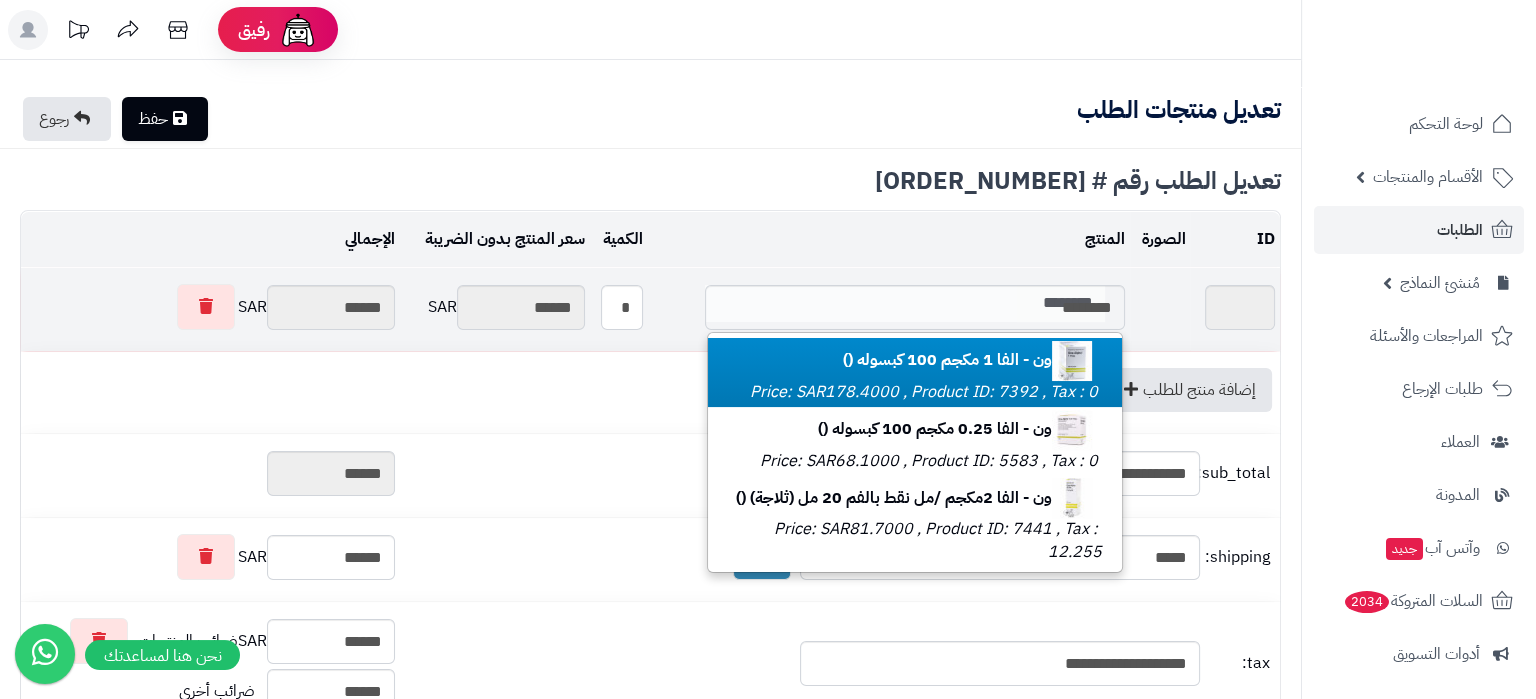type on "********" 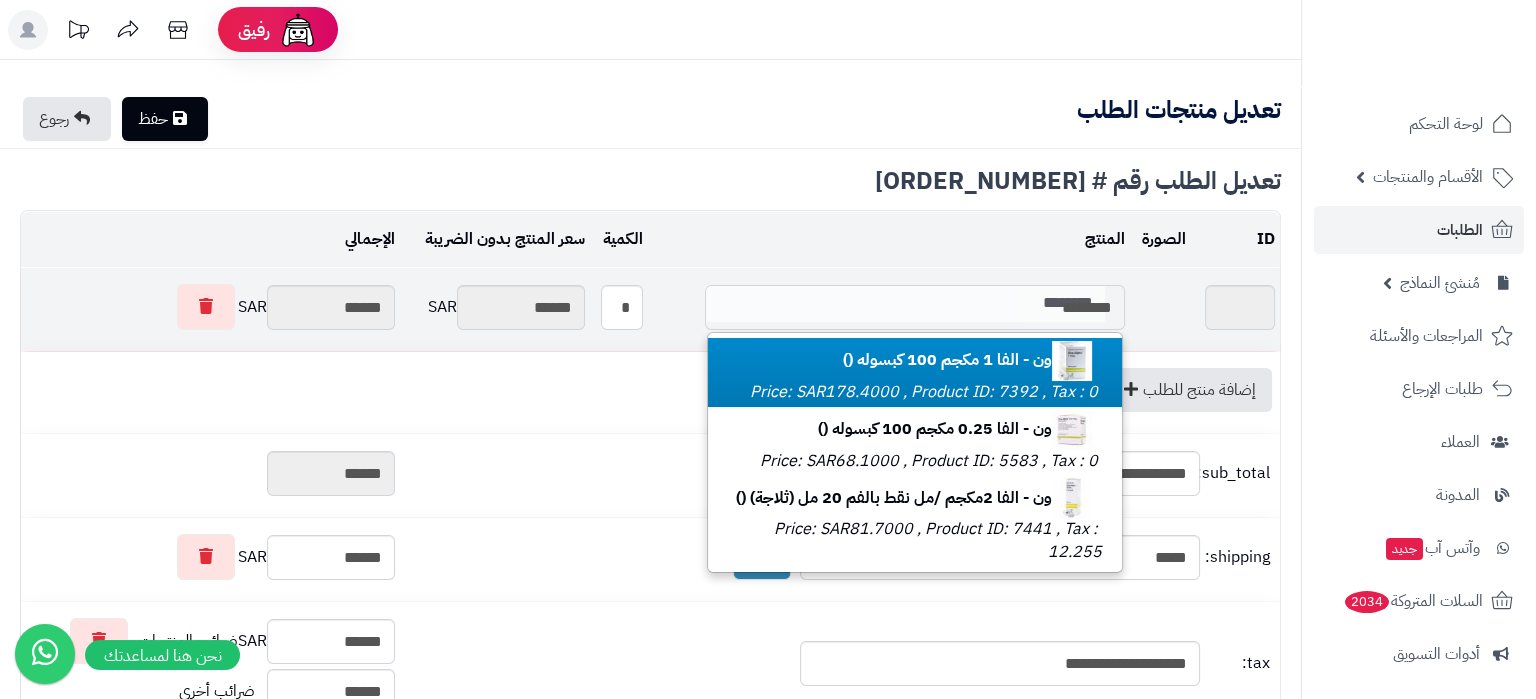 type on "****" 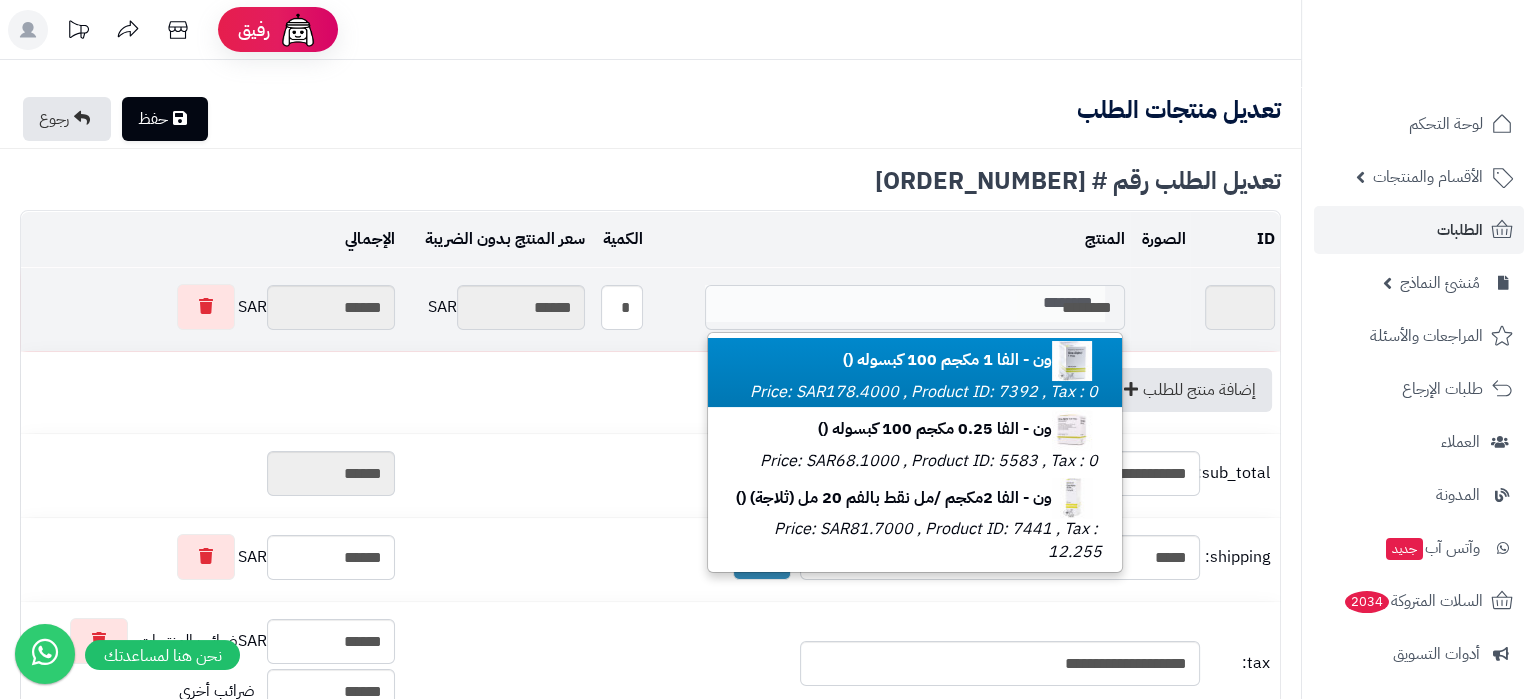 type on "********" 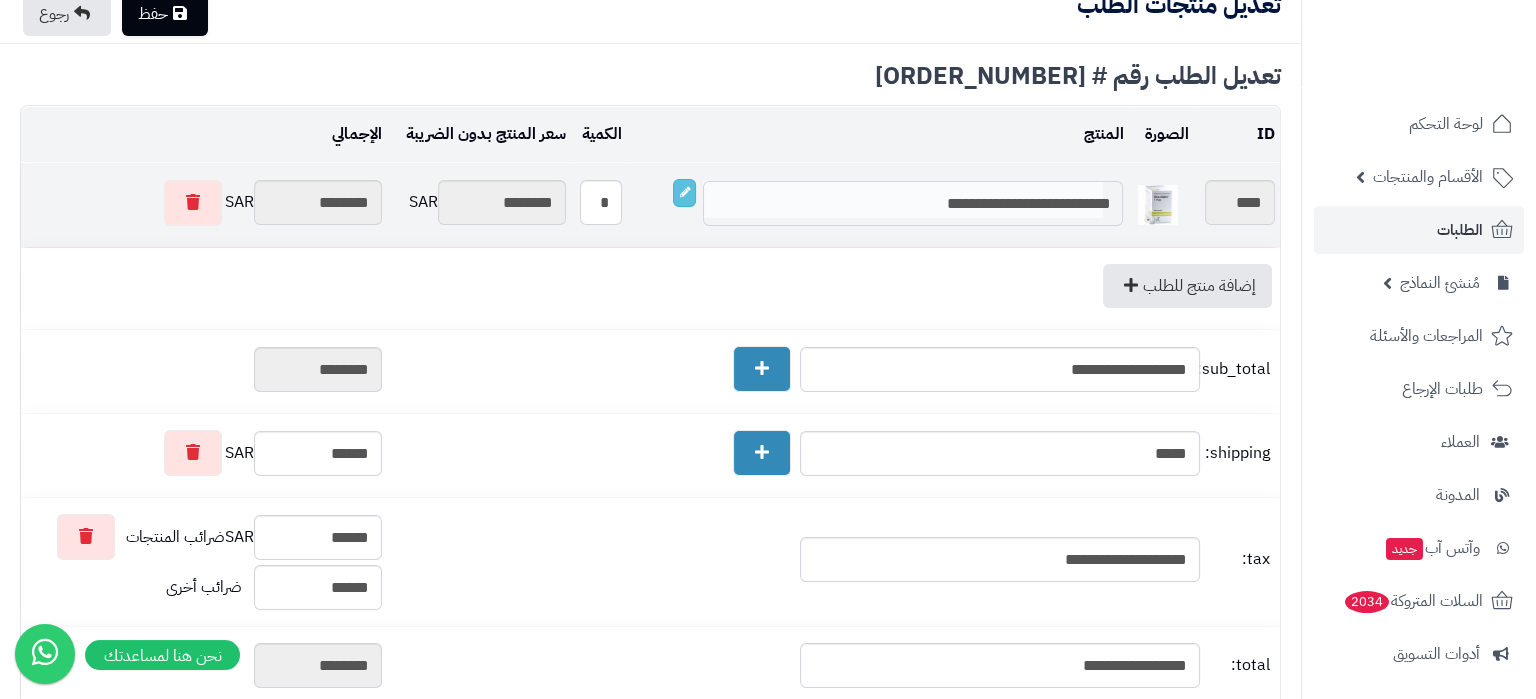 scroll, scrollTop: 210, scrollLeft: 0, axis: vertical 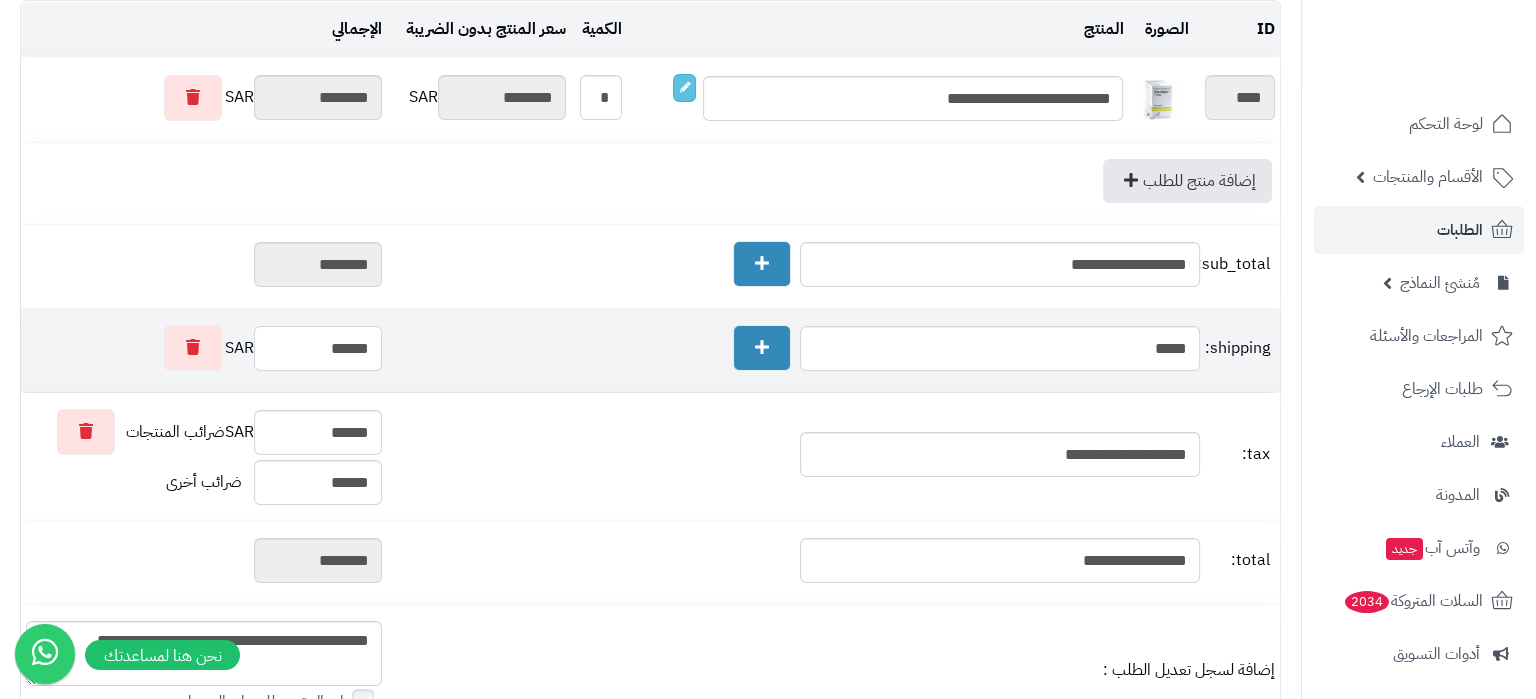 drag, startPoint x: 288, startPoint y: 344, endPoint x: 521, endPoint y: 354, distance: 233.2145 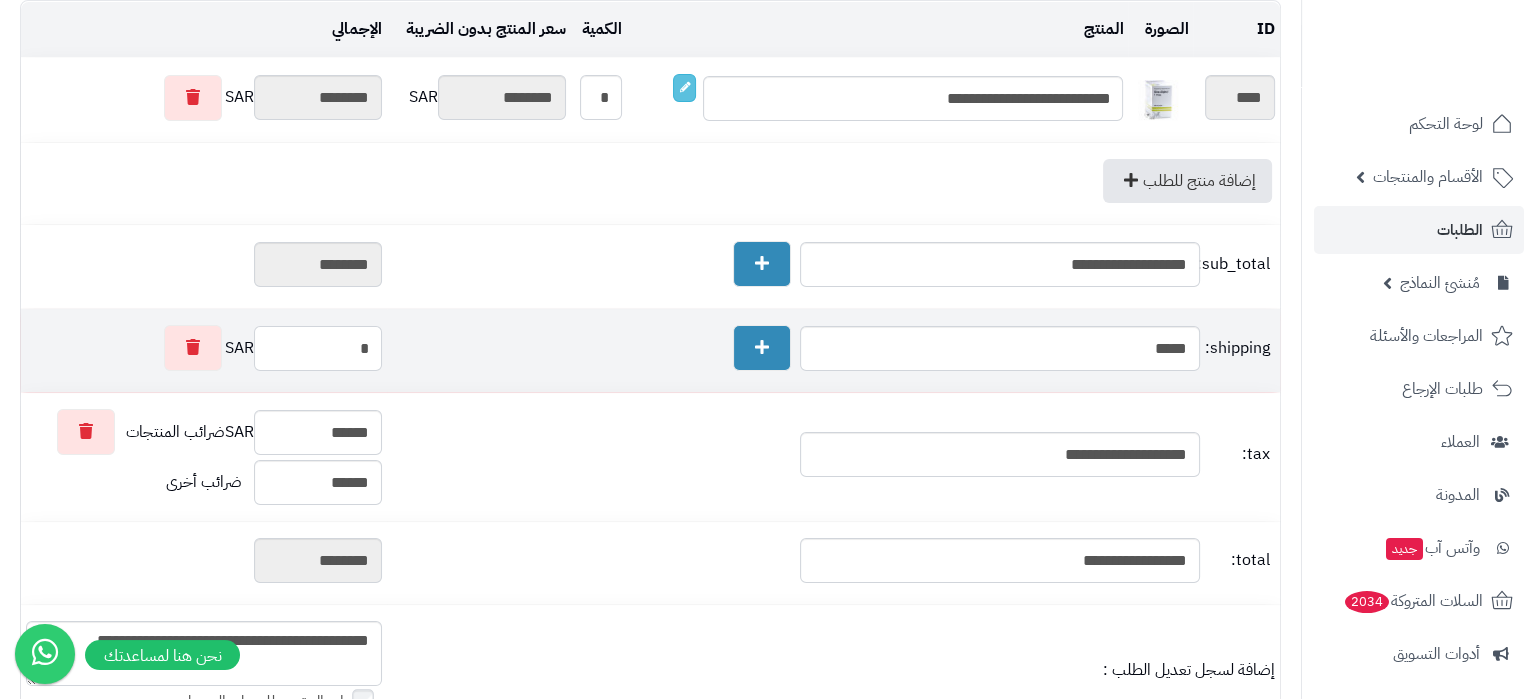 type on "********" 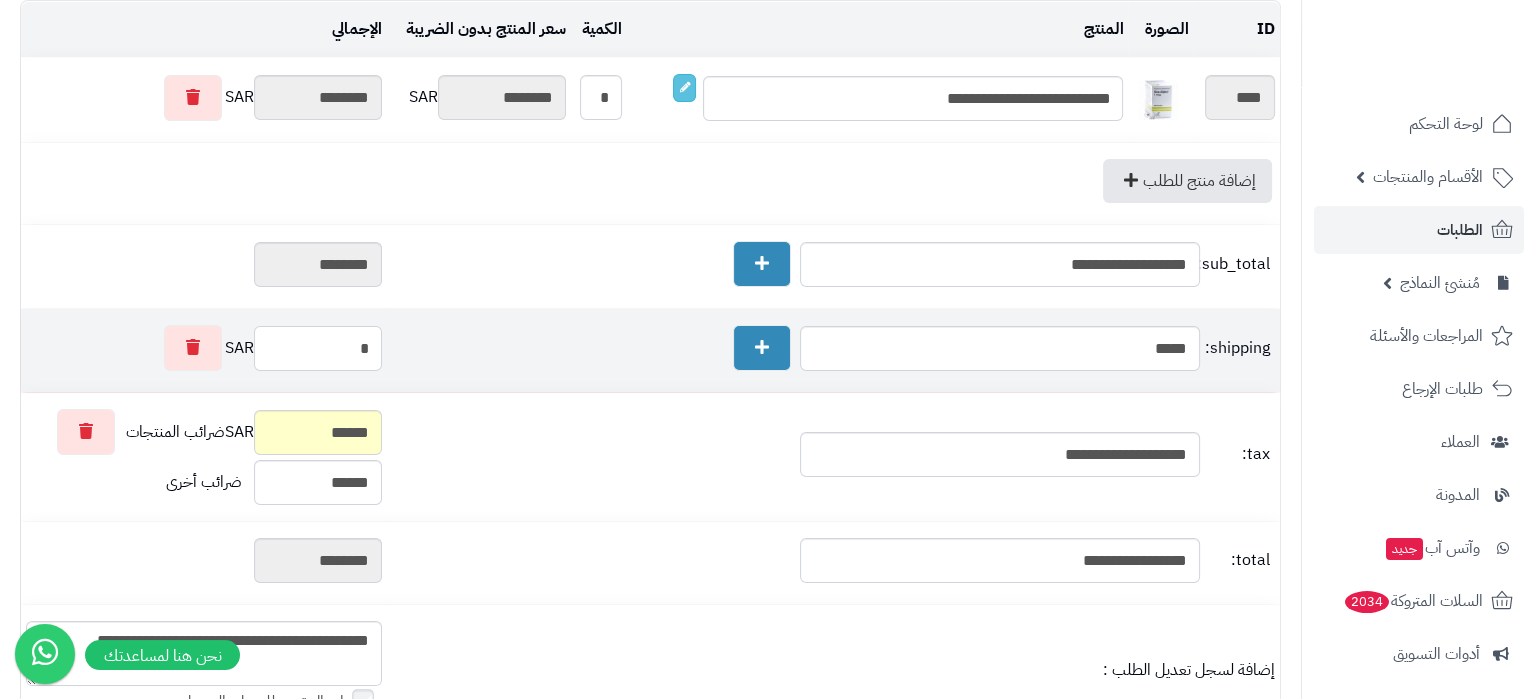 type on "**" 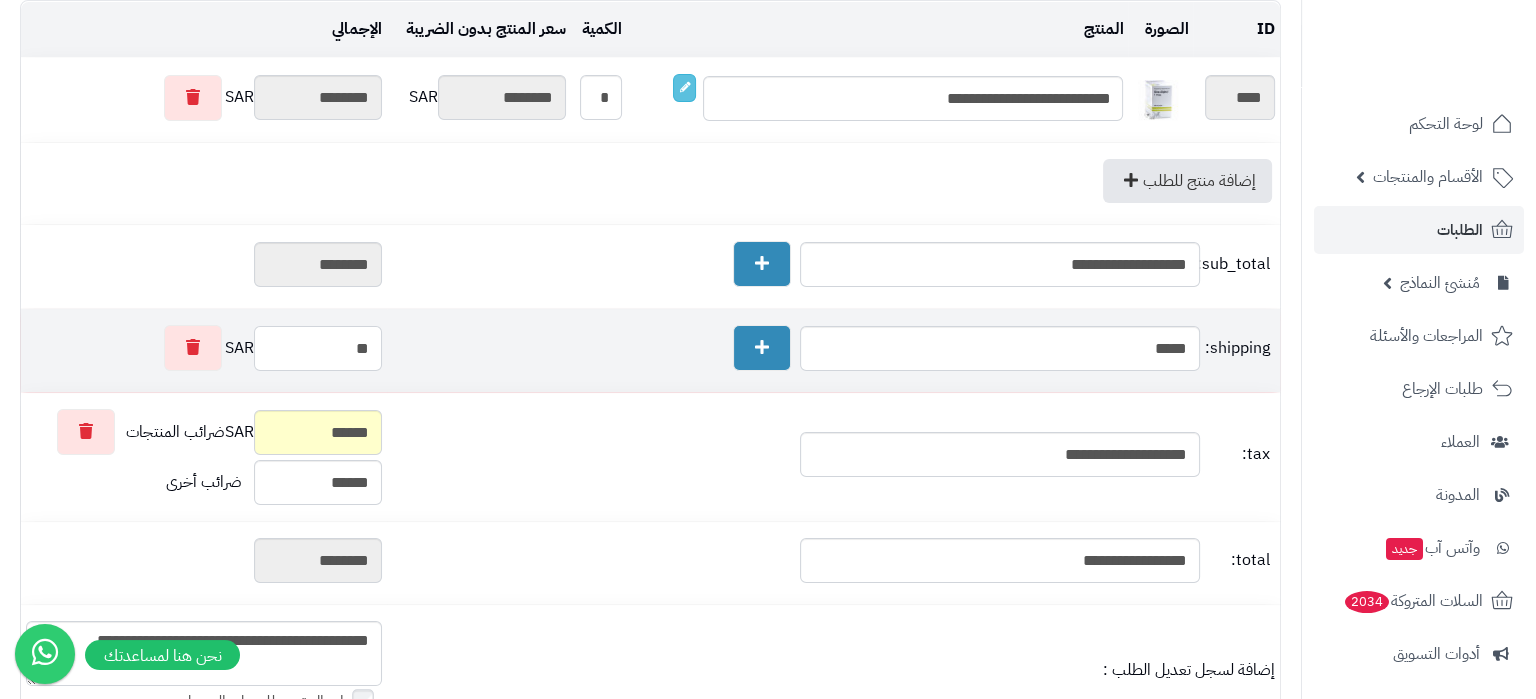 type on "********" 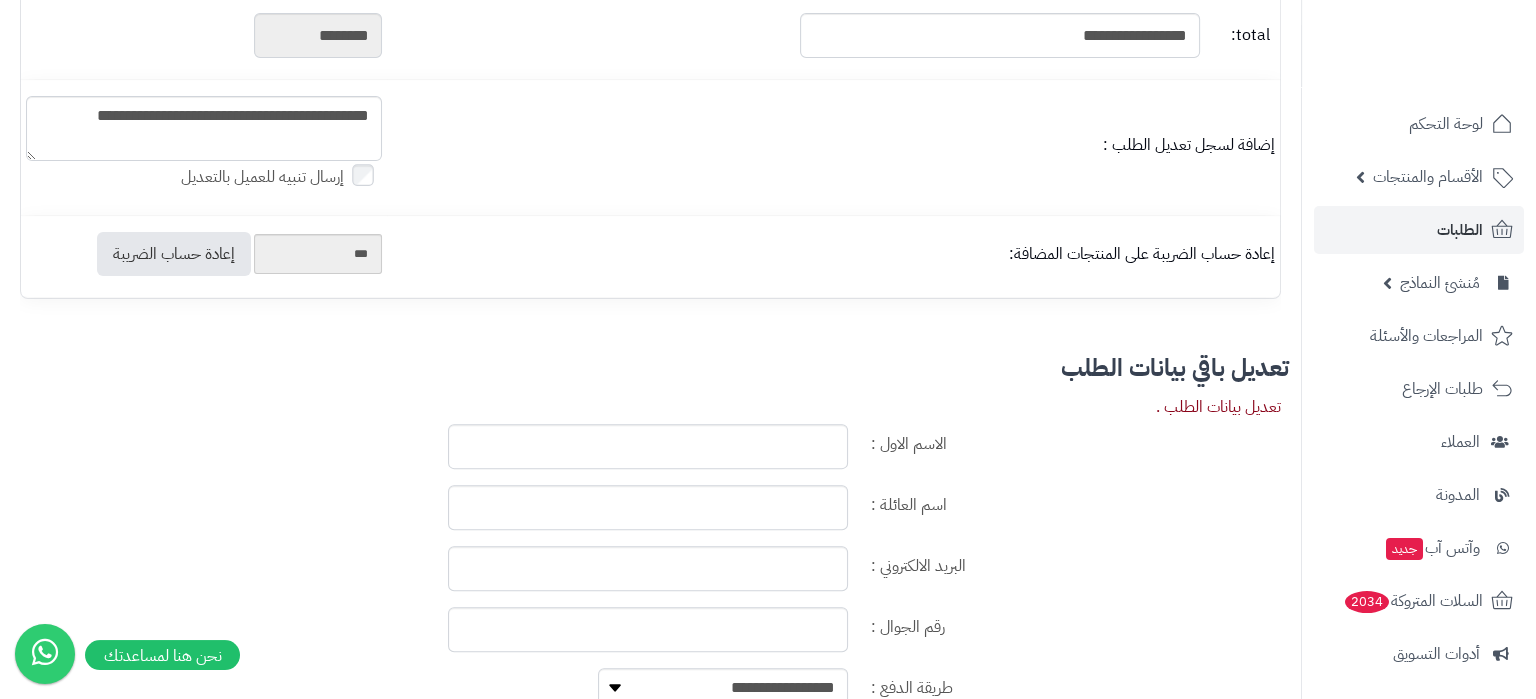 scroll, scrollTop: 840, scrollLeft: 0, axis: vertical 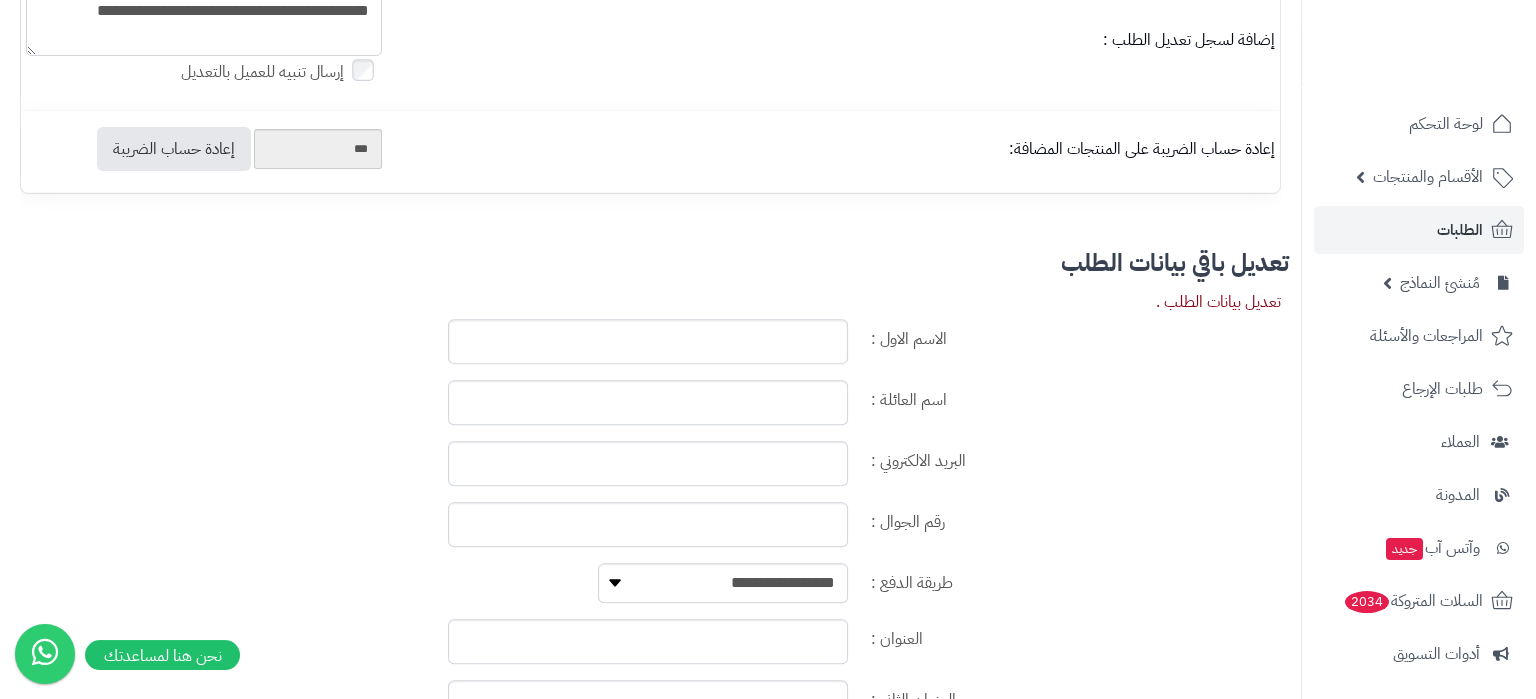 type on "**" 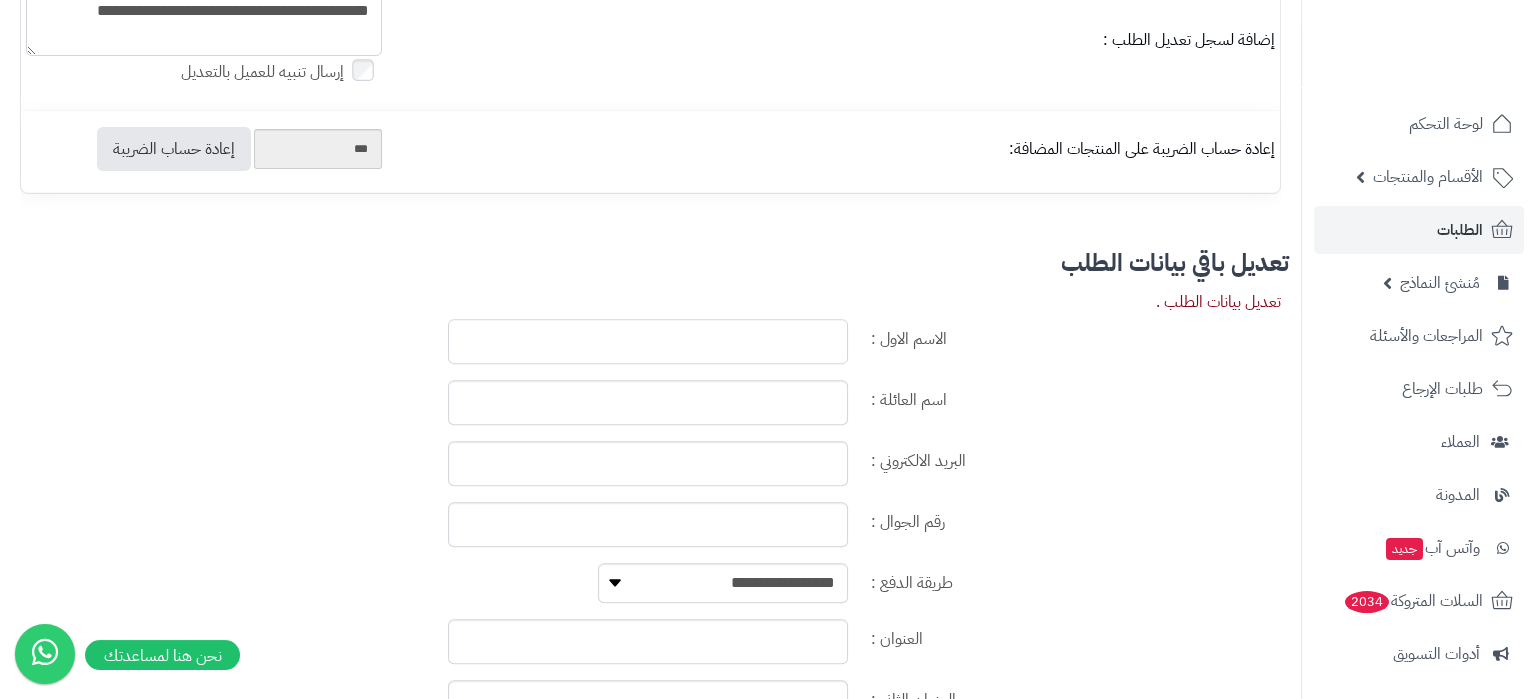 click on "الاسم الاول :" at bounding box center [648, 341] 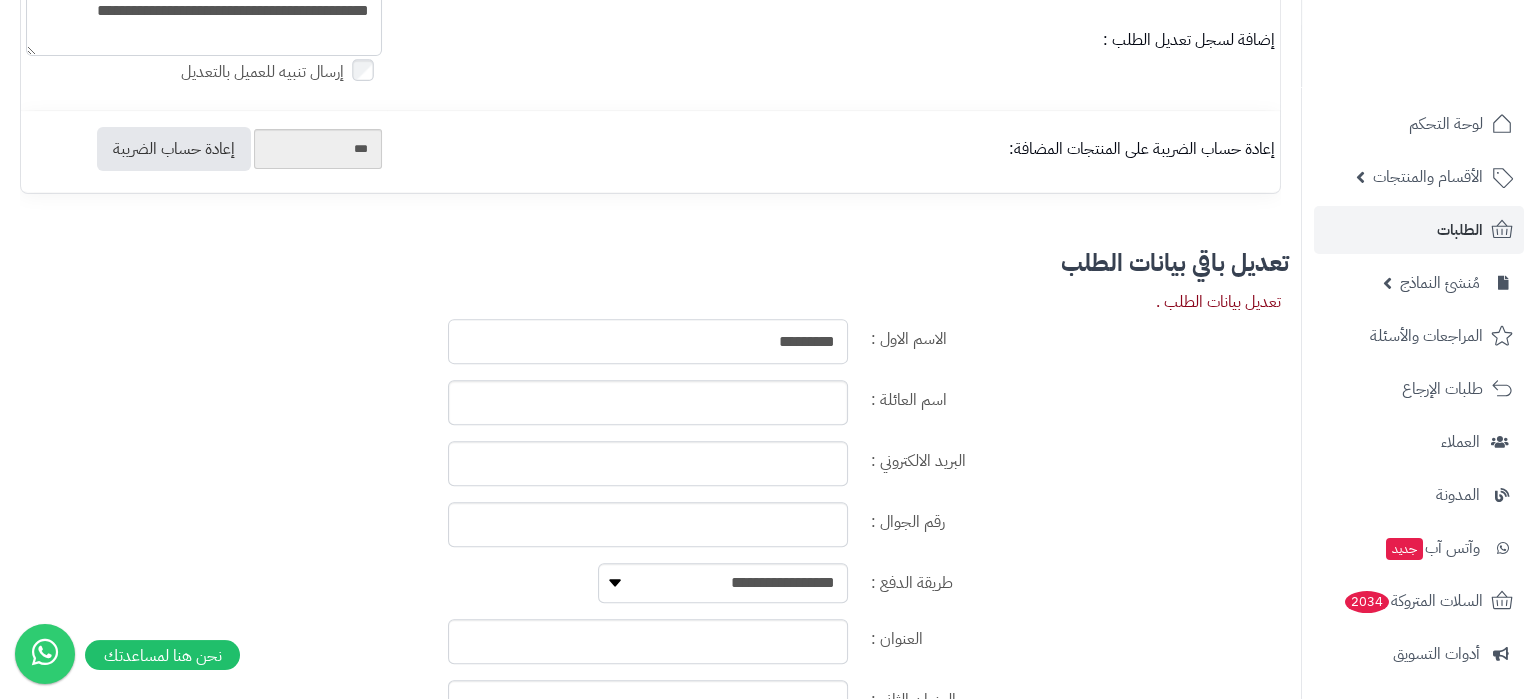 type on "********" 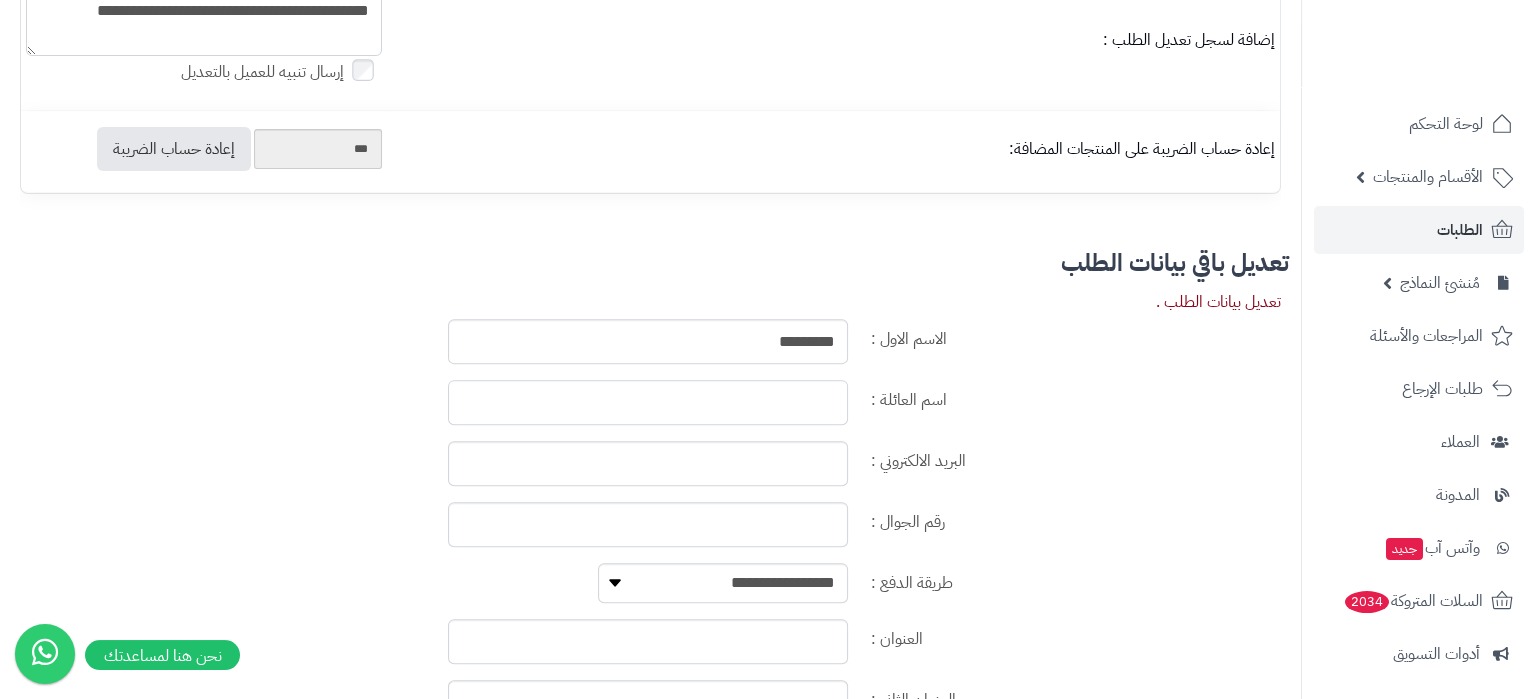 click on "اسم العائلة :" at bounding box center [648, 402] 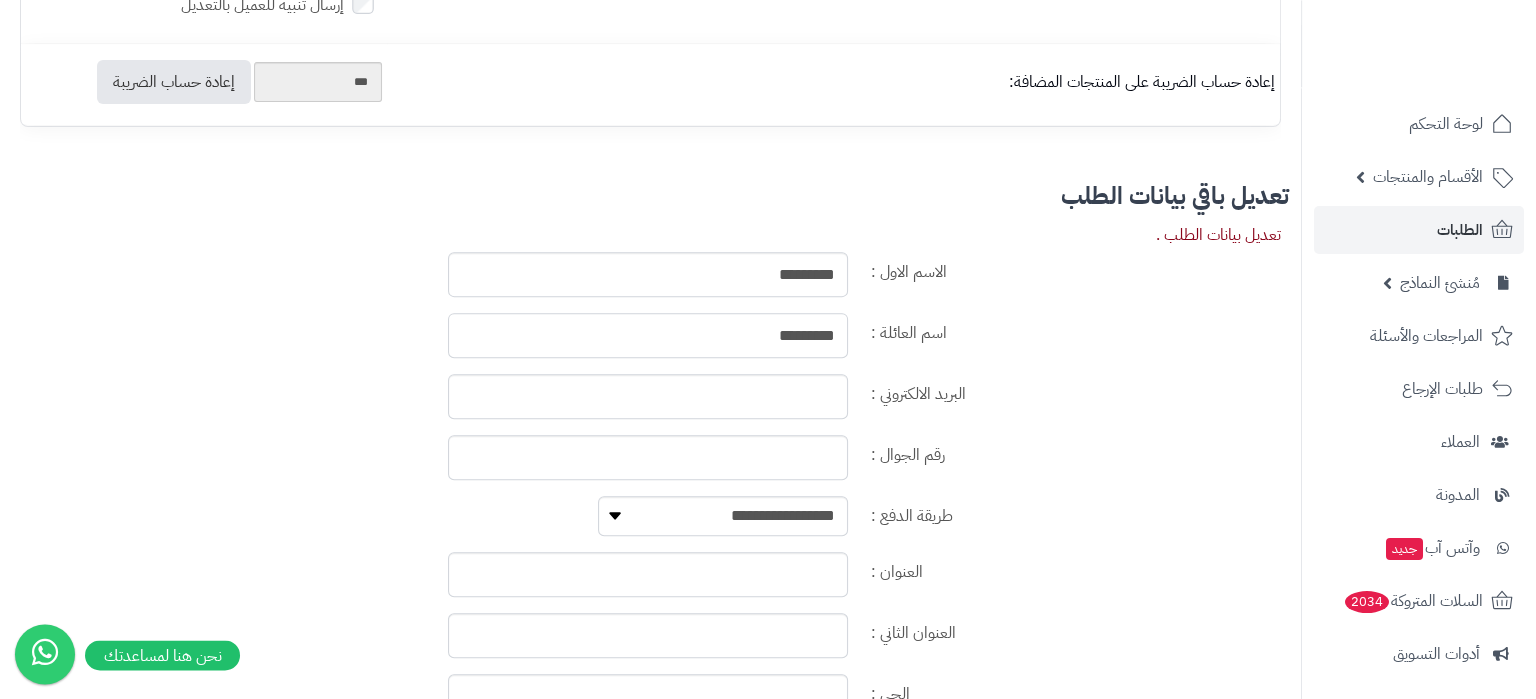 scroll, scrollTop: 945, scrollLeft: 0, axis: vertical 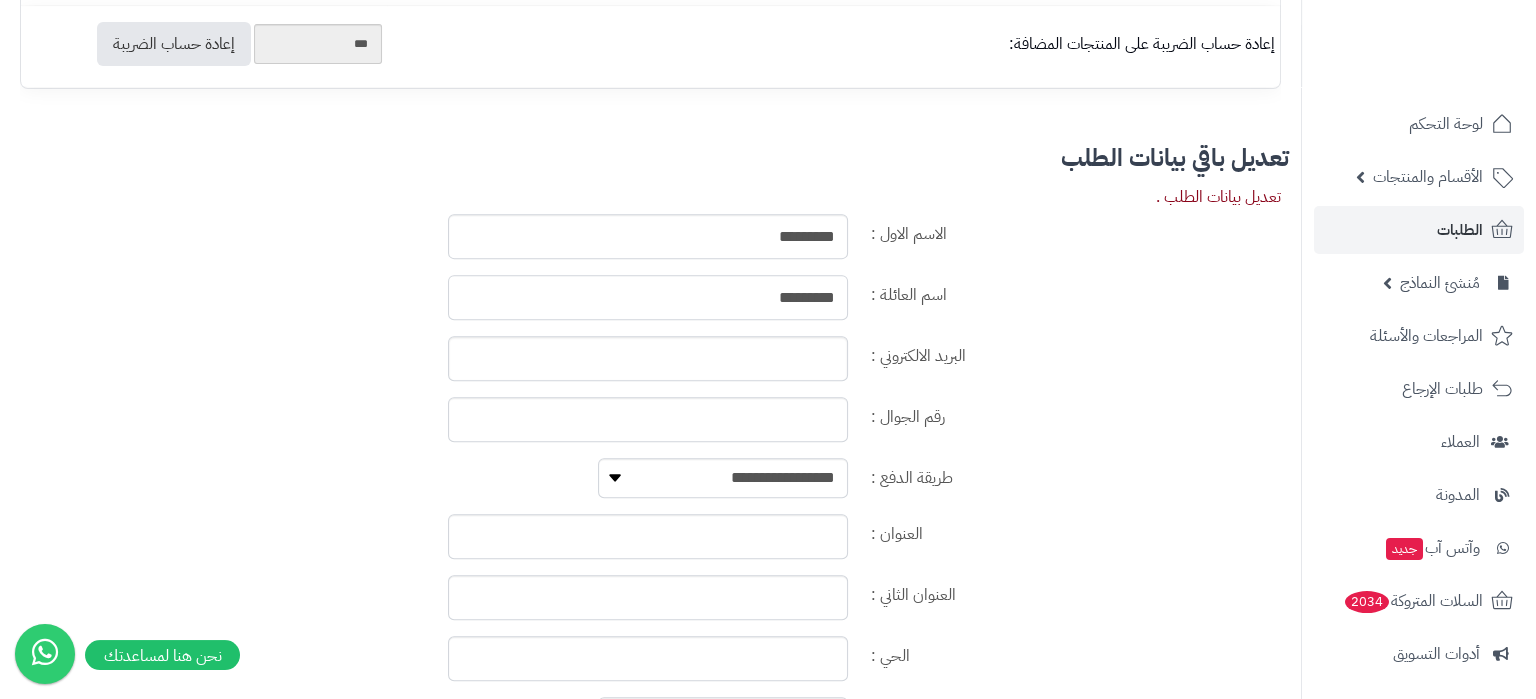 type on "*********" 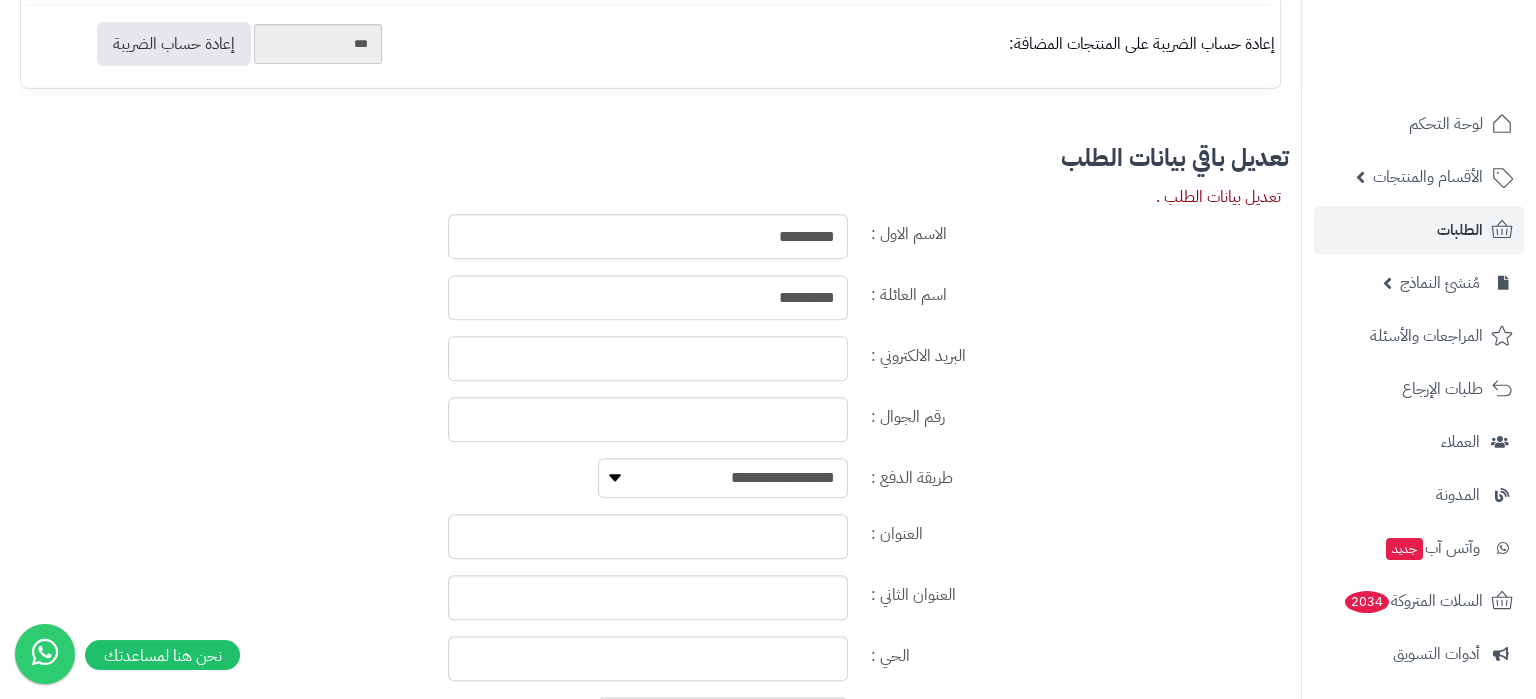 click on "البريد الالكتروني :" at bounding box center (648, 358) 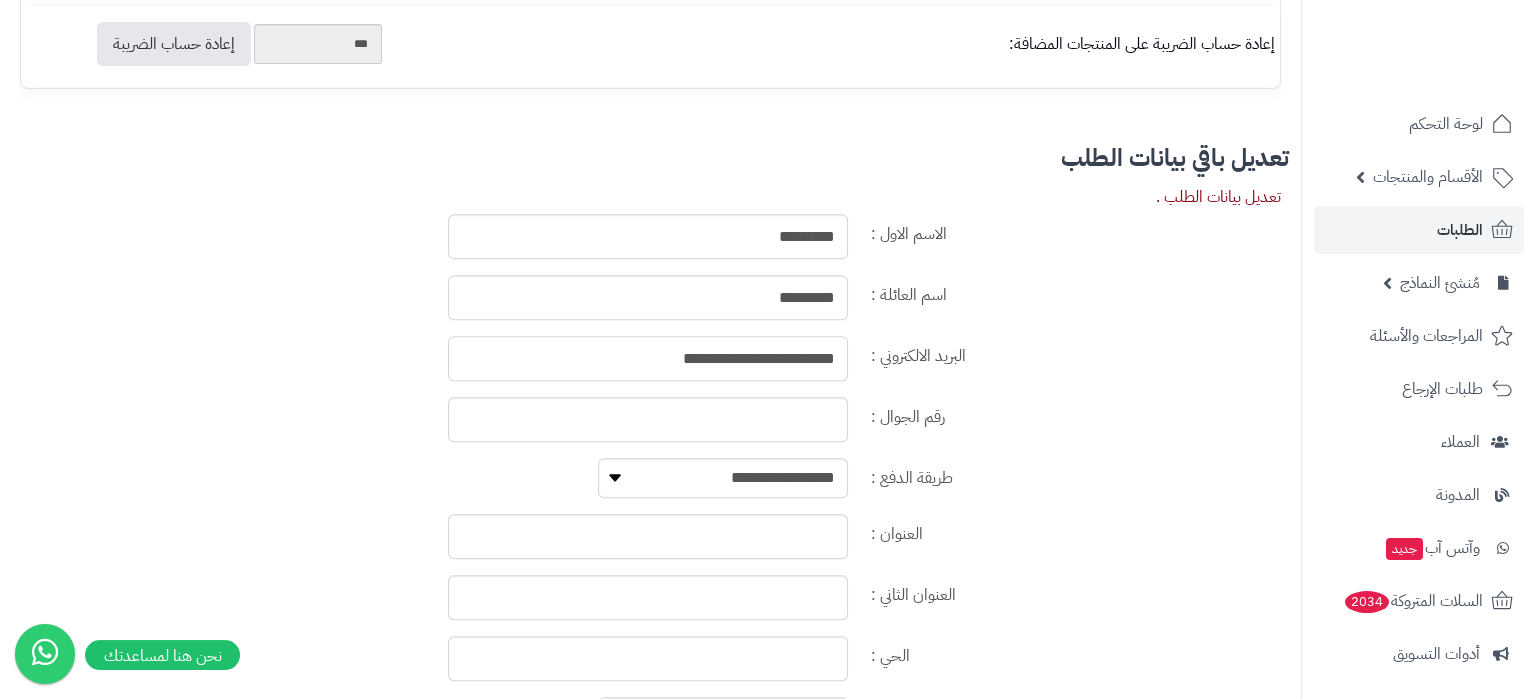 type on "**********" 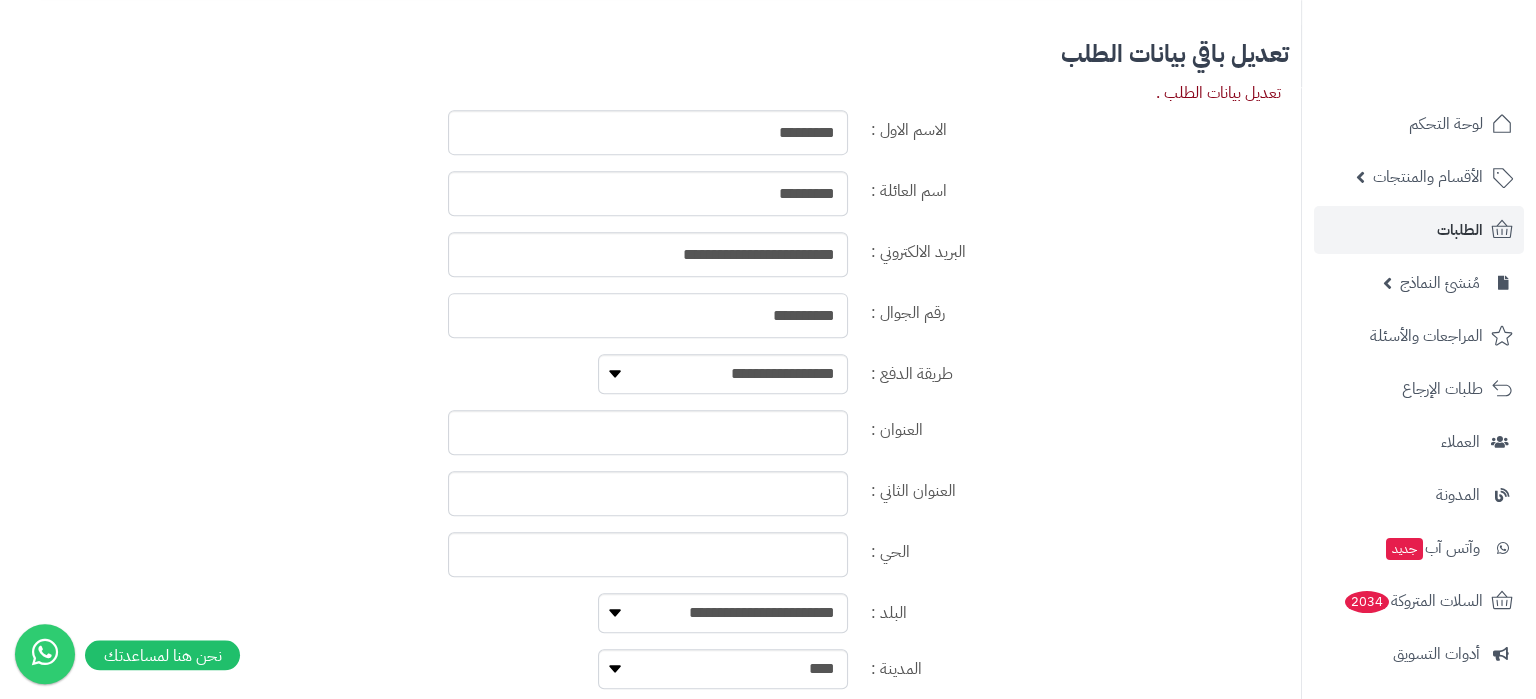 scroll, scrollTop: 1050, scrollLeft: 0, axis: vertical 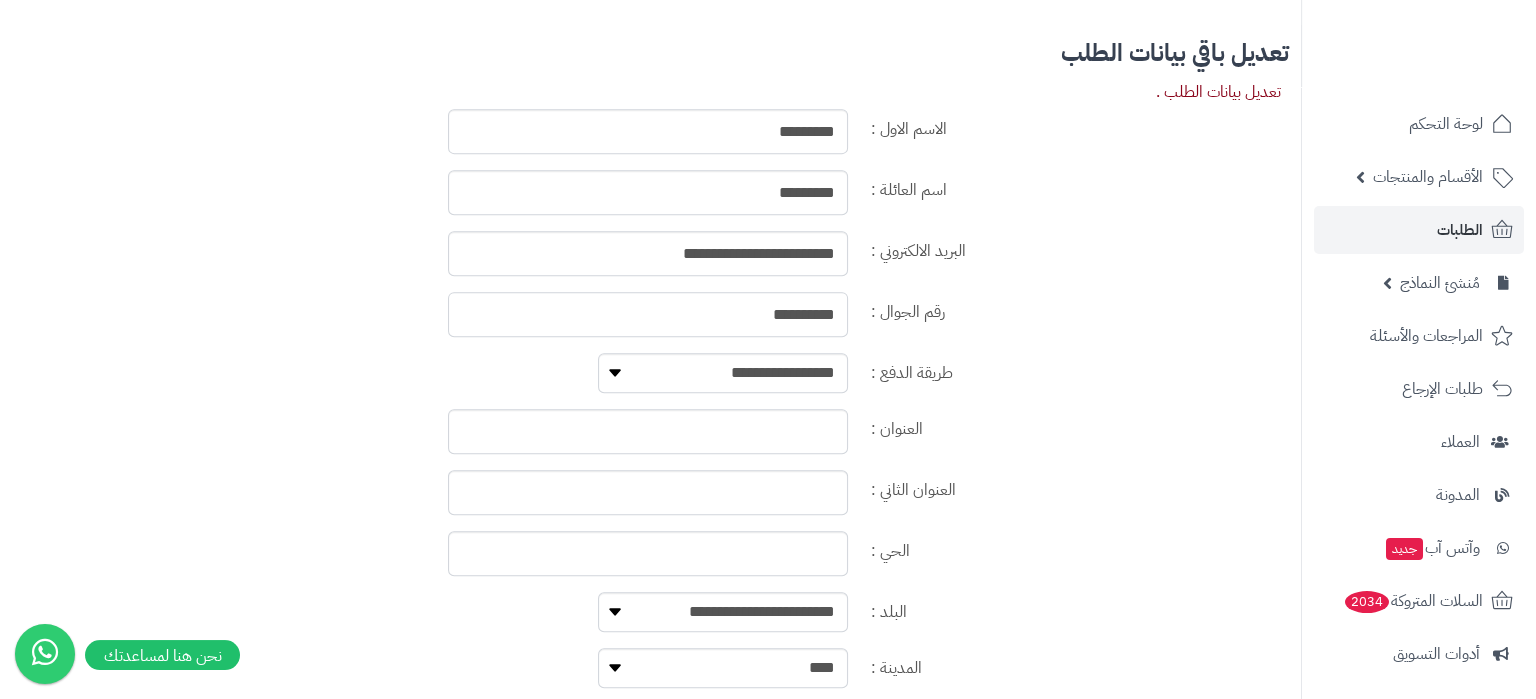 click on "**********" at bounding box center [648, 314] 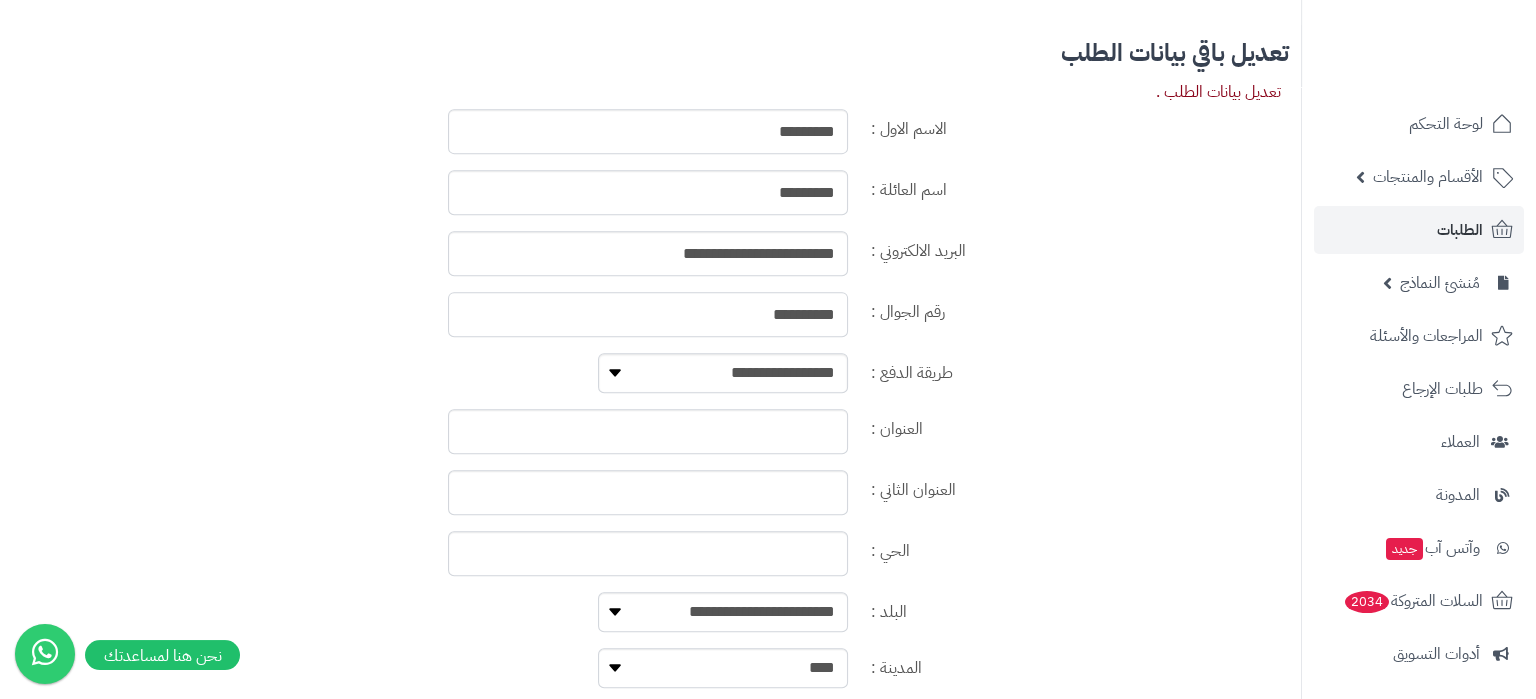 type on "**********" 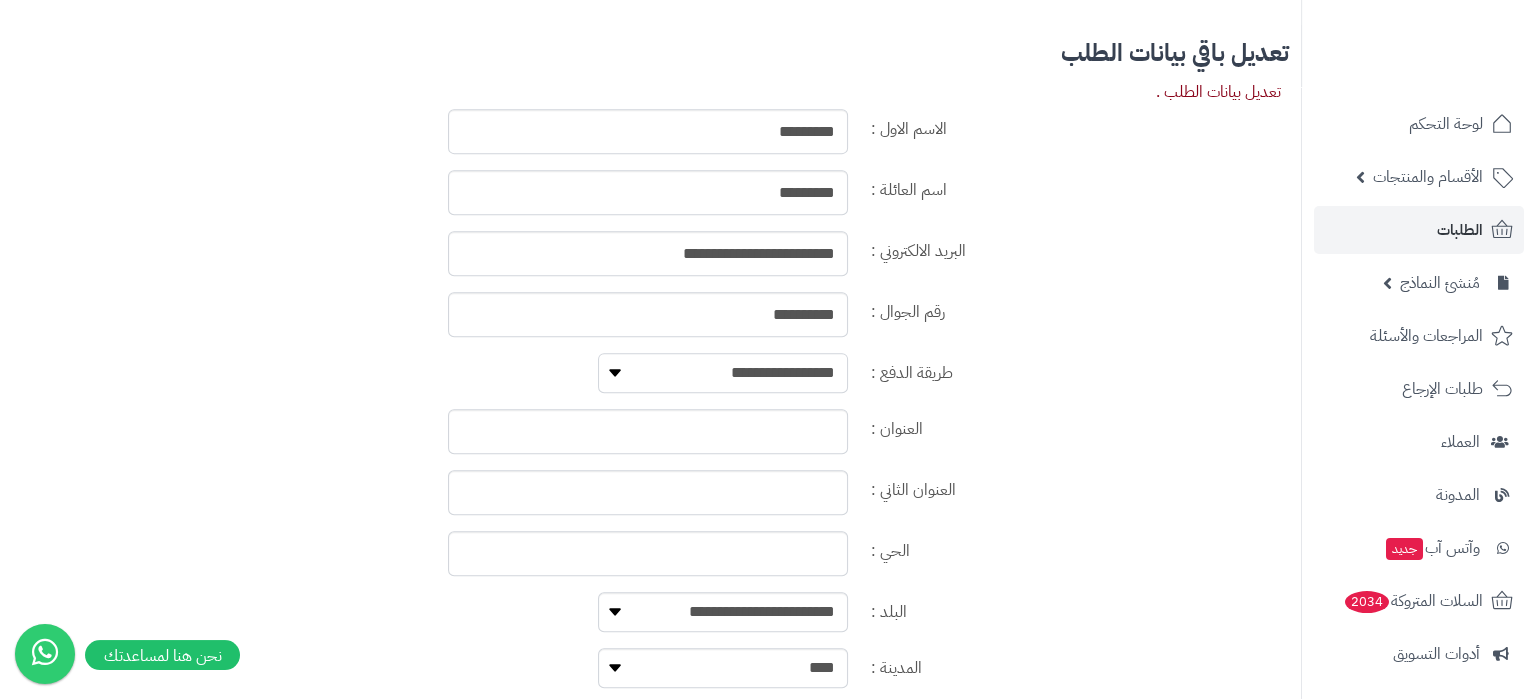 select on "**********" 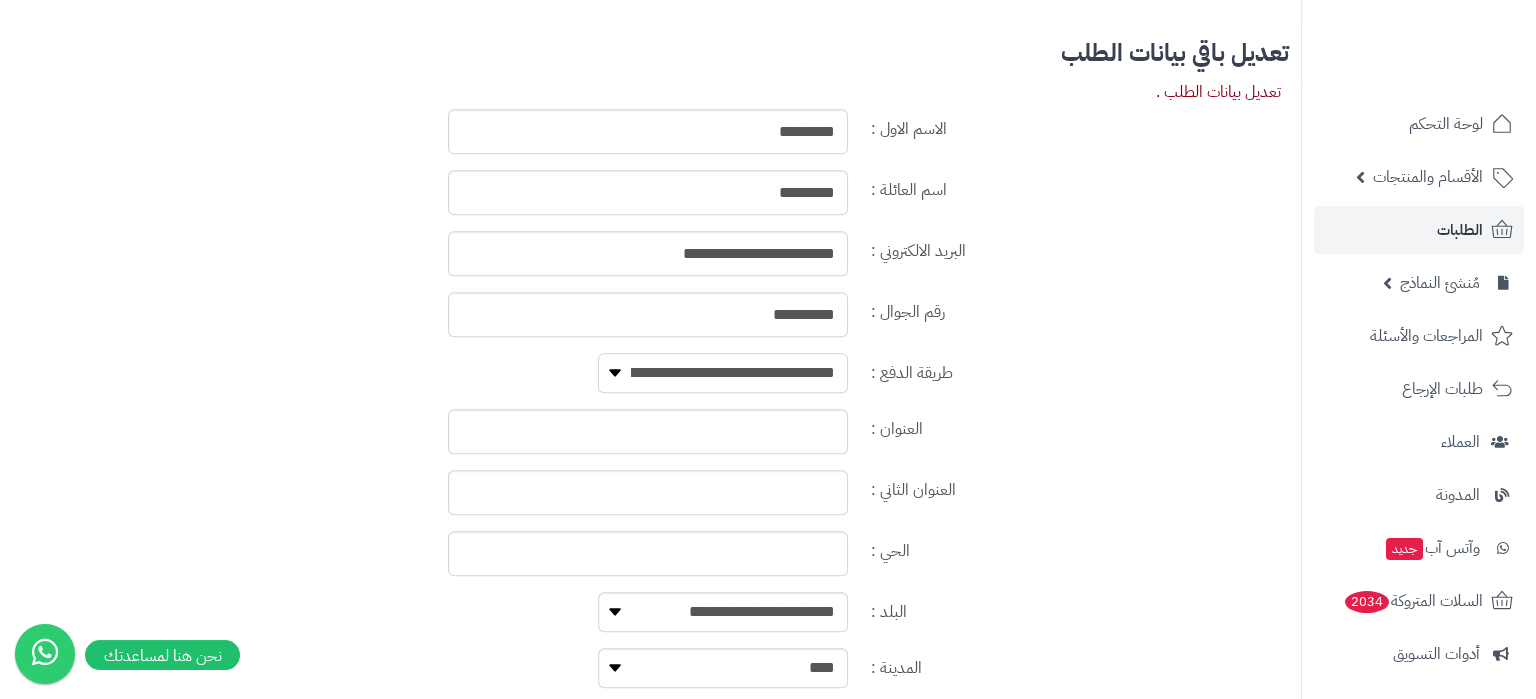click on "**********" at bounding box center [0, 0] 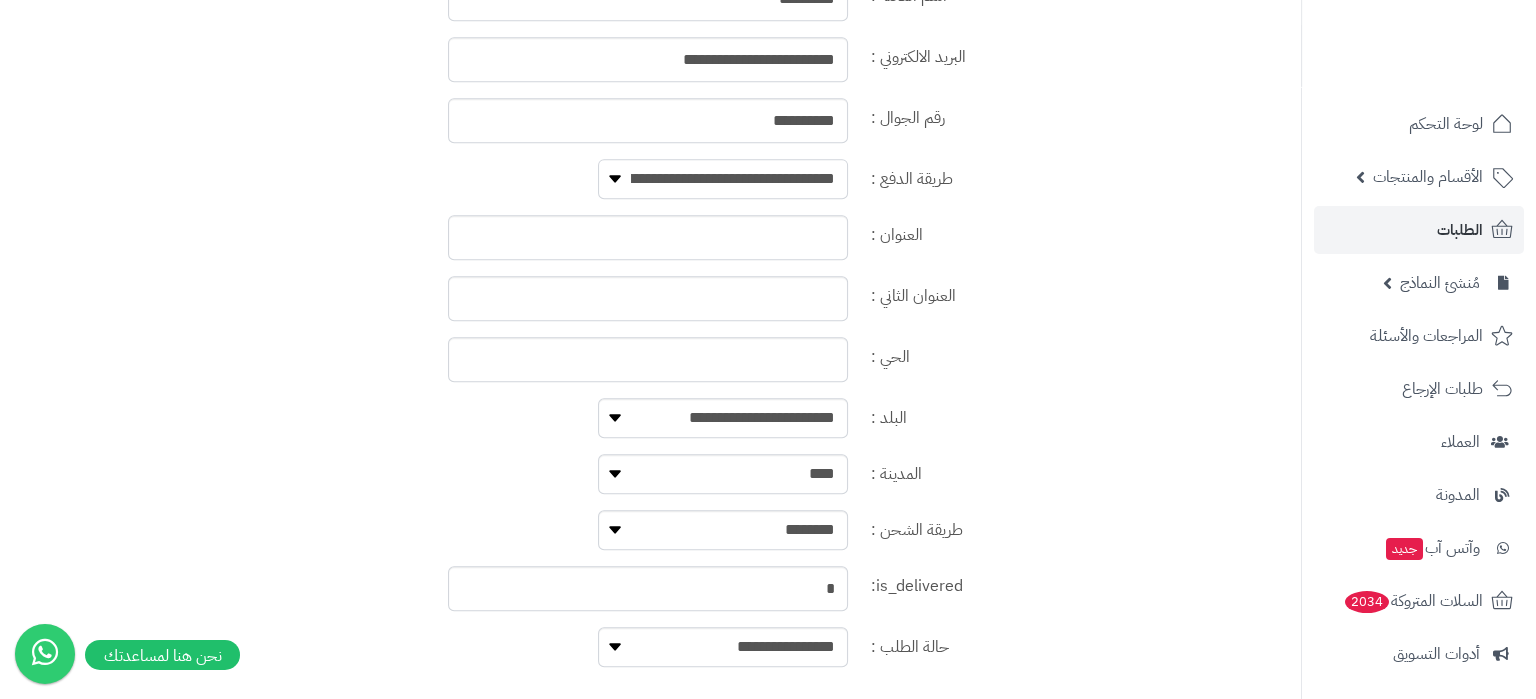 scroll, scrollTop: 1260, scrollLeft: 0, axis: vertical 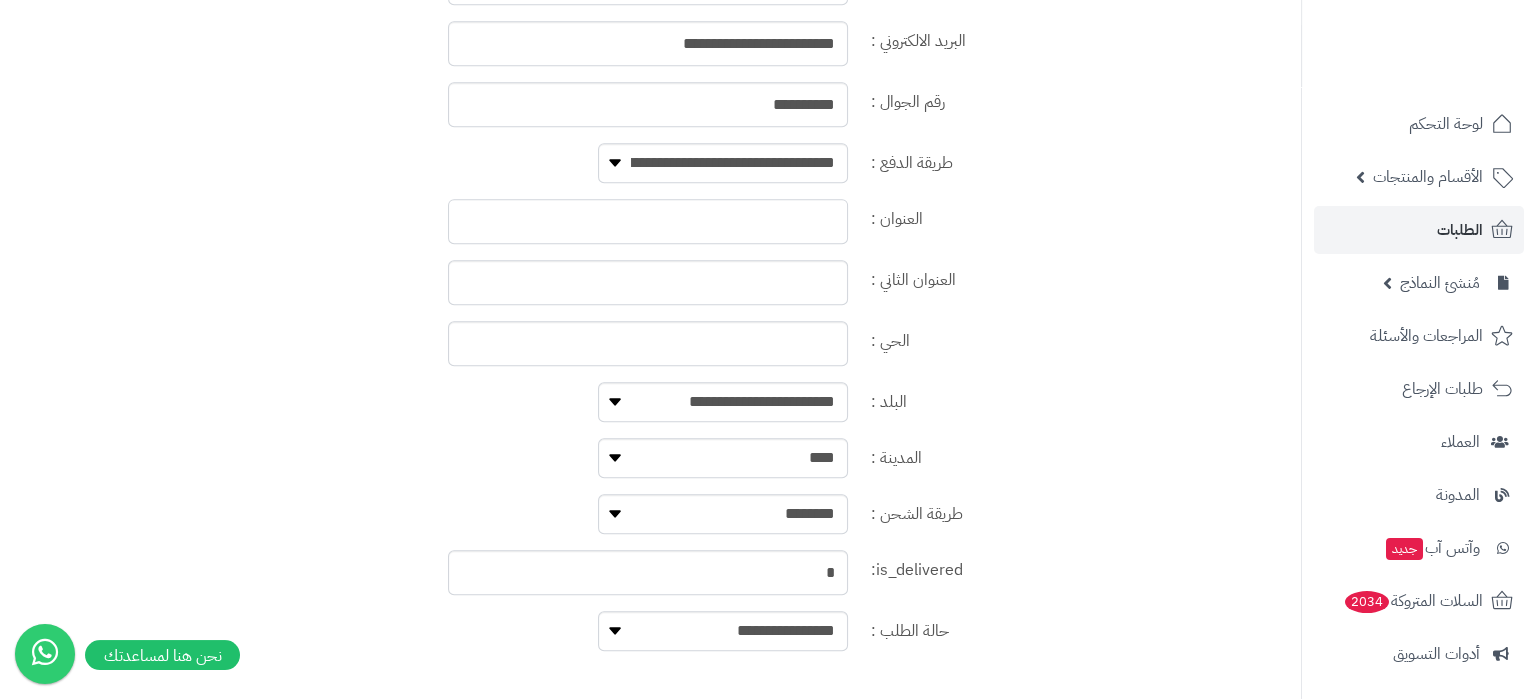 click on "العنوان :" at bounding box center (648, 221) 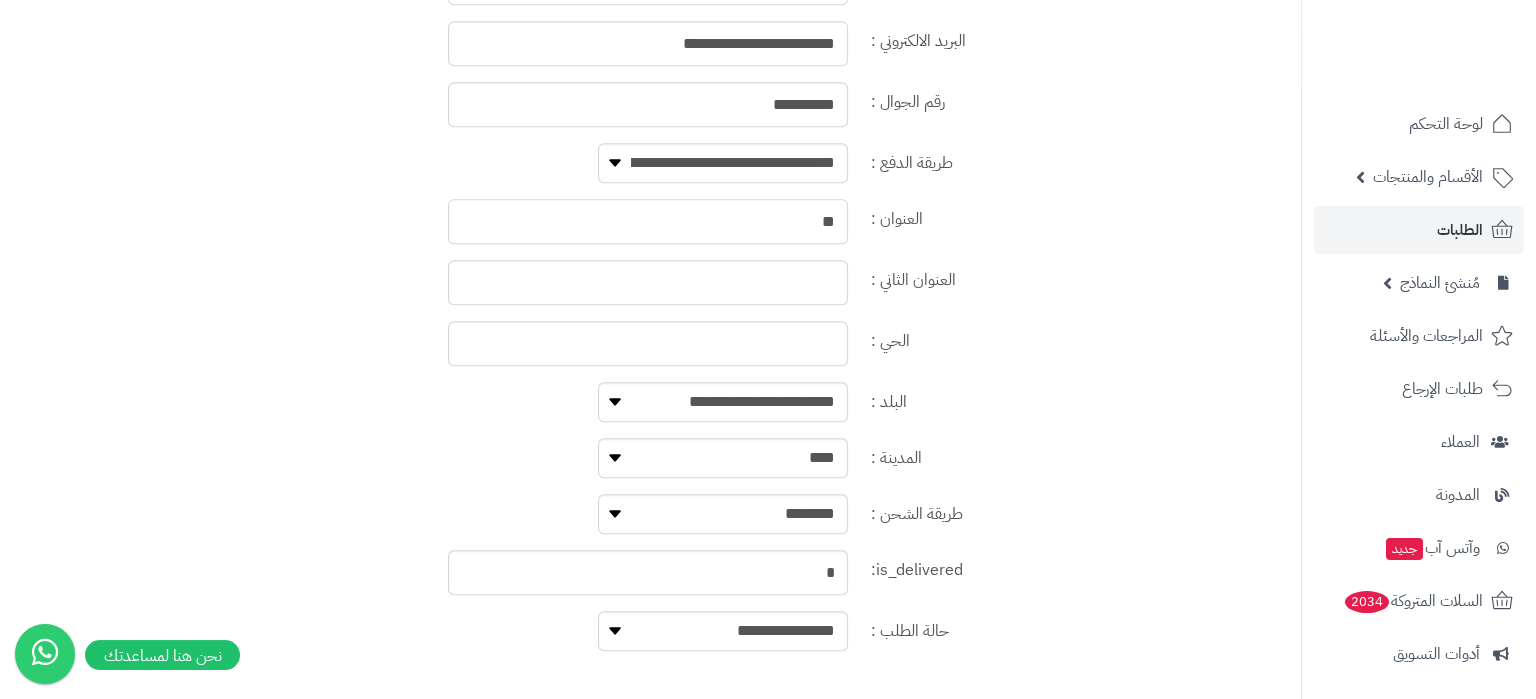 type on "*" 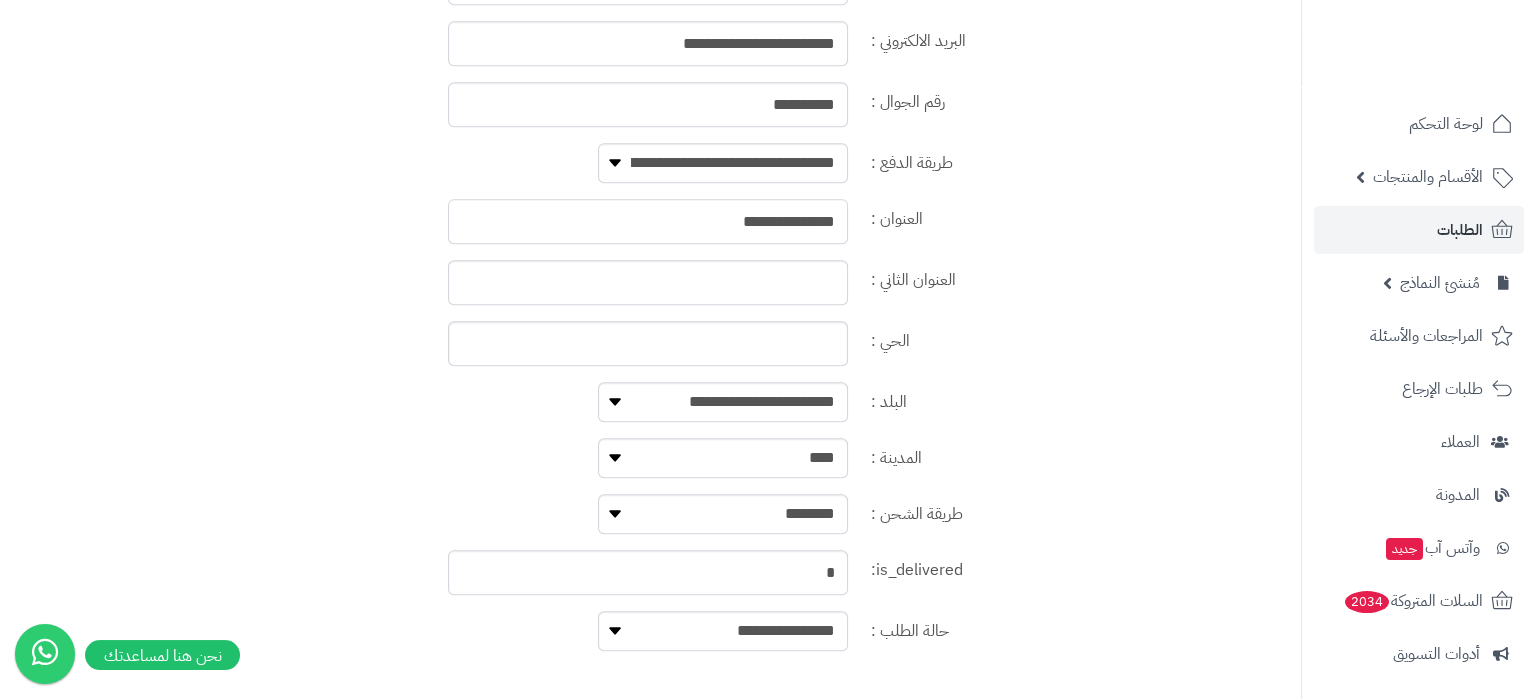 type on "**********" 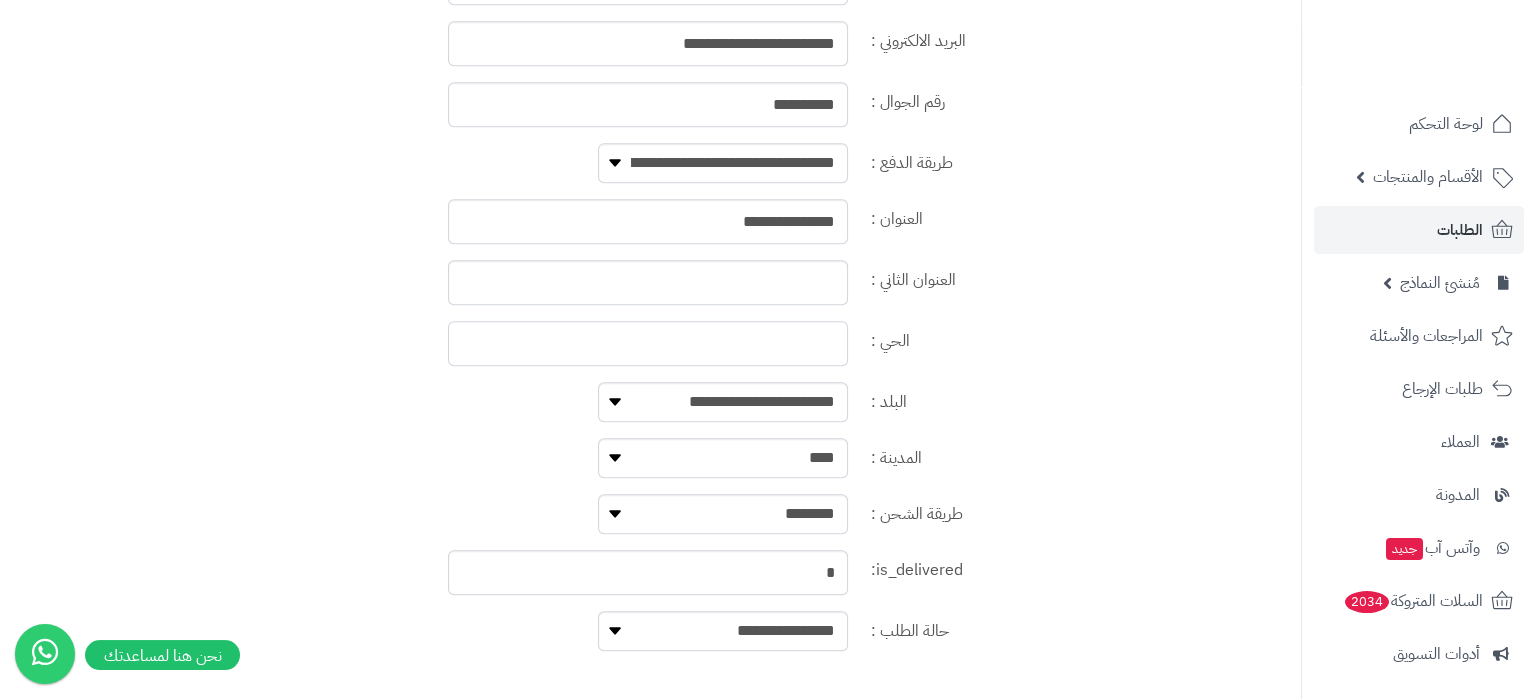 click on "الحي :" at bounding box center [648, 343] 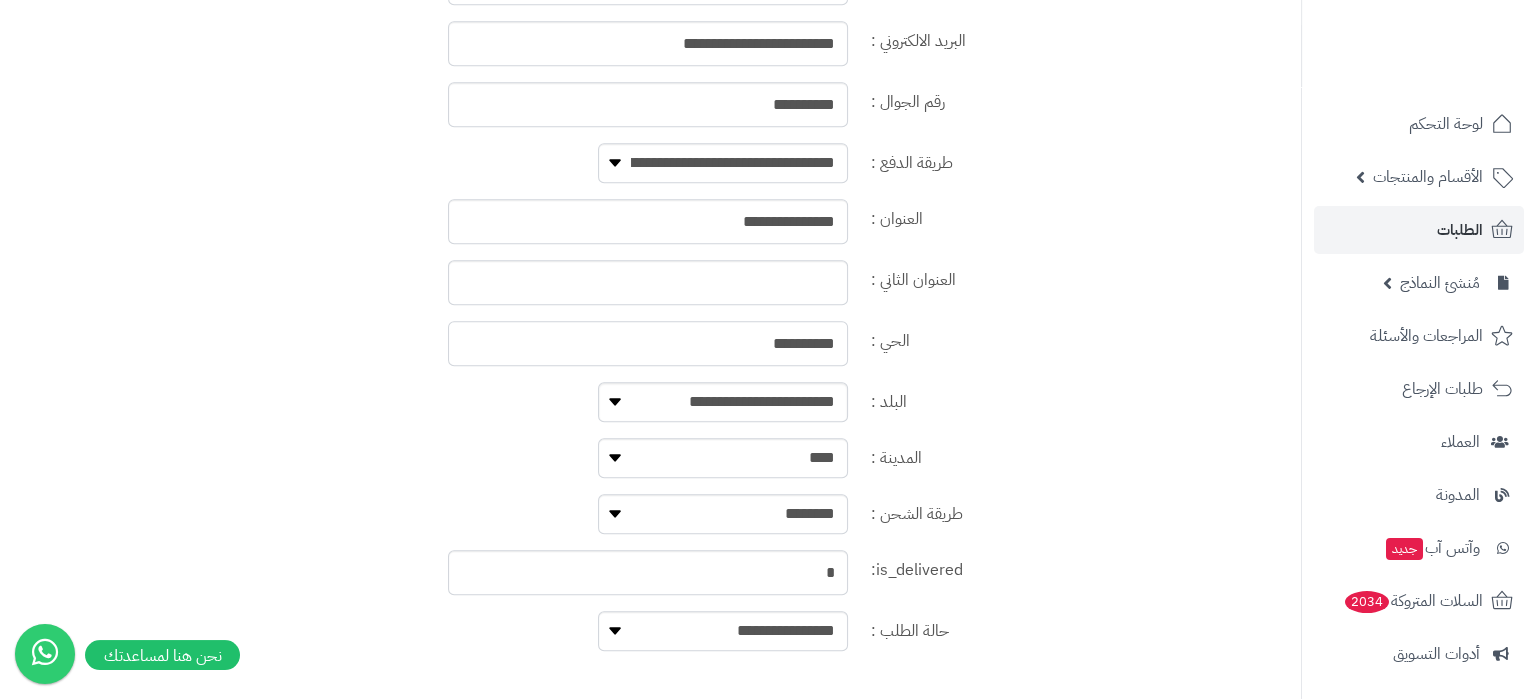 type on "**********" 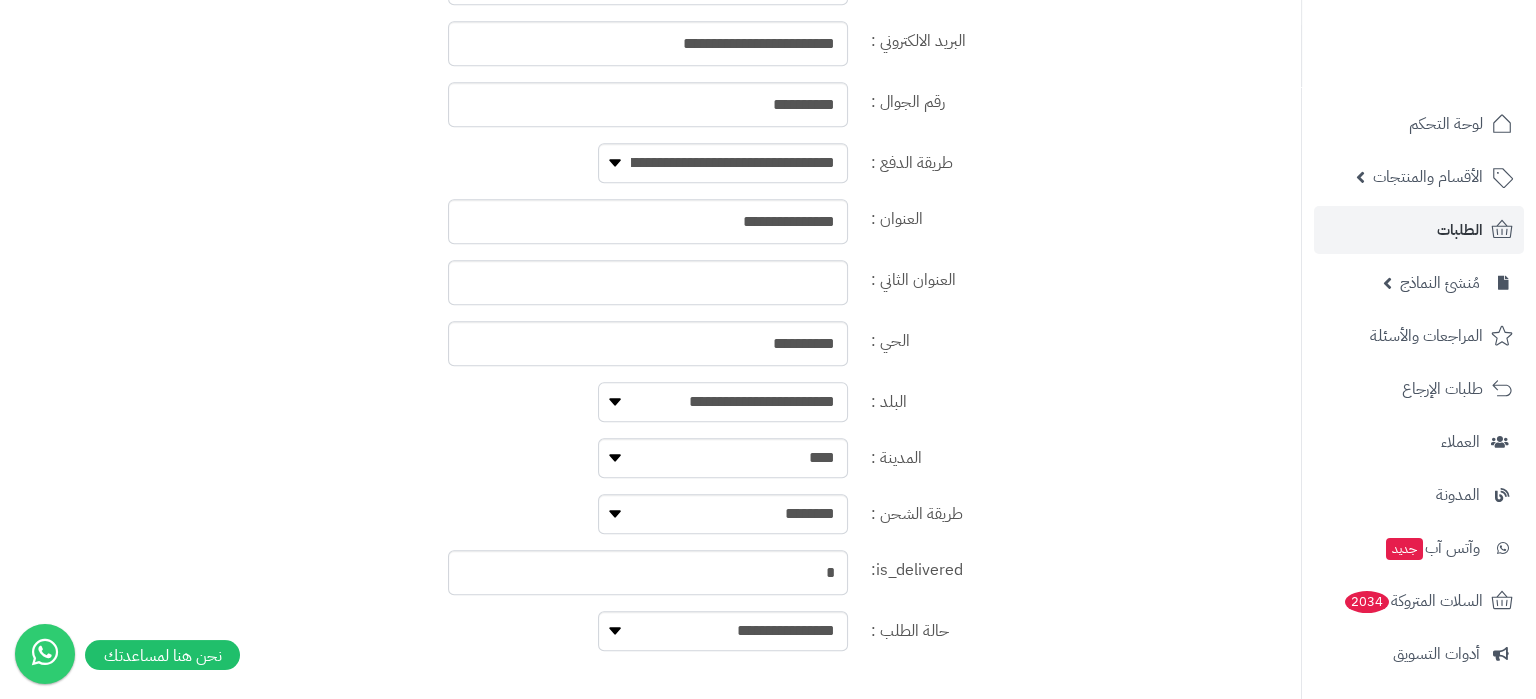 click on "**********" at bounding box center (723, 402) 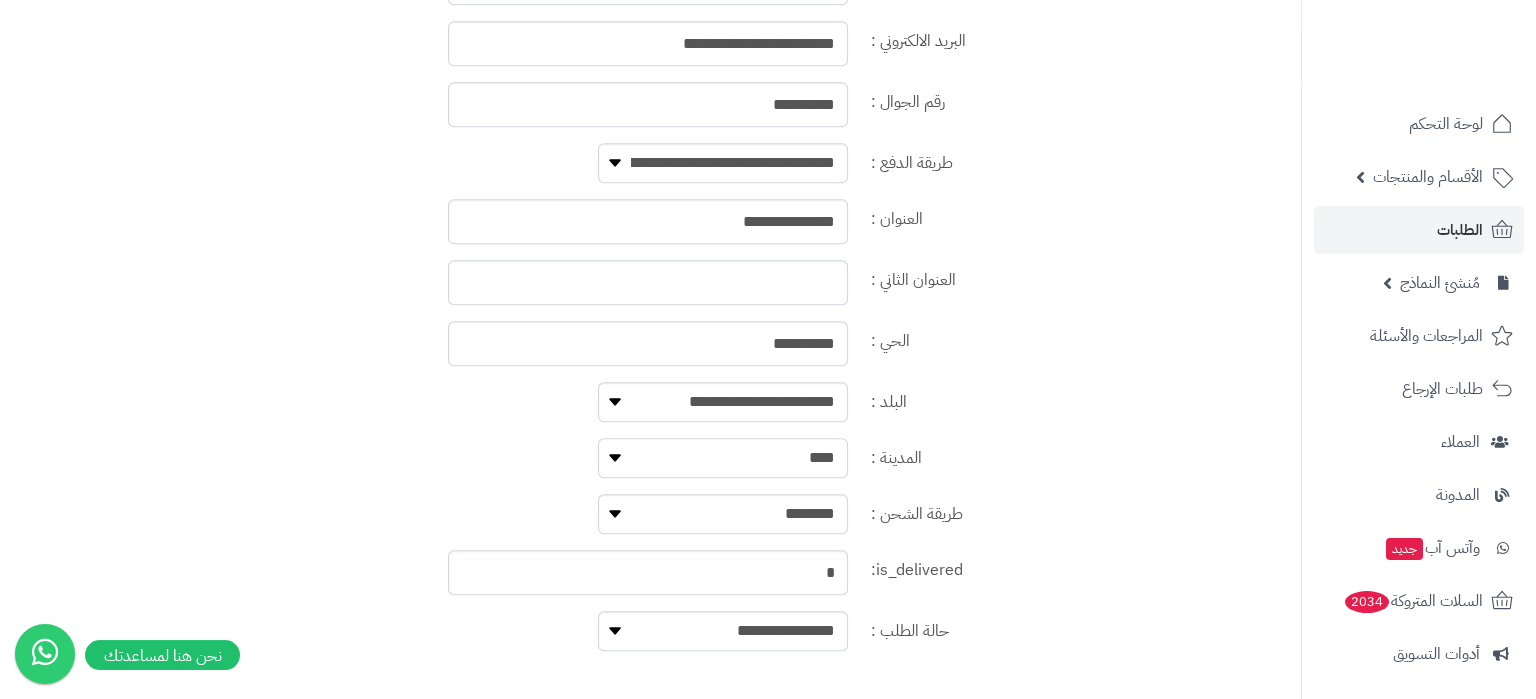 select on "***" 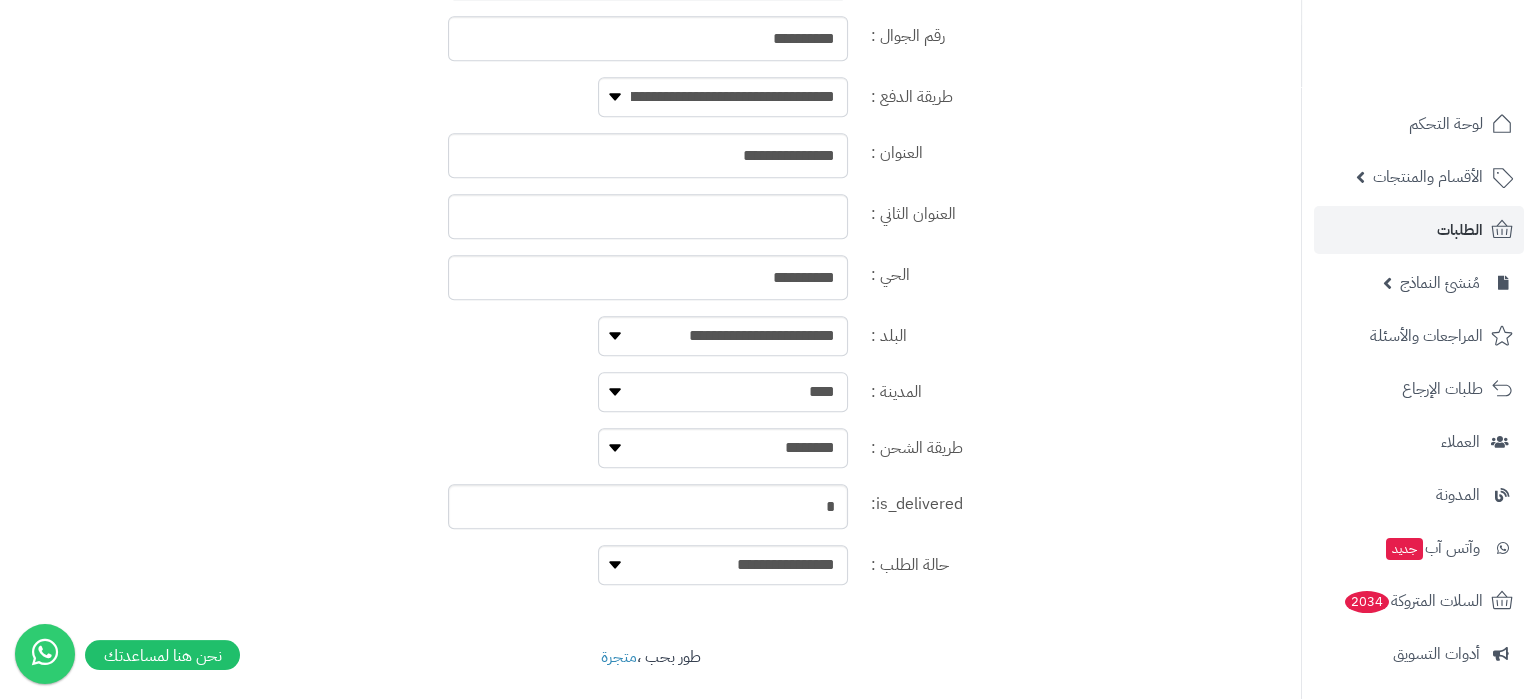 scroll, scrollTop: 1376, scrollLeft: 0, axis: vertical 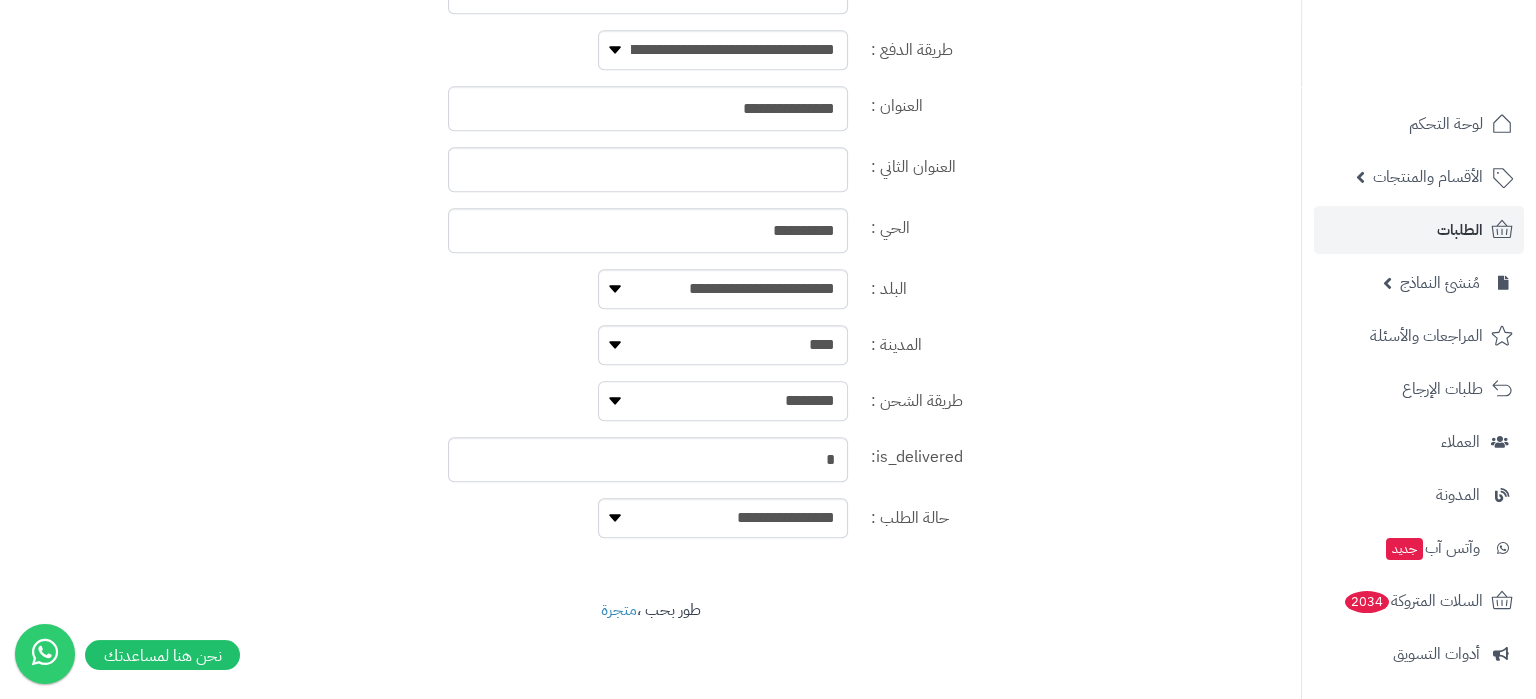 click on "**********" at bounding box center [723, 401] 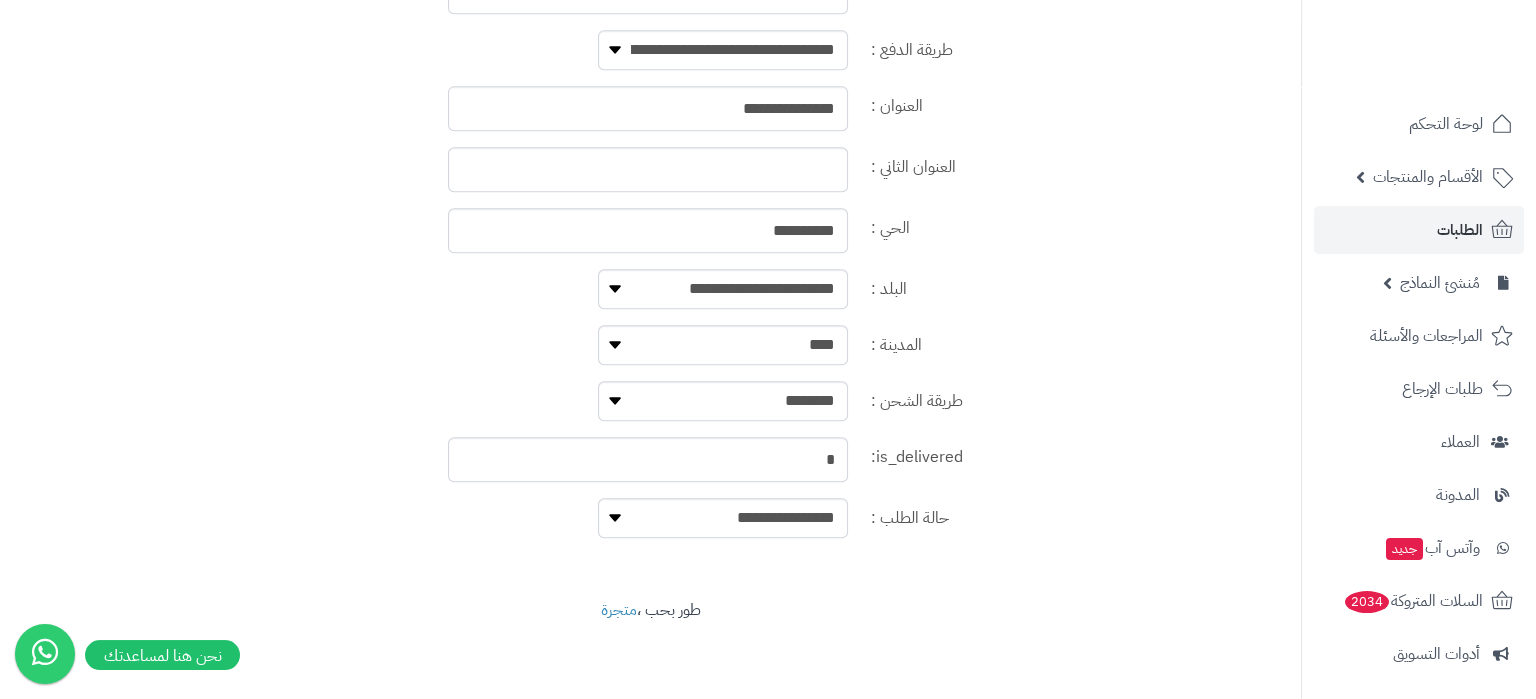 click on "**********" at bounding box center [650, 526] 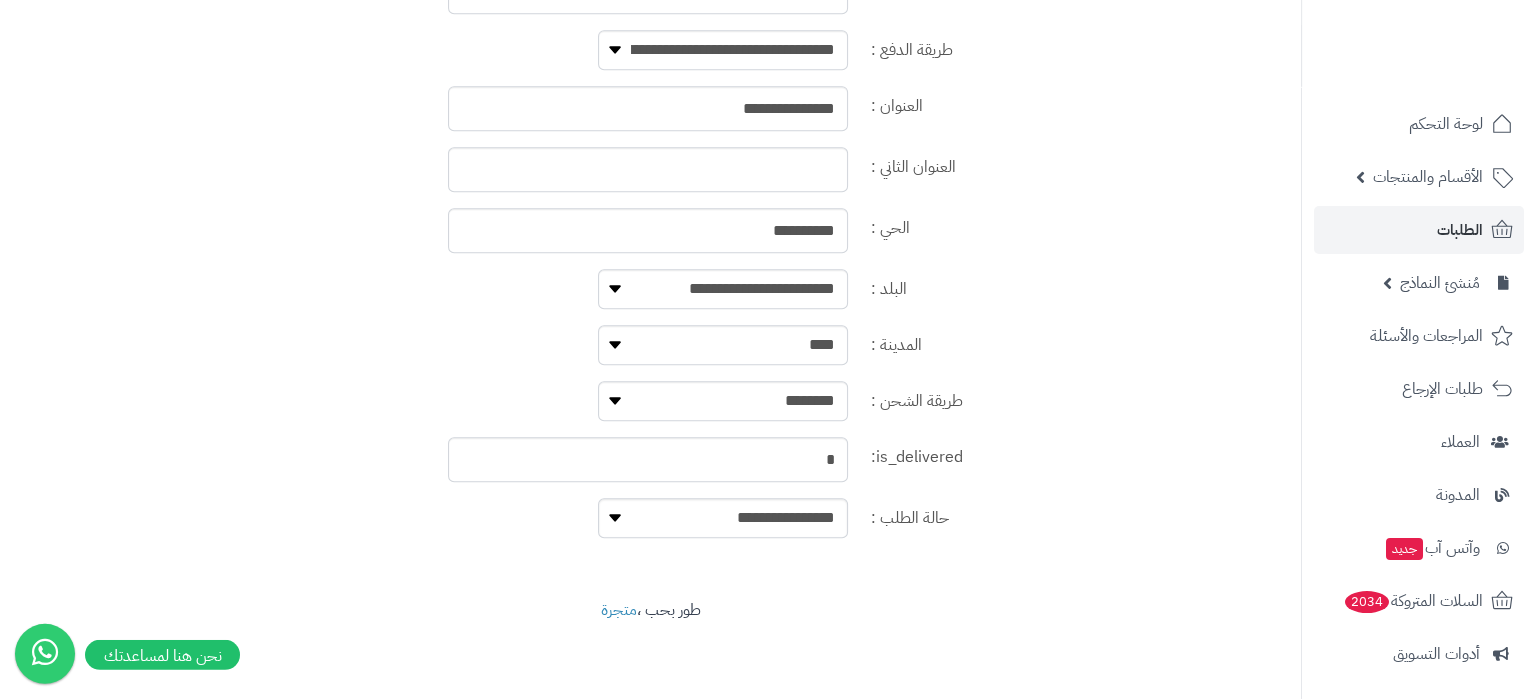 scroll, scrollTop: 1376, scrollLeft: 0, axis: vertical 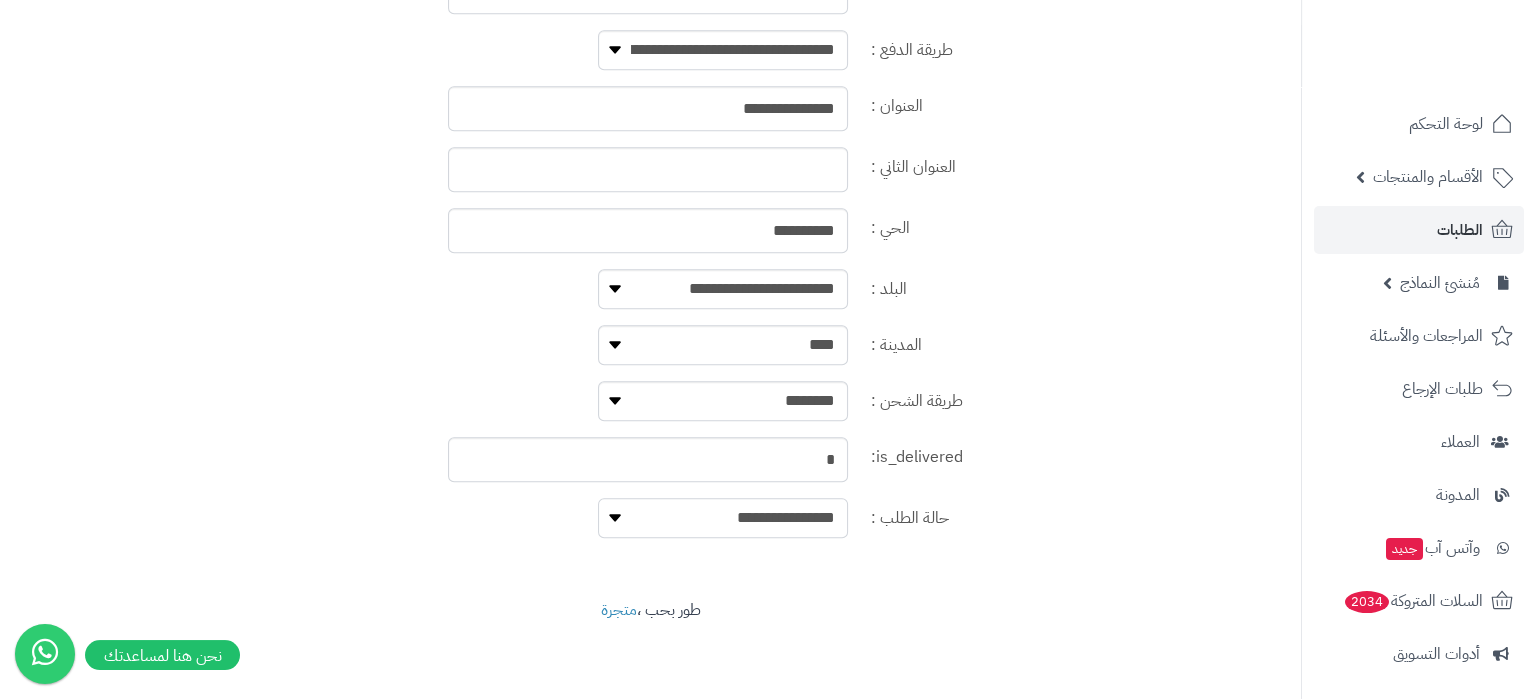 select on "**" 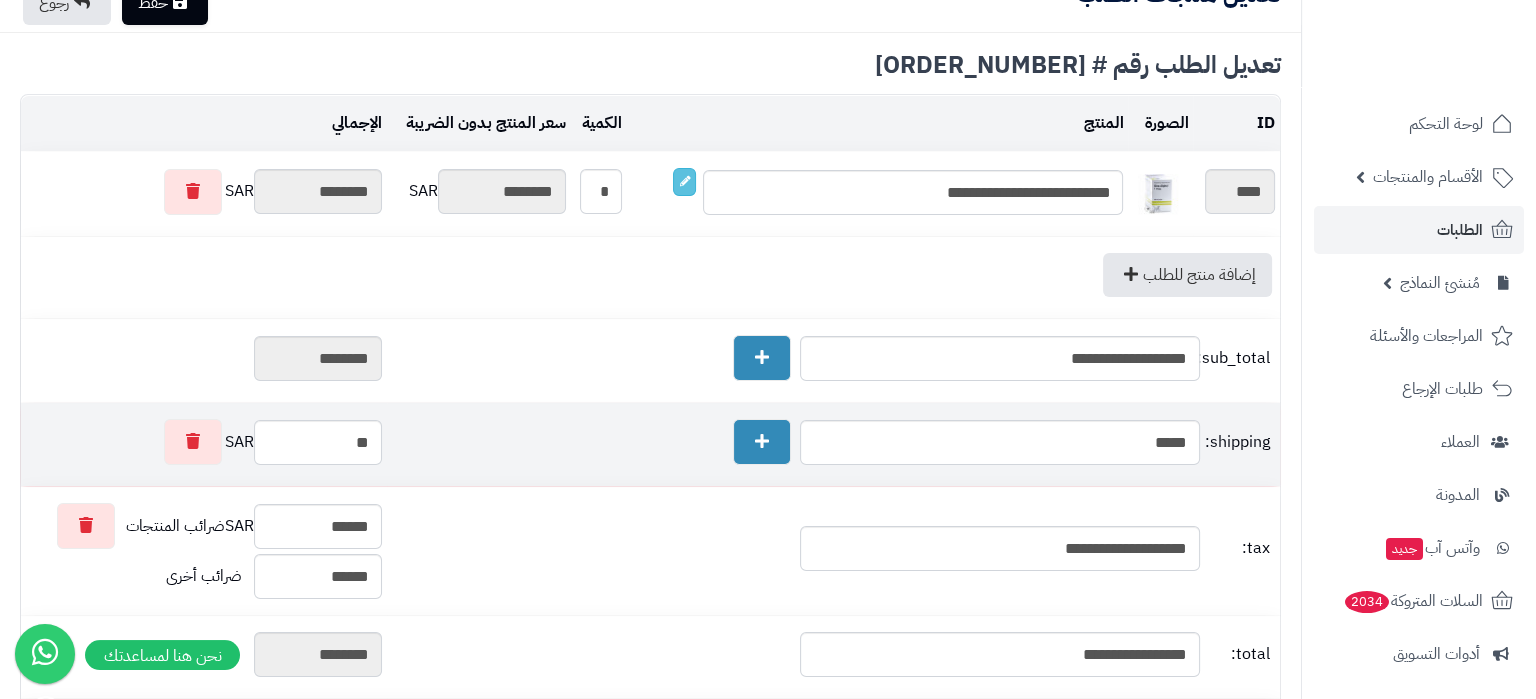 scroll, scrollTop: 0, scrollLeft: 0, axis: both 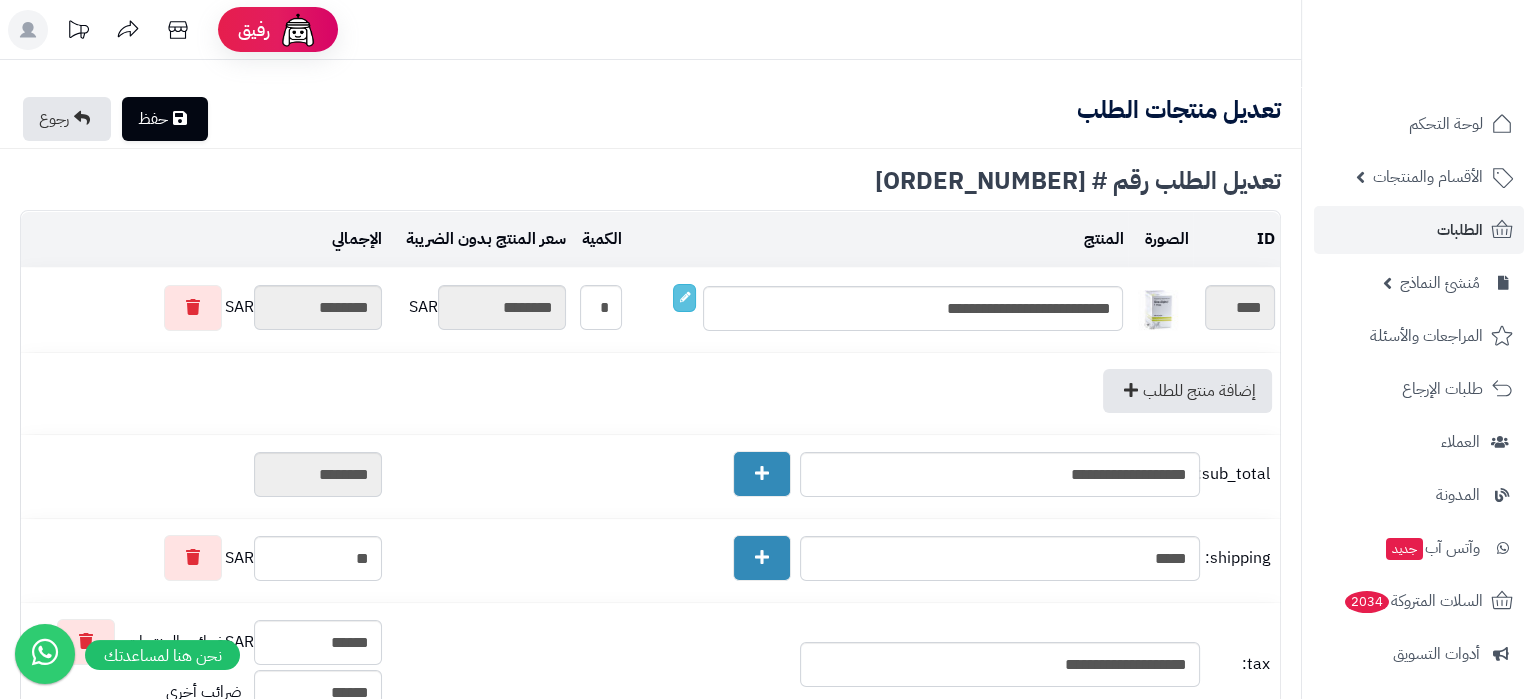 click on "حفظ" at bounding box center [165, 119] 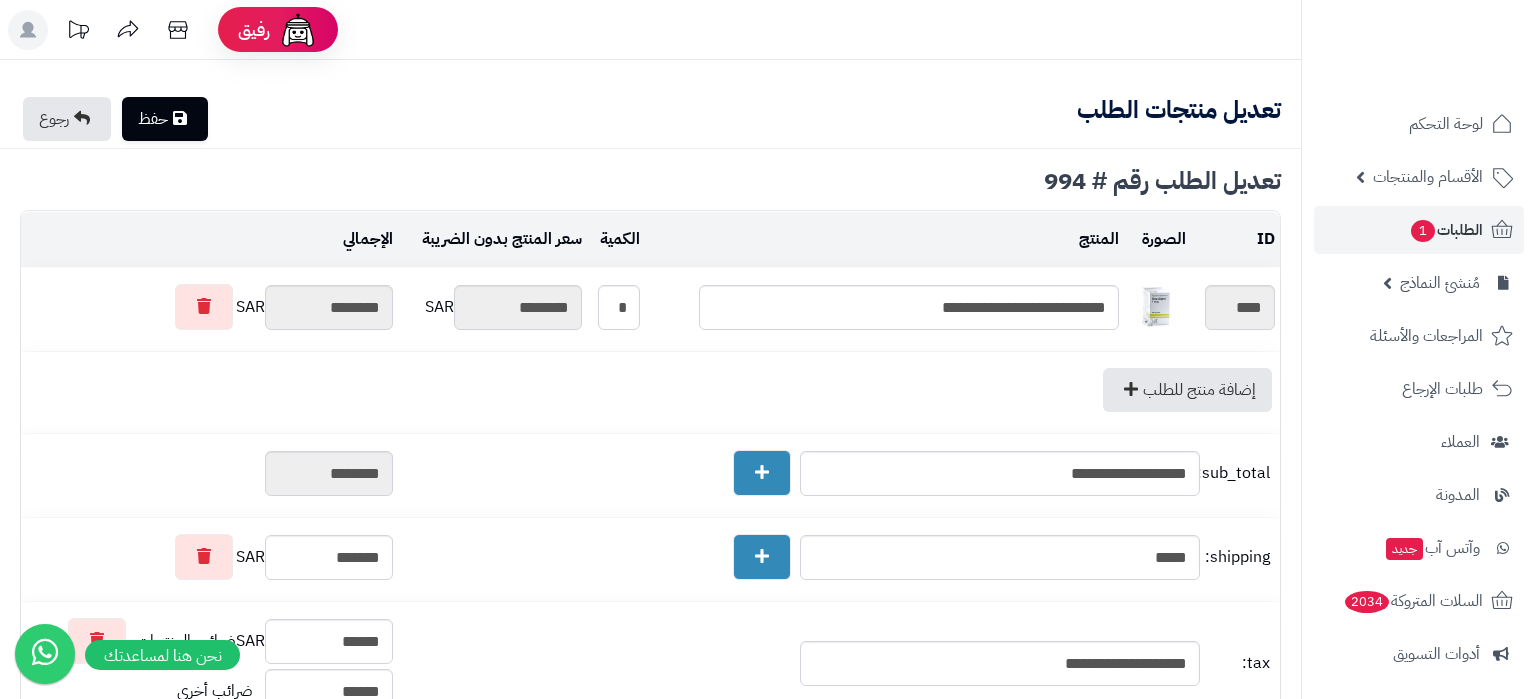 scroll, scrollTop: 0, scrollLeft: 0, axis: both 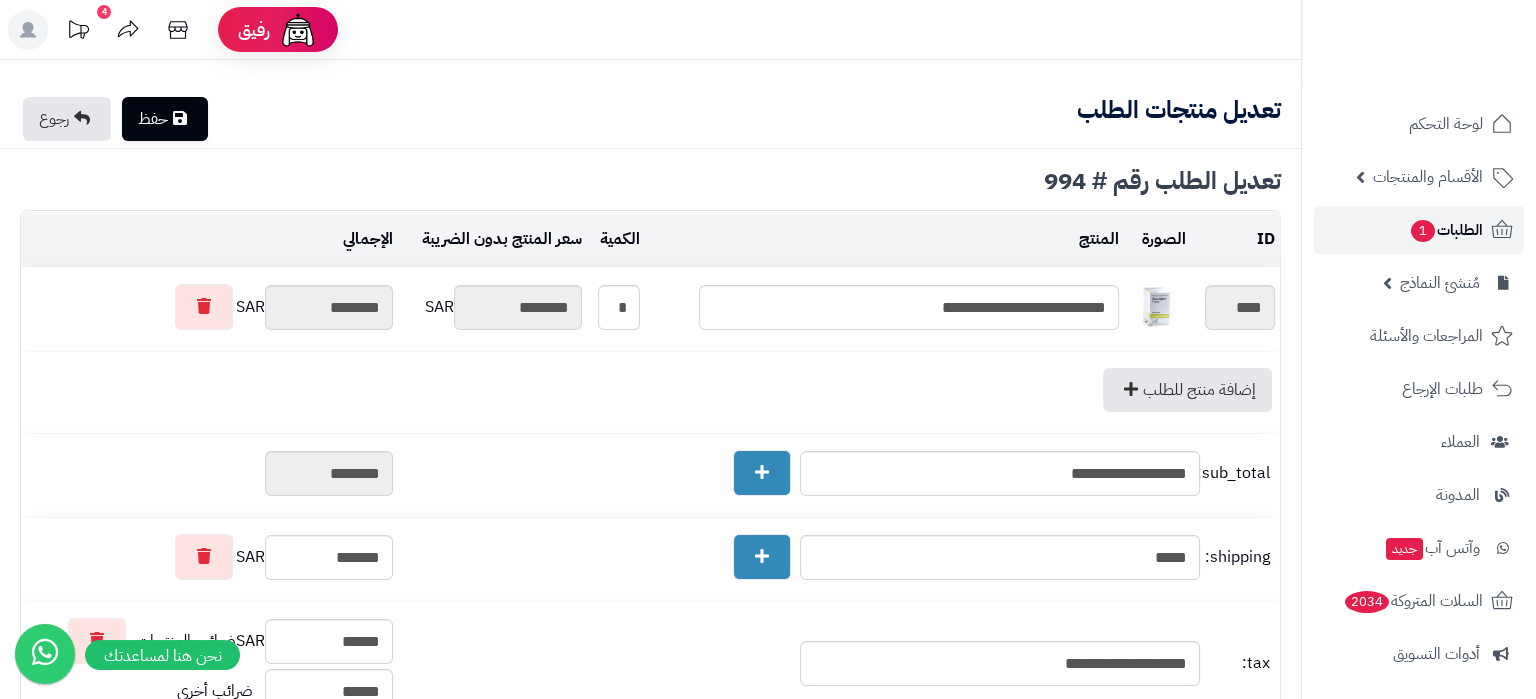 click on "1" at bounding box center [1423, 231] 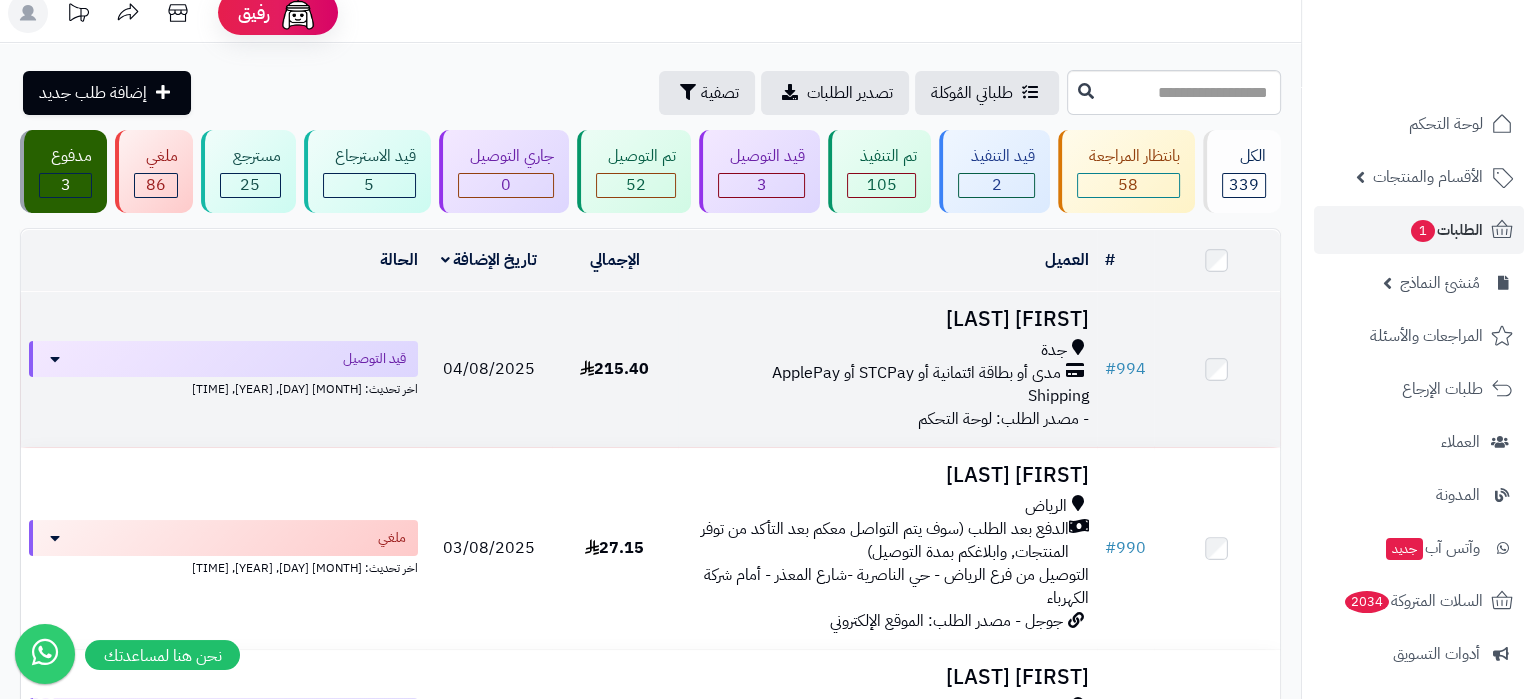 scroll, scrollTop: 105, scrollLeft: 0, axis: vertical 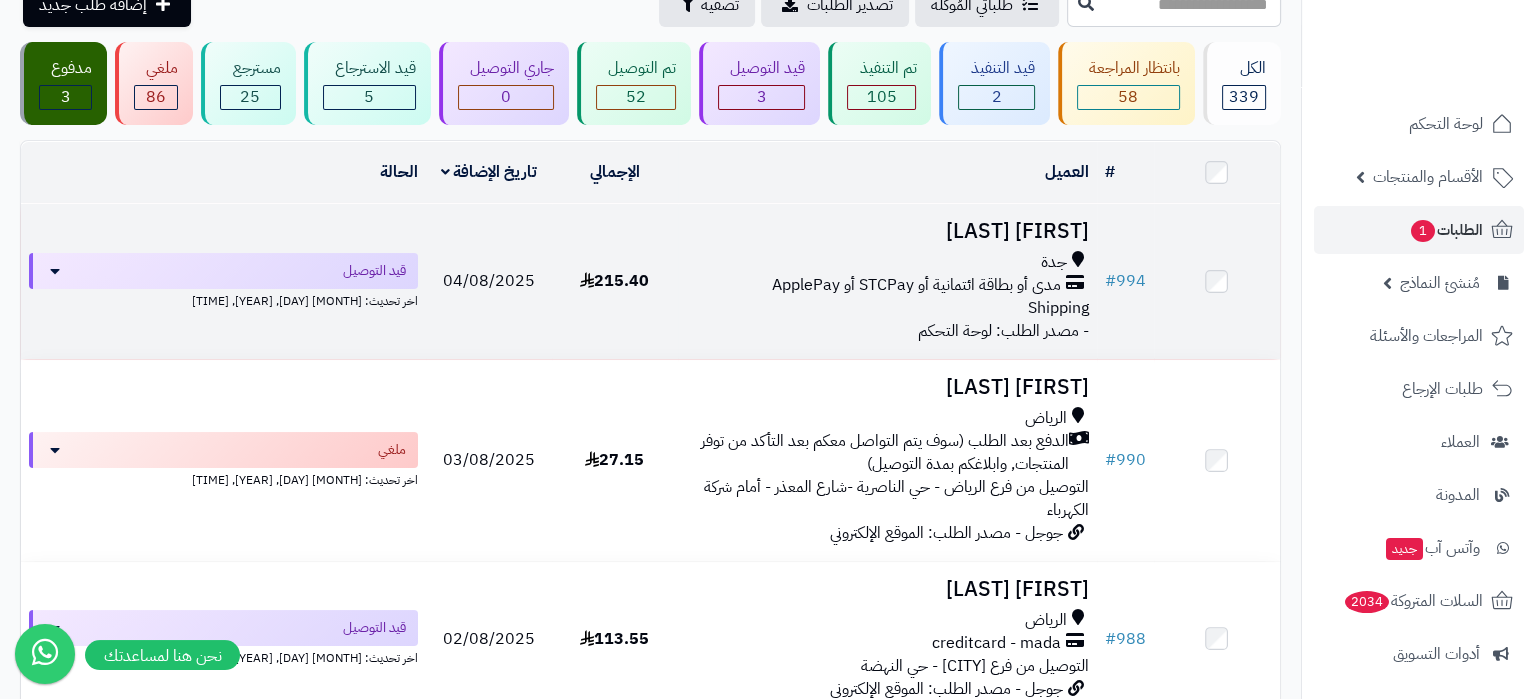 click on "[FIRST] [LAST] [LAST]" at bounding box center [887, 231] 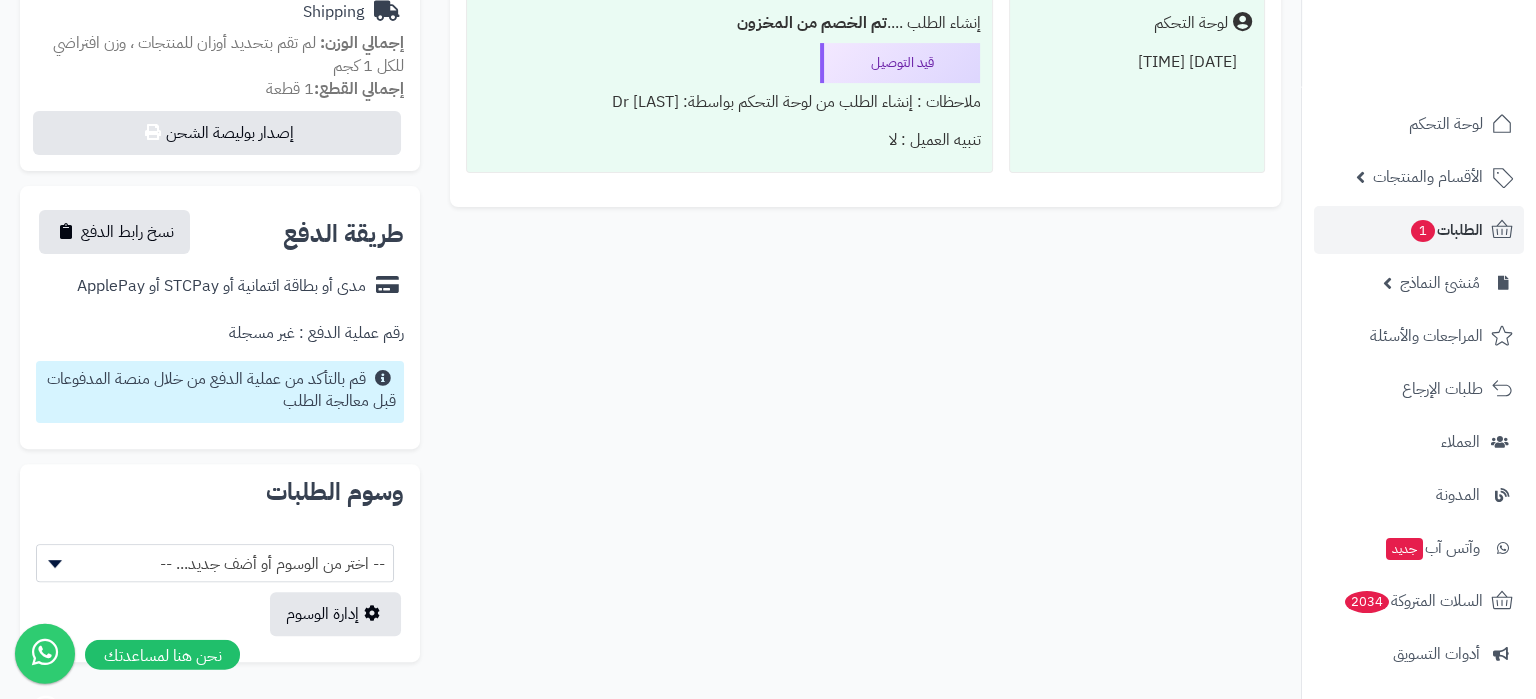scroll, scrollTop: 735, scrollLeft: 0, axis: vertical 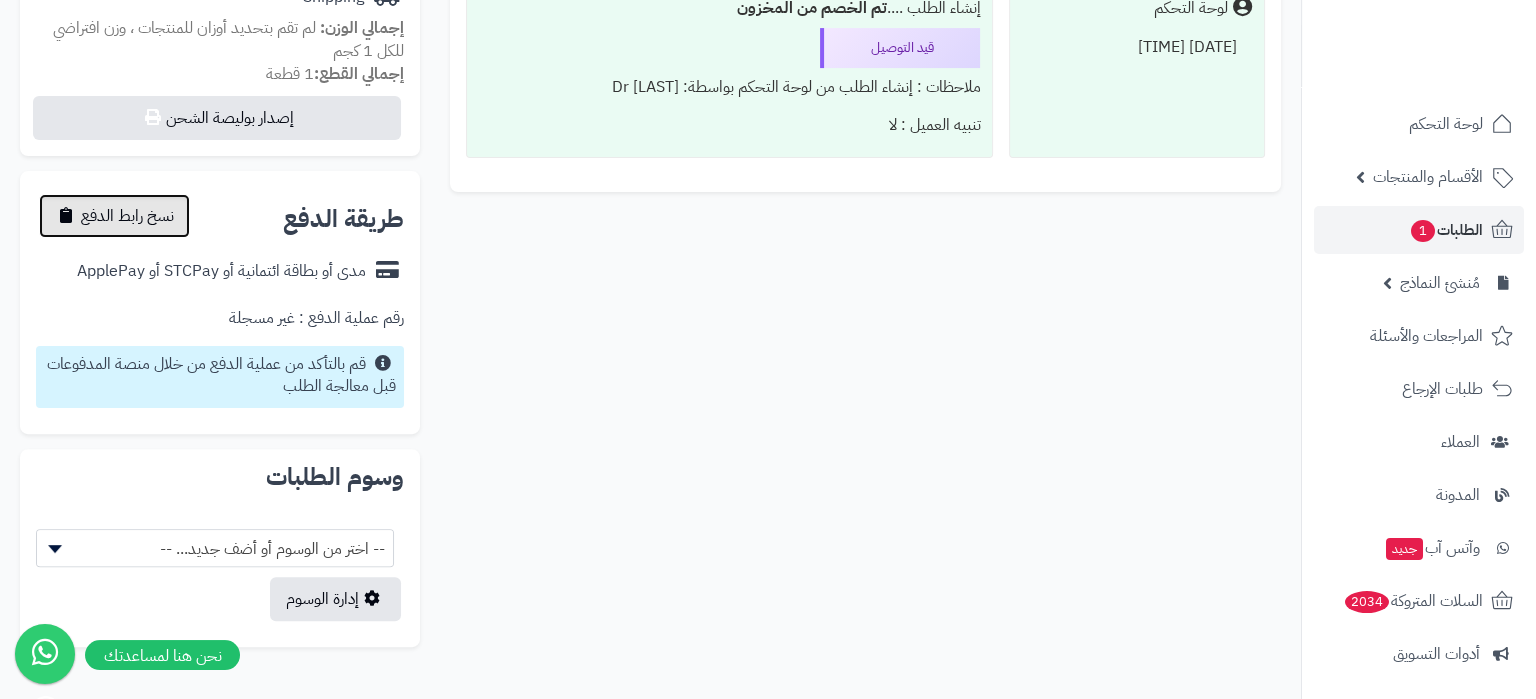 click on "نسخ رابط الدفع" at bounding box center [127, 216] 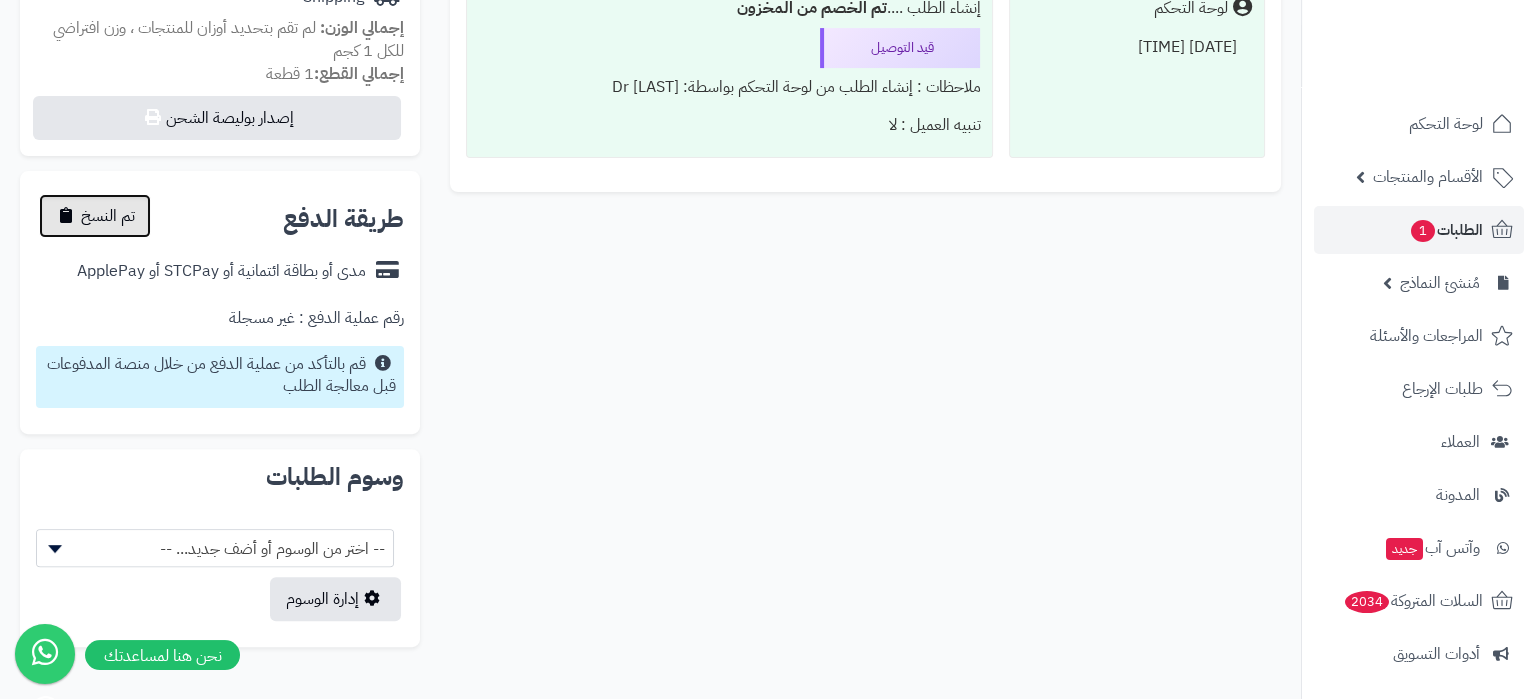 click on "تم النسخ" at bounding box center [108, 216] 